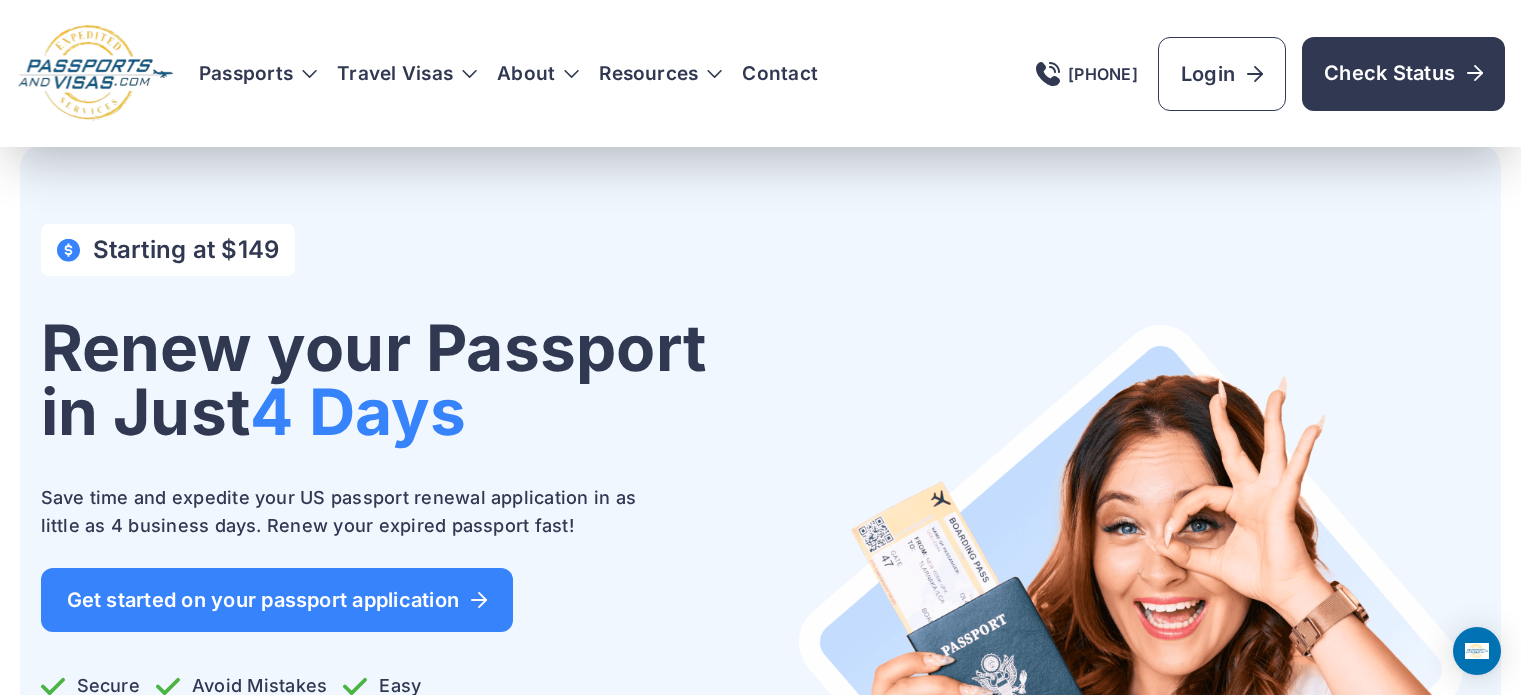 scroll, scrollTop: 1152, scrollLeft: 0, axis: vertical 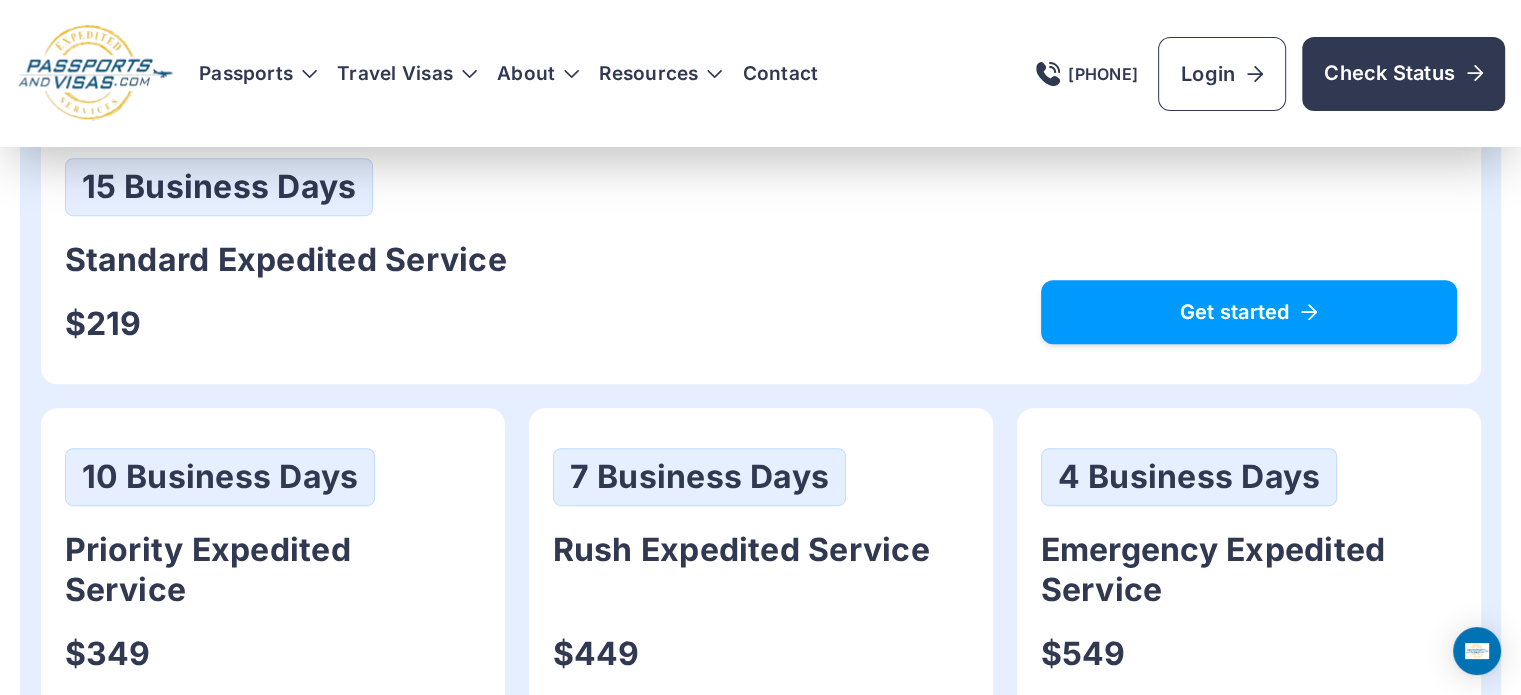 click on "Get started" at bounding box center [1249, 312] 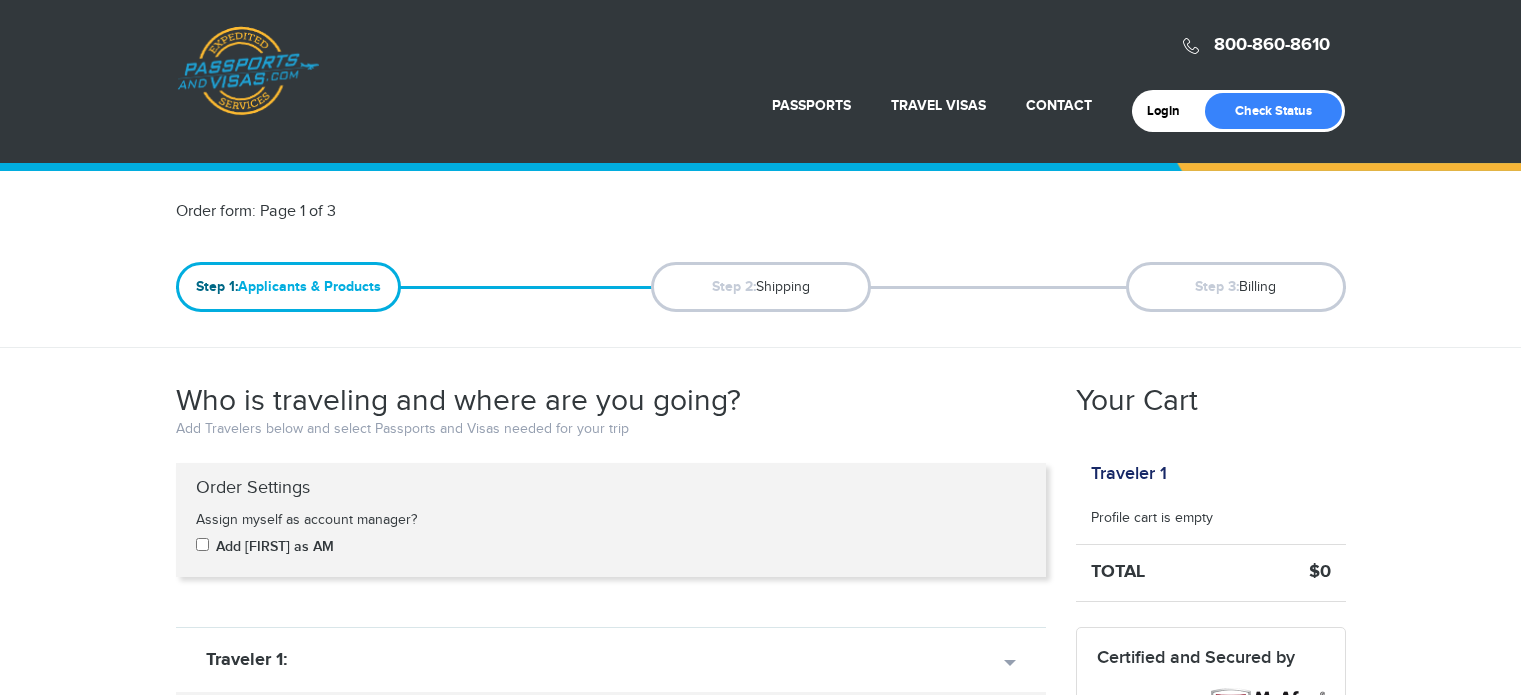 scroll, scrollTop: 0, scrollLeft: 0, axis: both 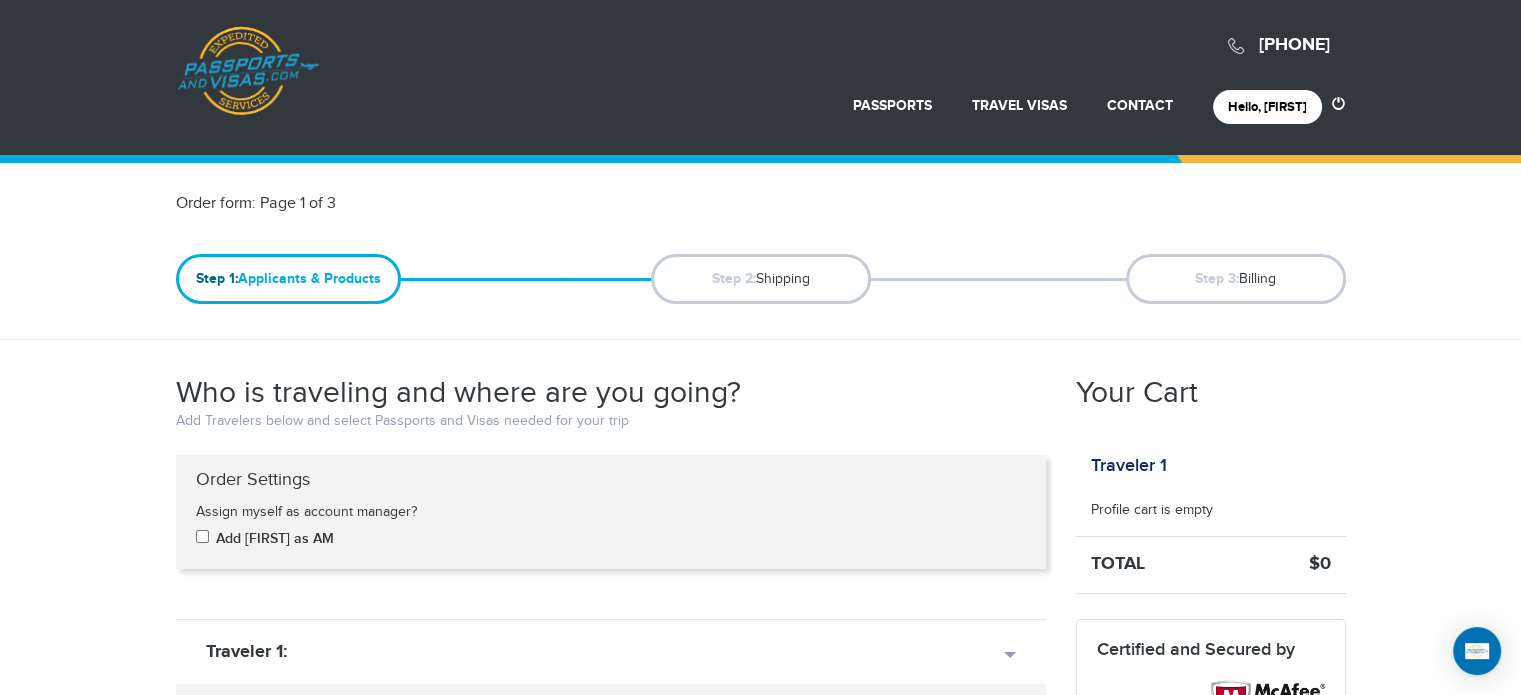 click on "Who is traveling and where are you going?
Add Travelers below and select Passports and Visas needed for your trip" at bounding box center [611, 415] 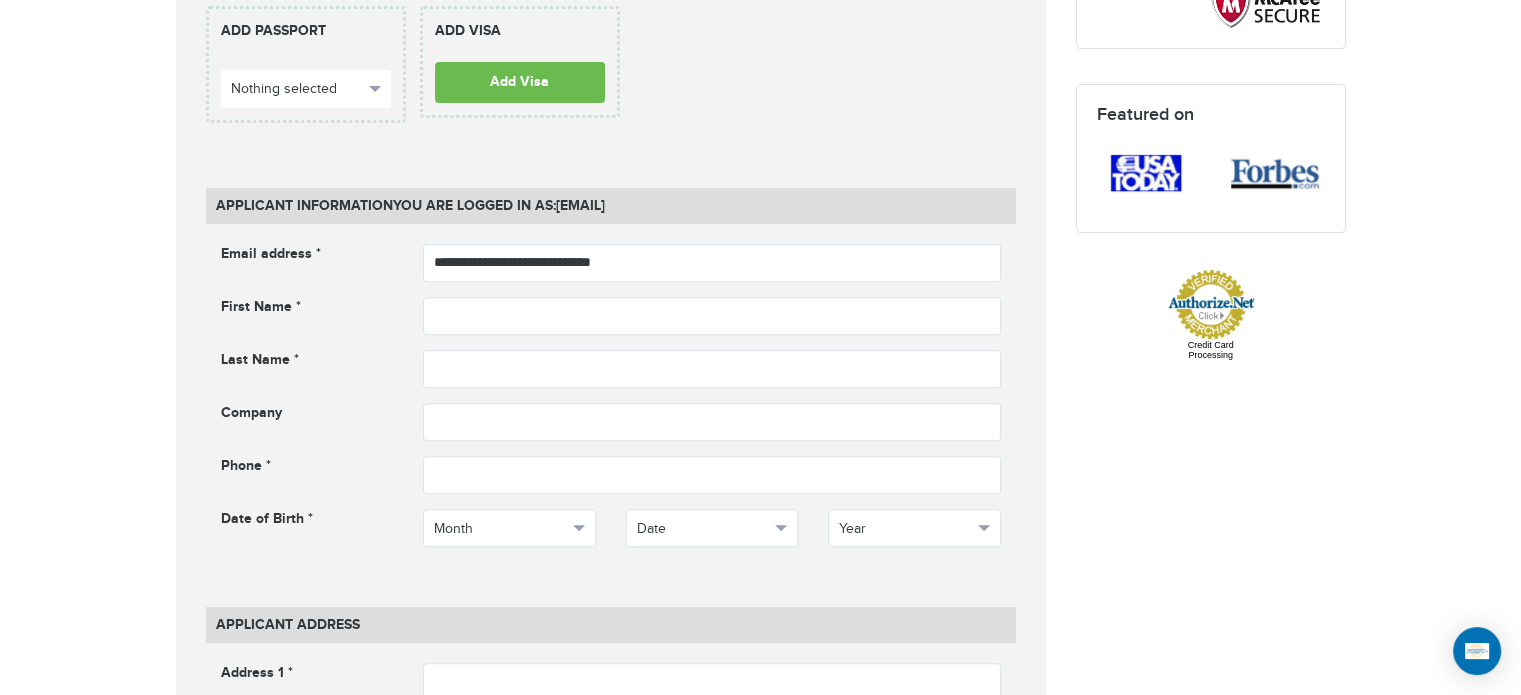 scroll, scrollTop: 700, scrollLeft: 0, axis: vertical 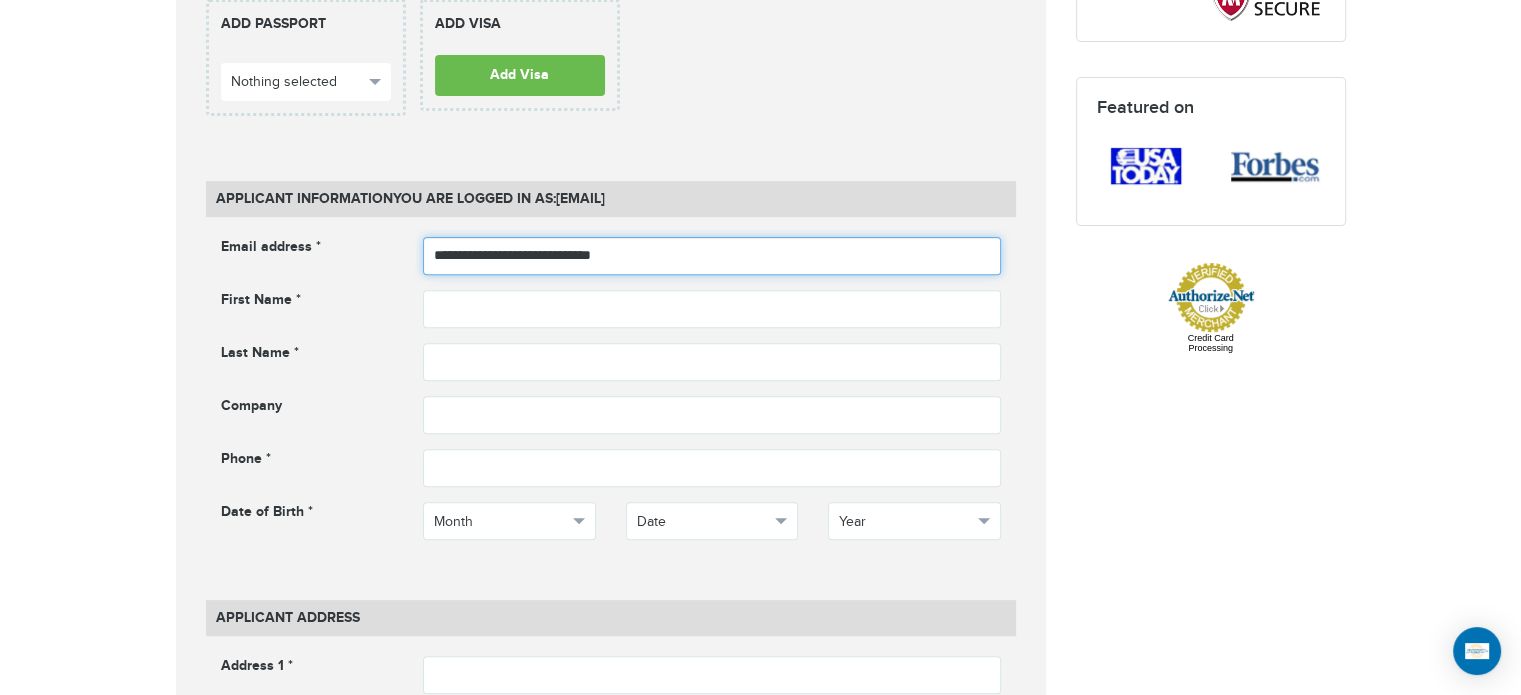 click on "**********" at bounding box center (712, 256) 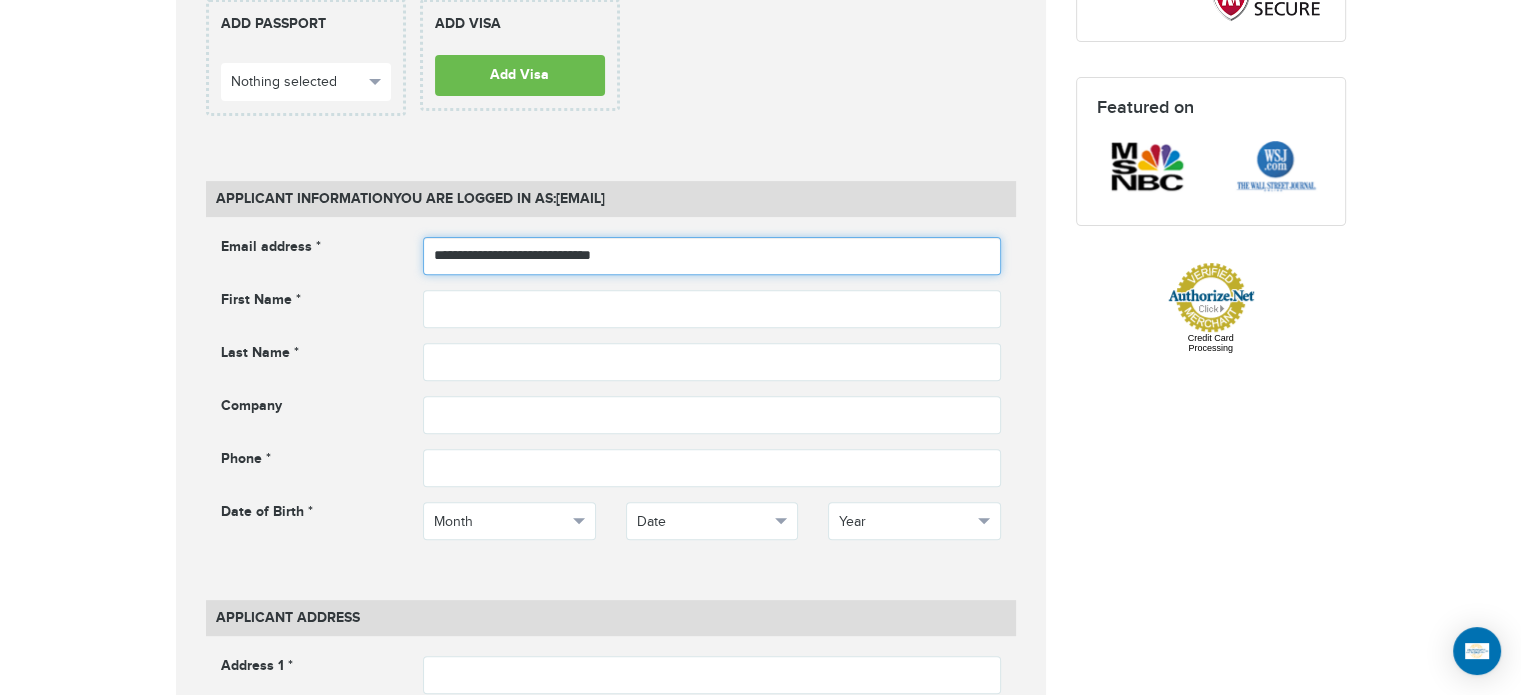 drag, startPoint x: 506, startPoint y: 255, endPoint x: 652, endPoint y: 255, distance: 146 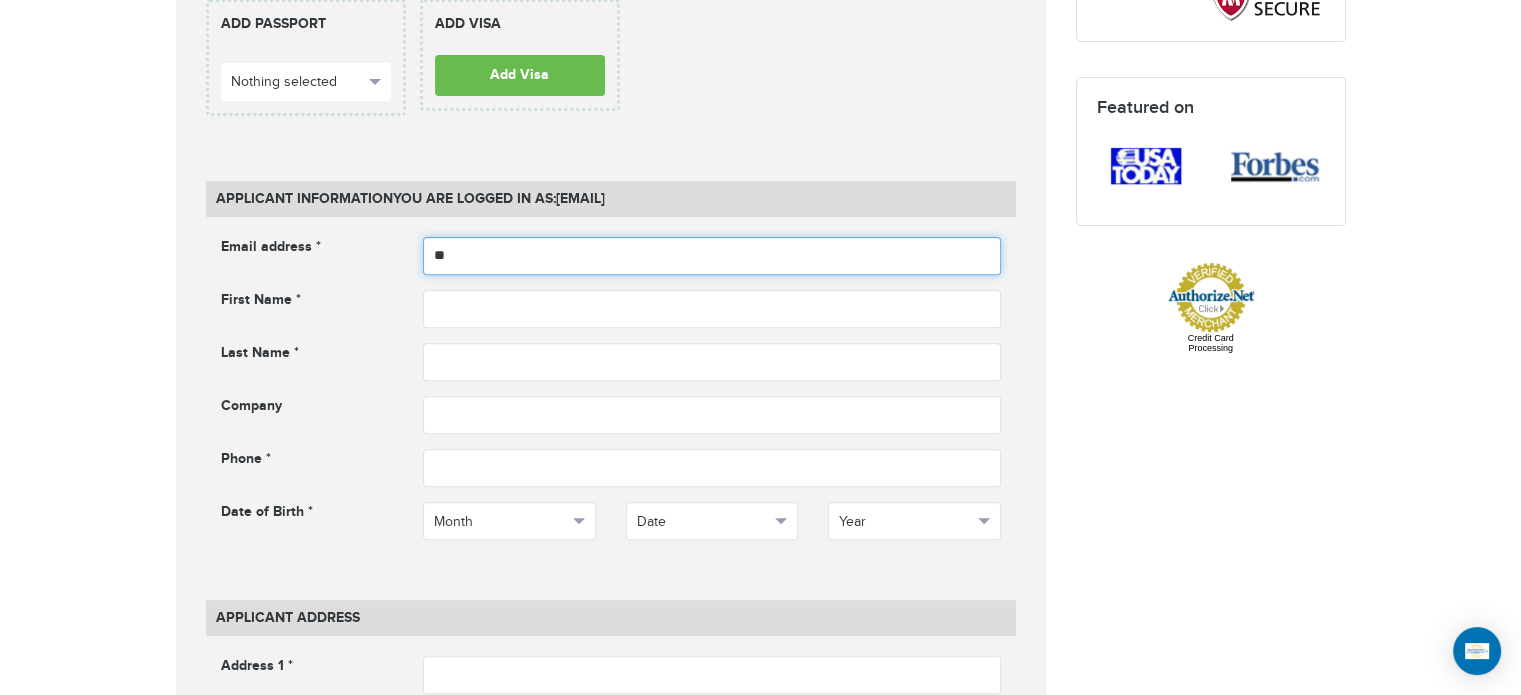 type on "*" 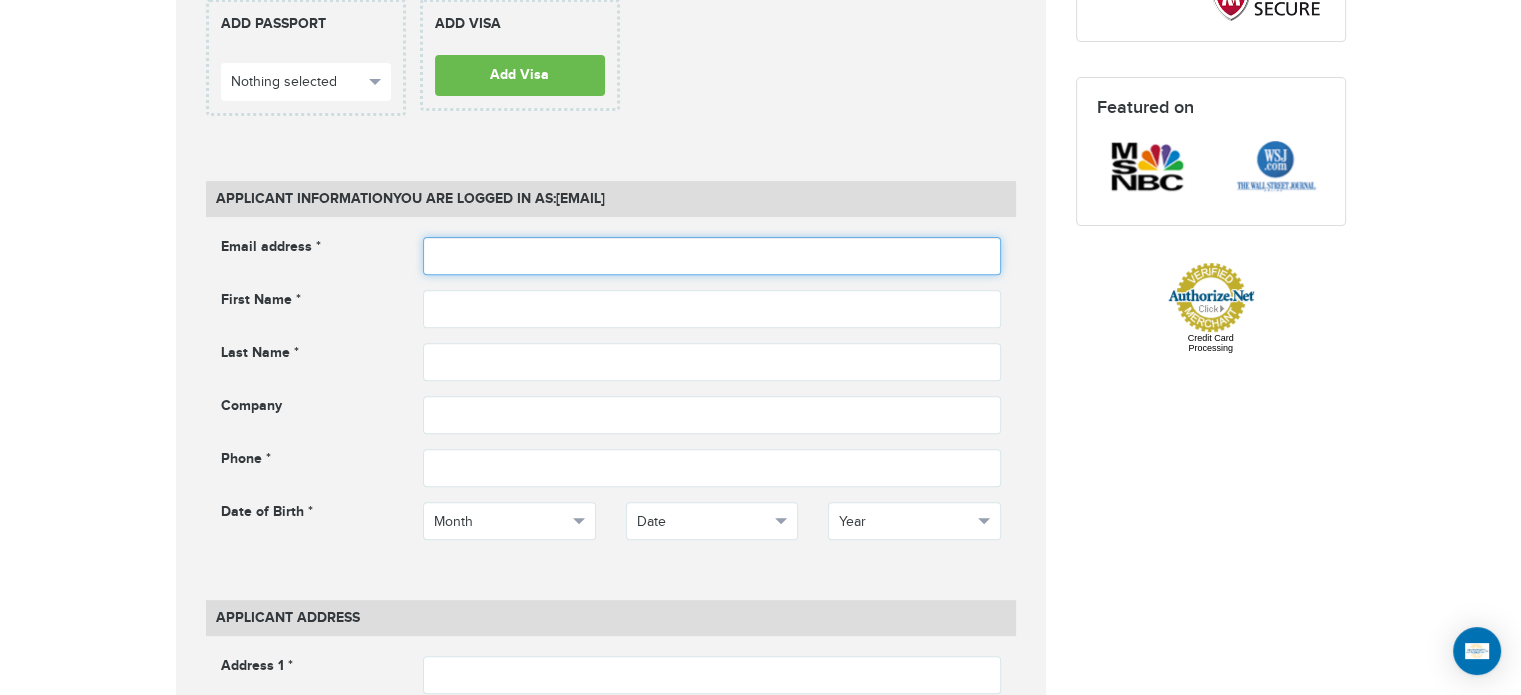 click at bounding box center [712, 256] 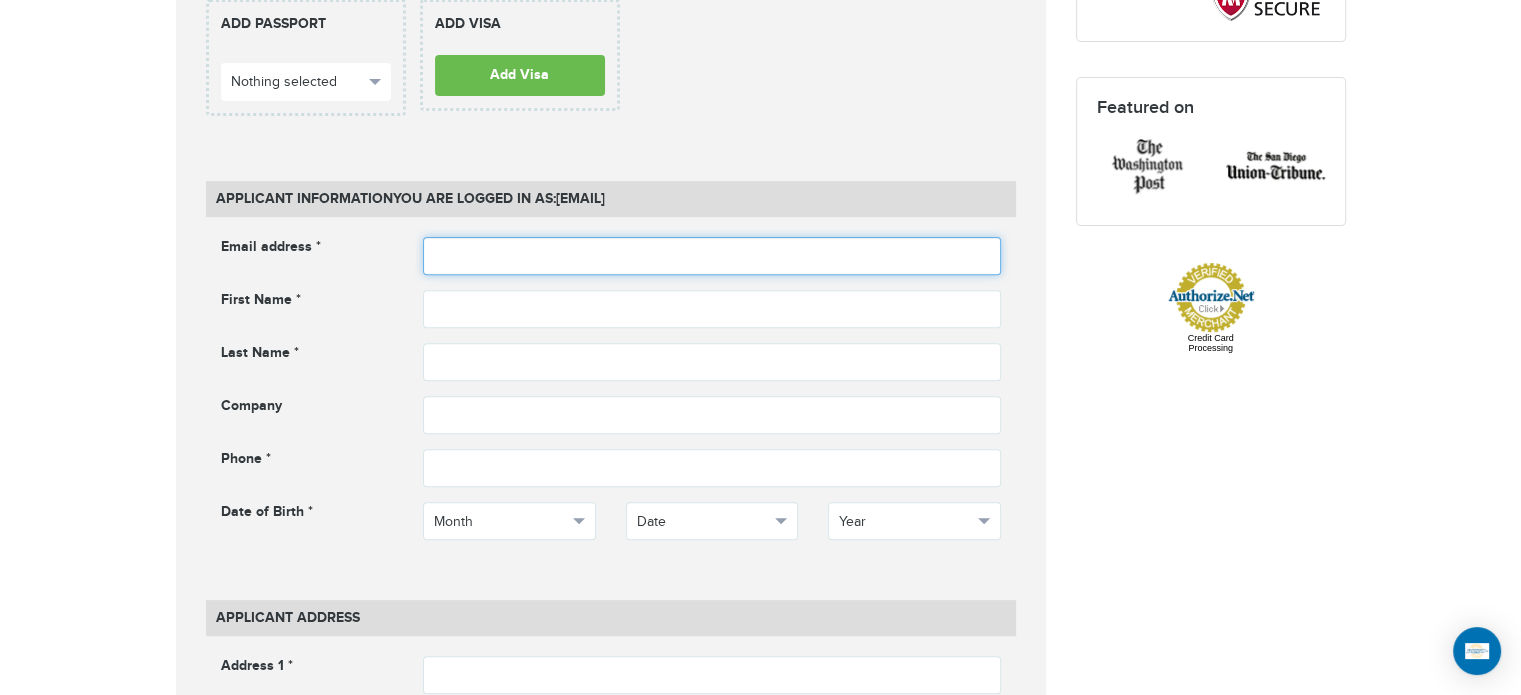 paste on "**********" 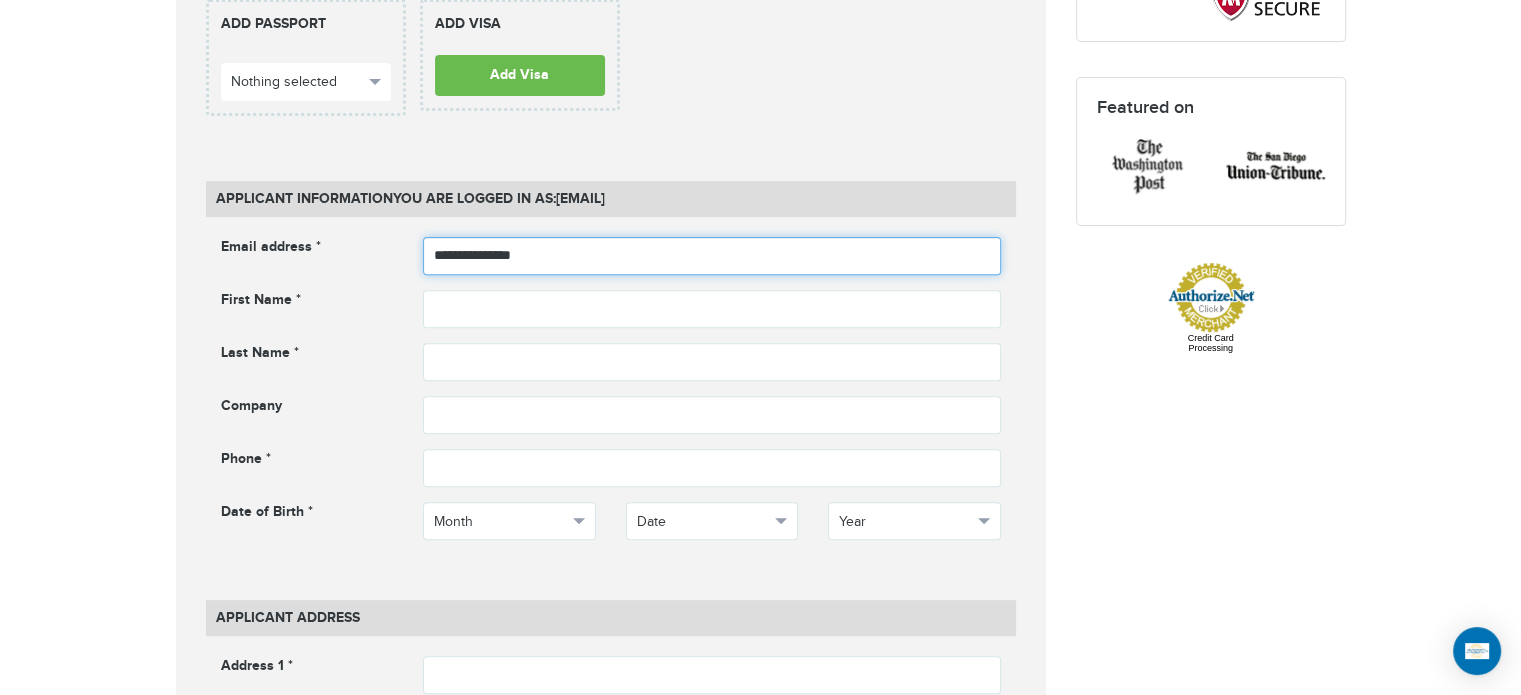 click on "**********" at bounding box center (712, 256) 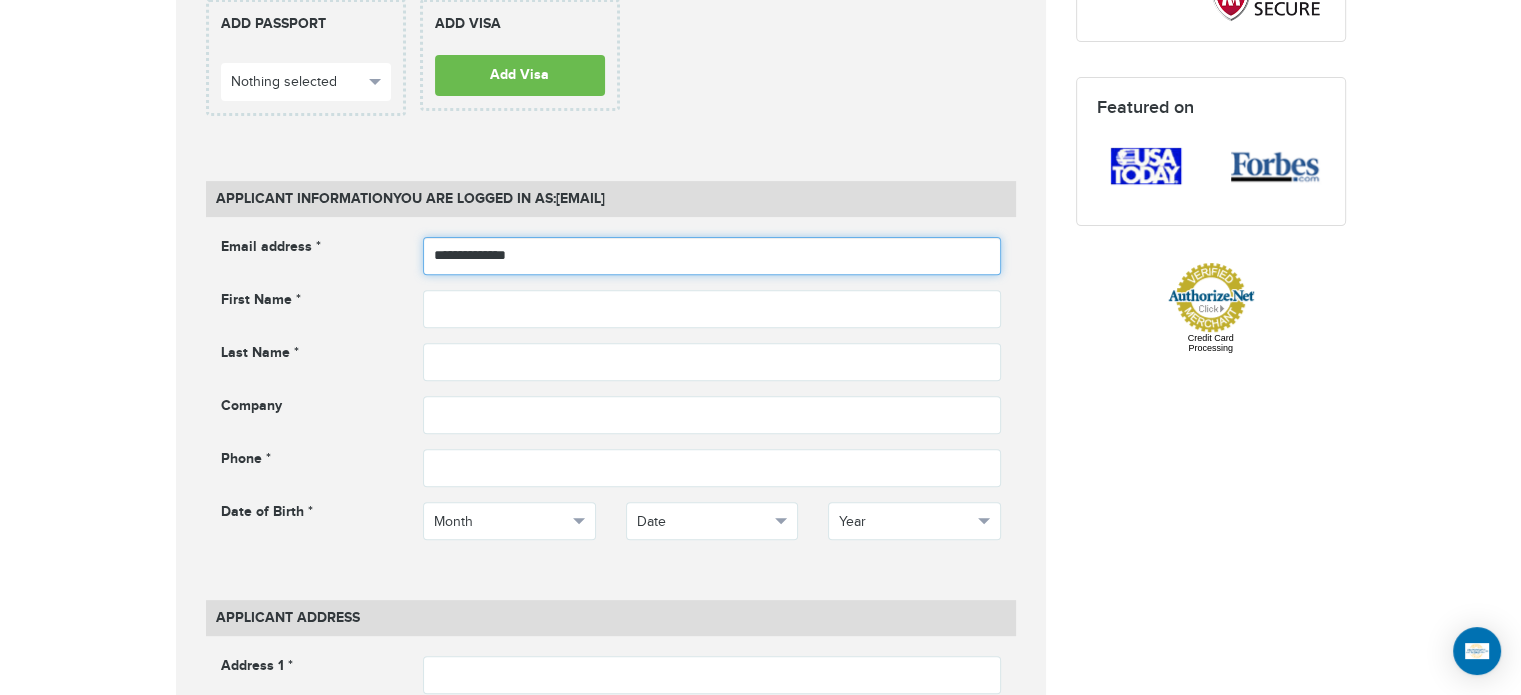 click on "**********" at bounding box center [712, 256] 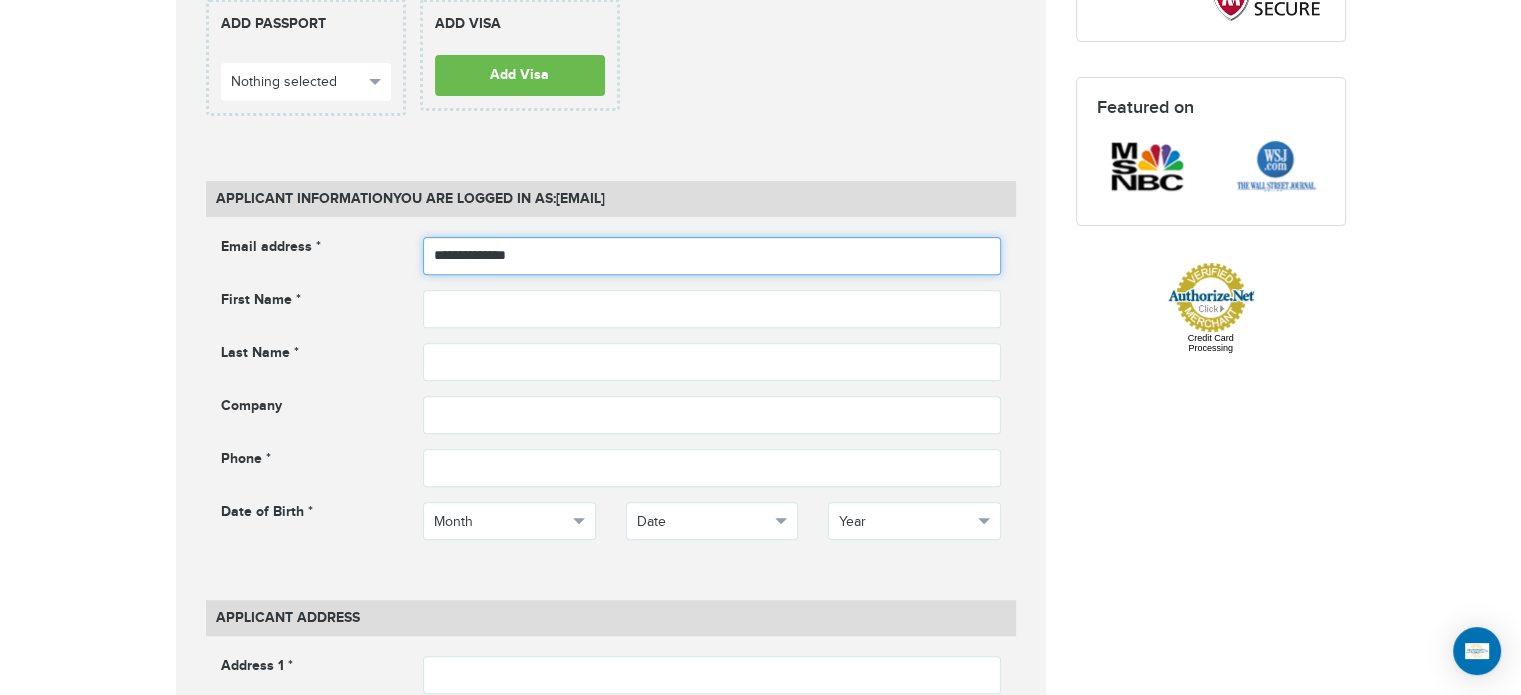 click on "**********" at bounding box center (712, 256) 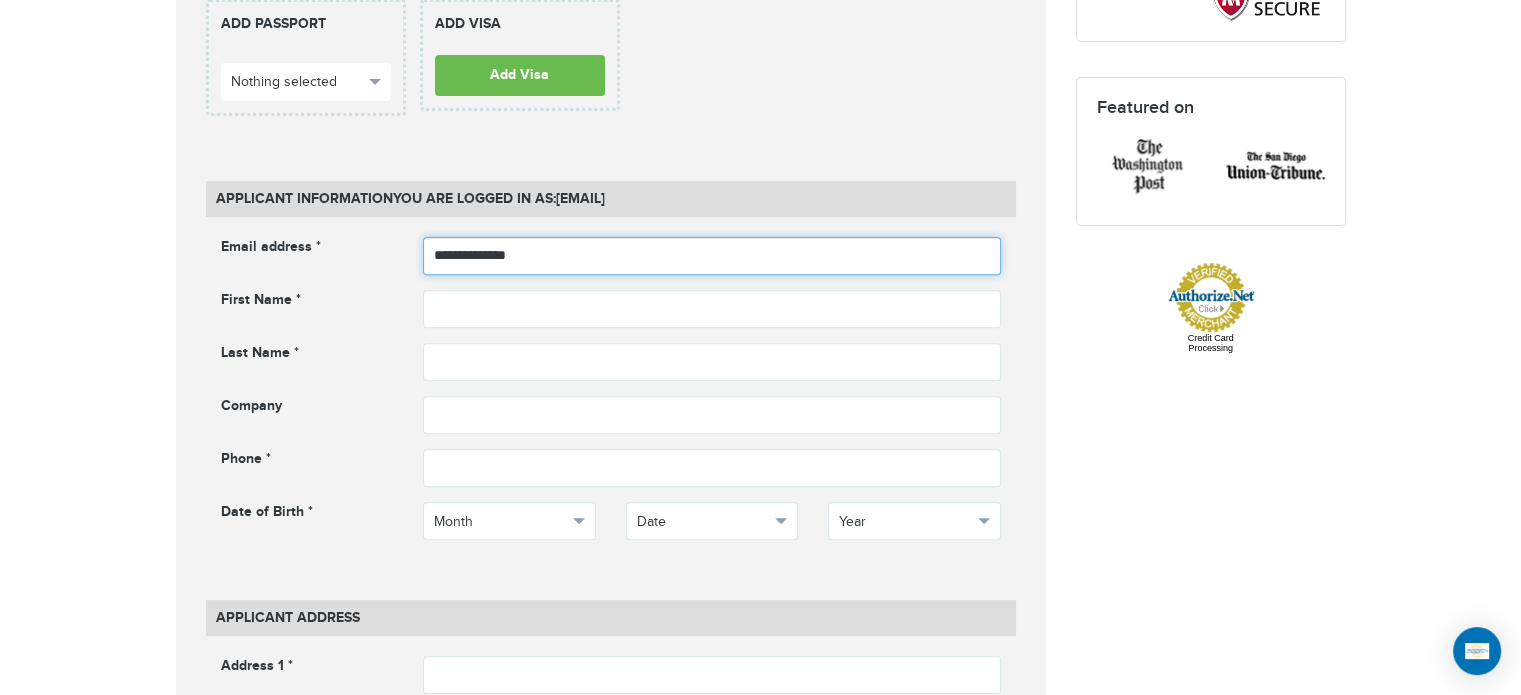 click on "**********" at bounding box center [712, 256] 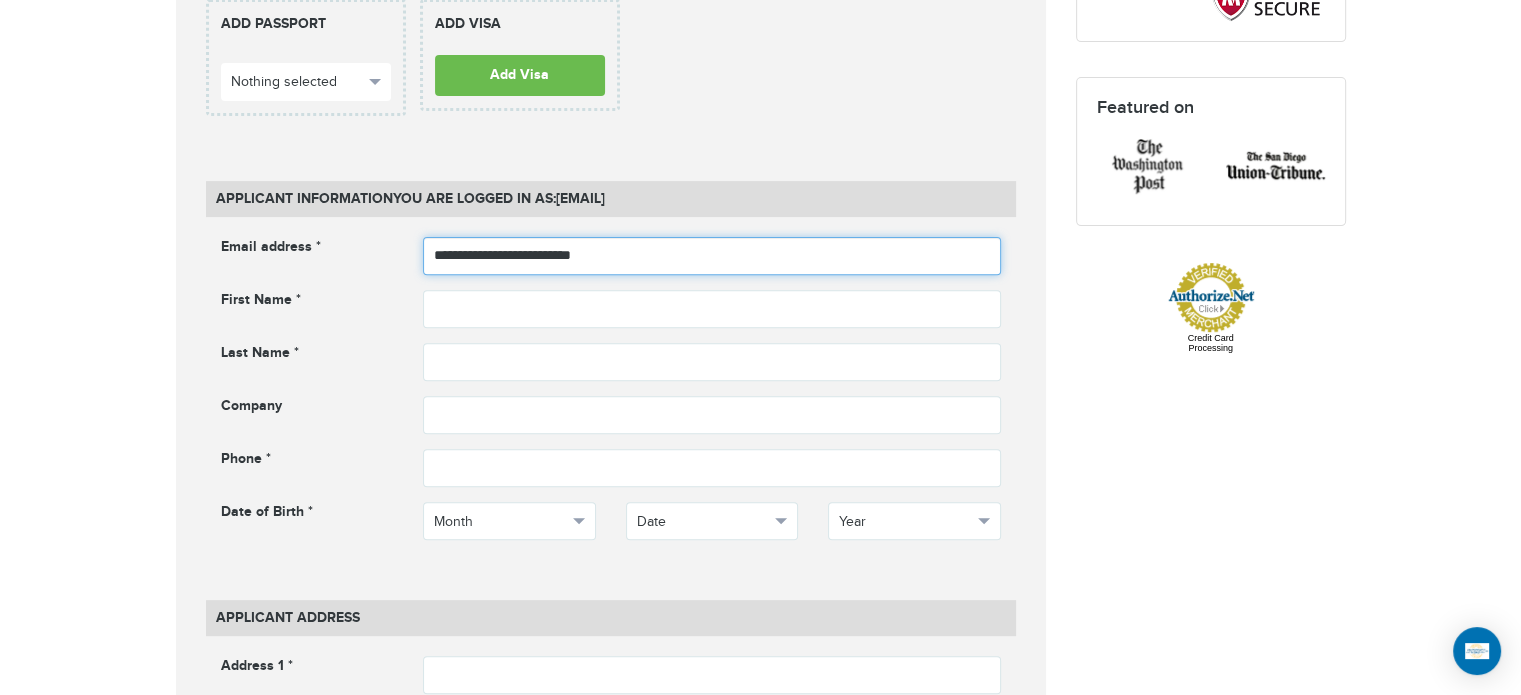 type on "**********" 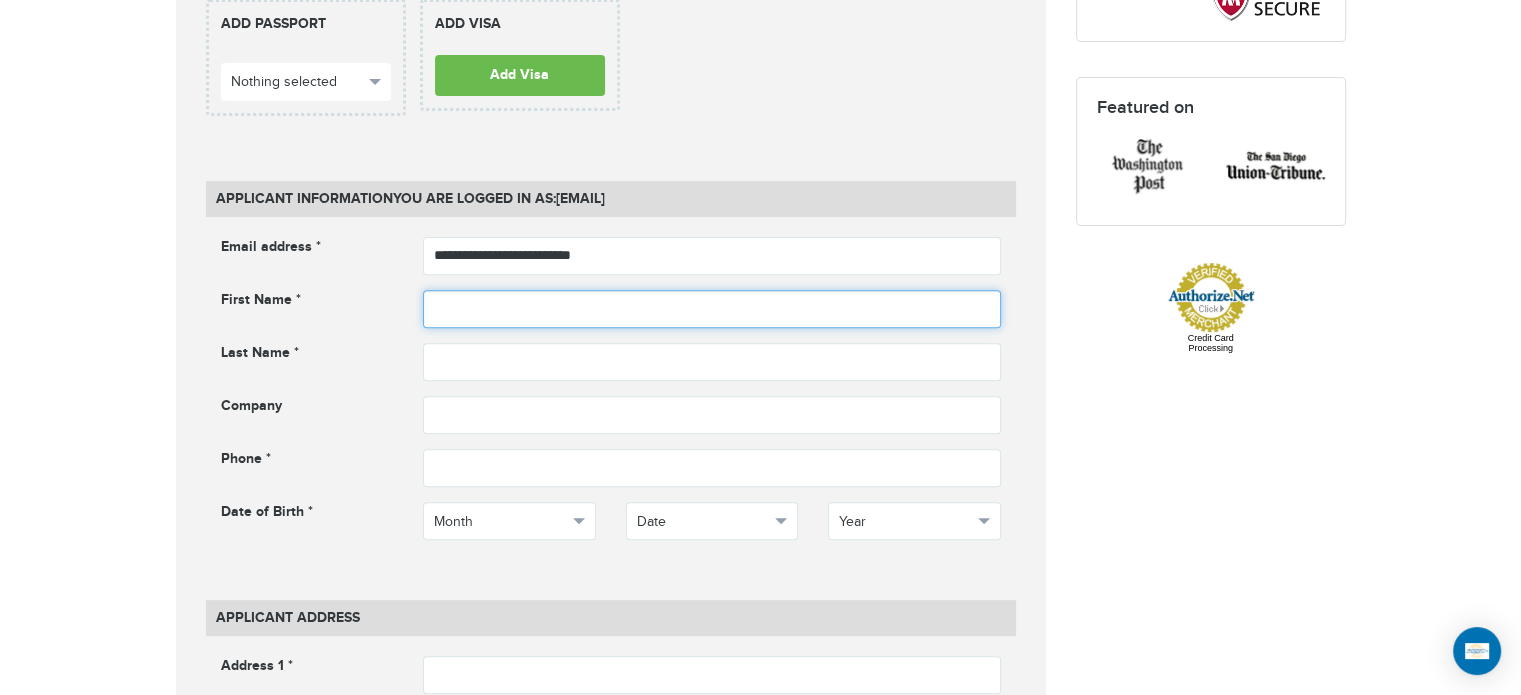 click at bounding box center (712, 309) 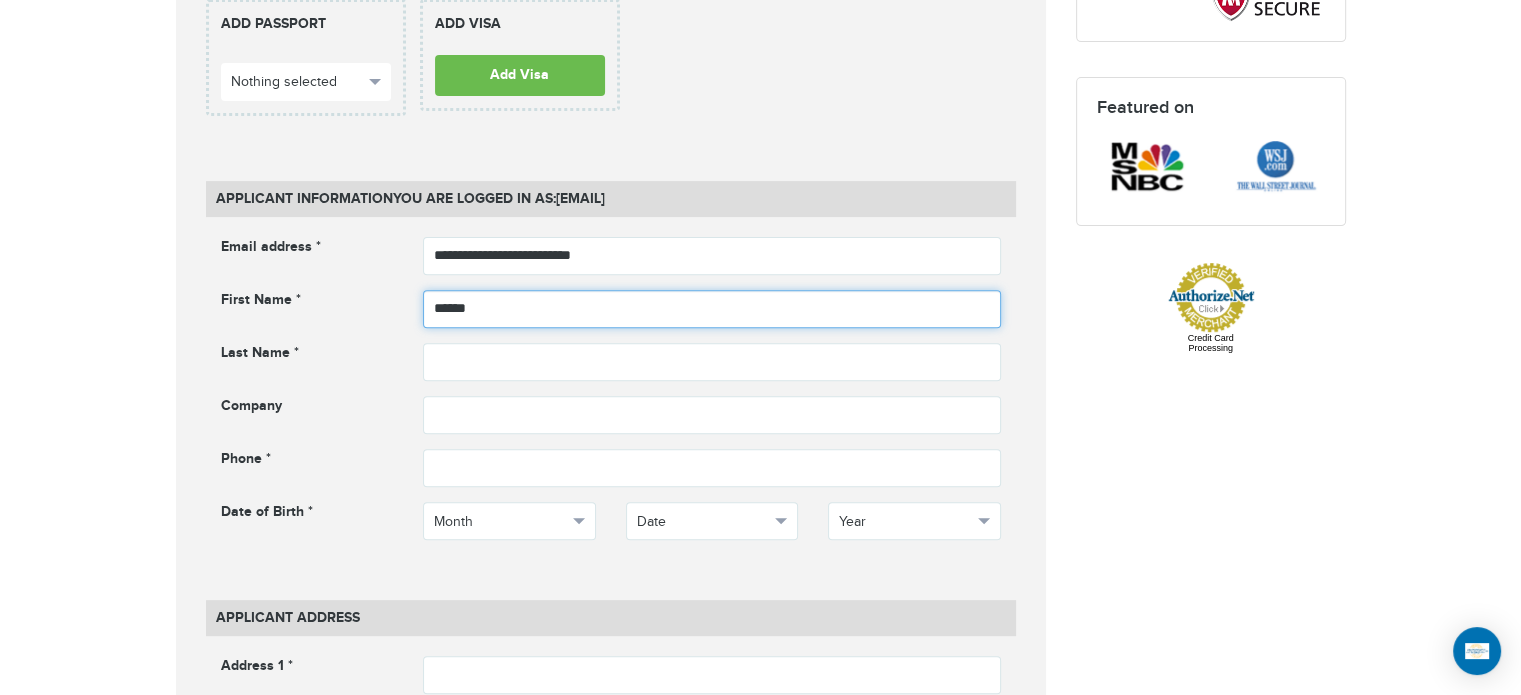 type on "******" 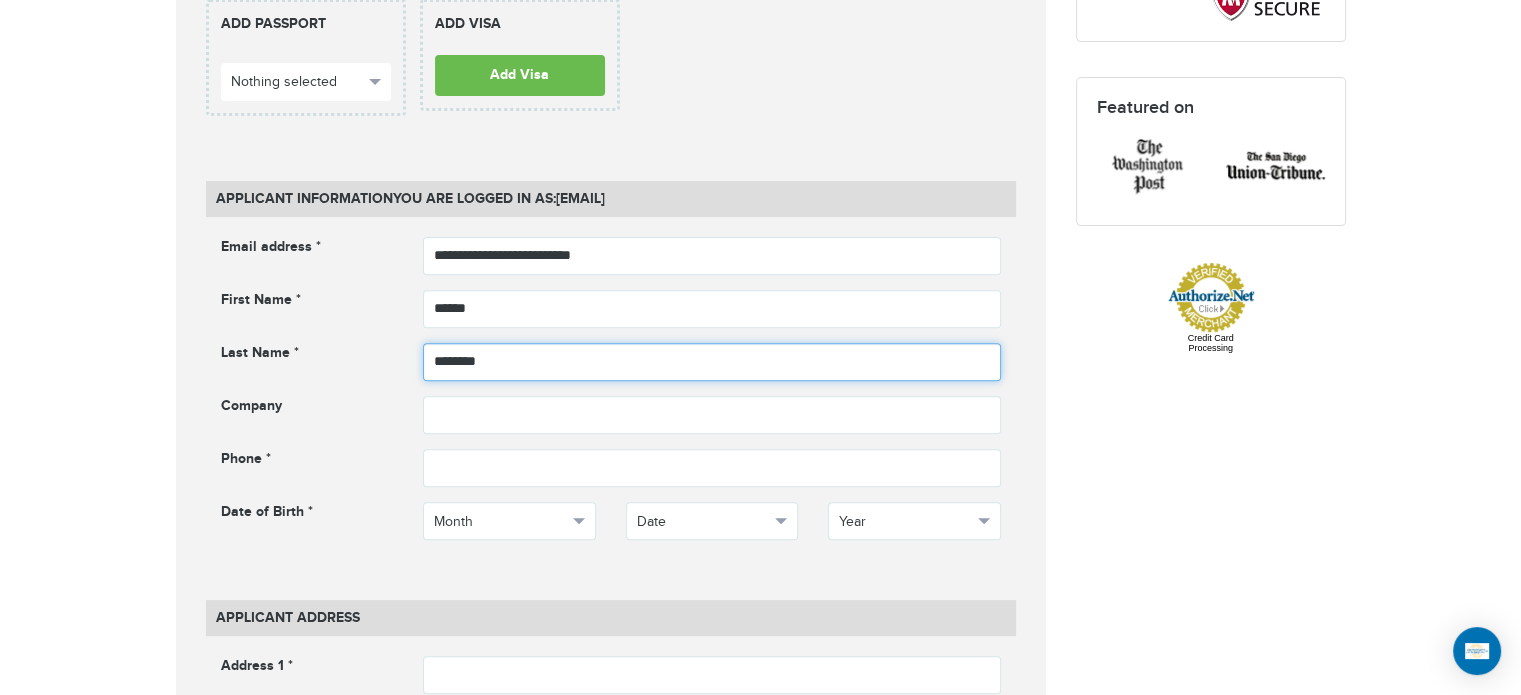 type on "********" 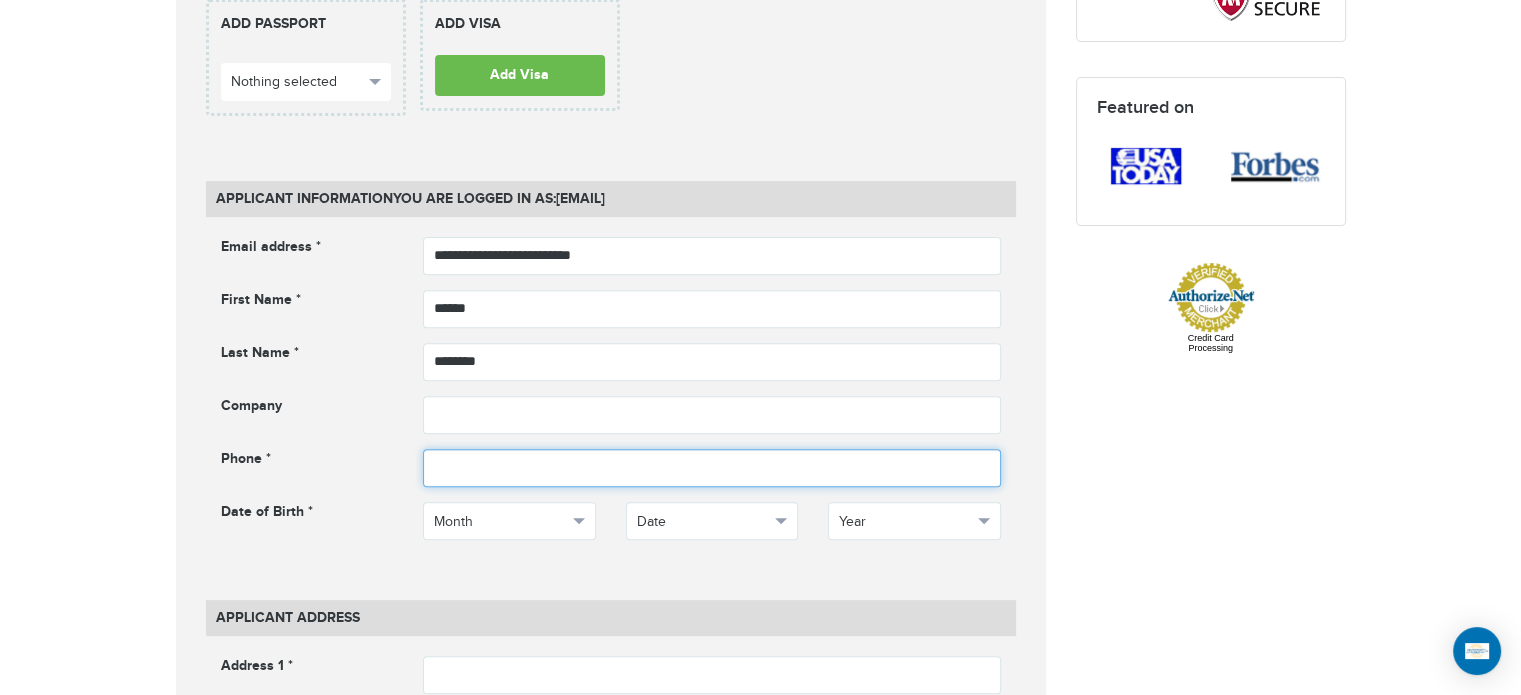 click at bounding box center (712, 468) 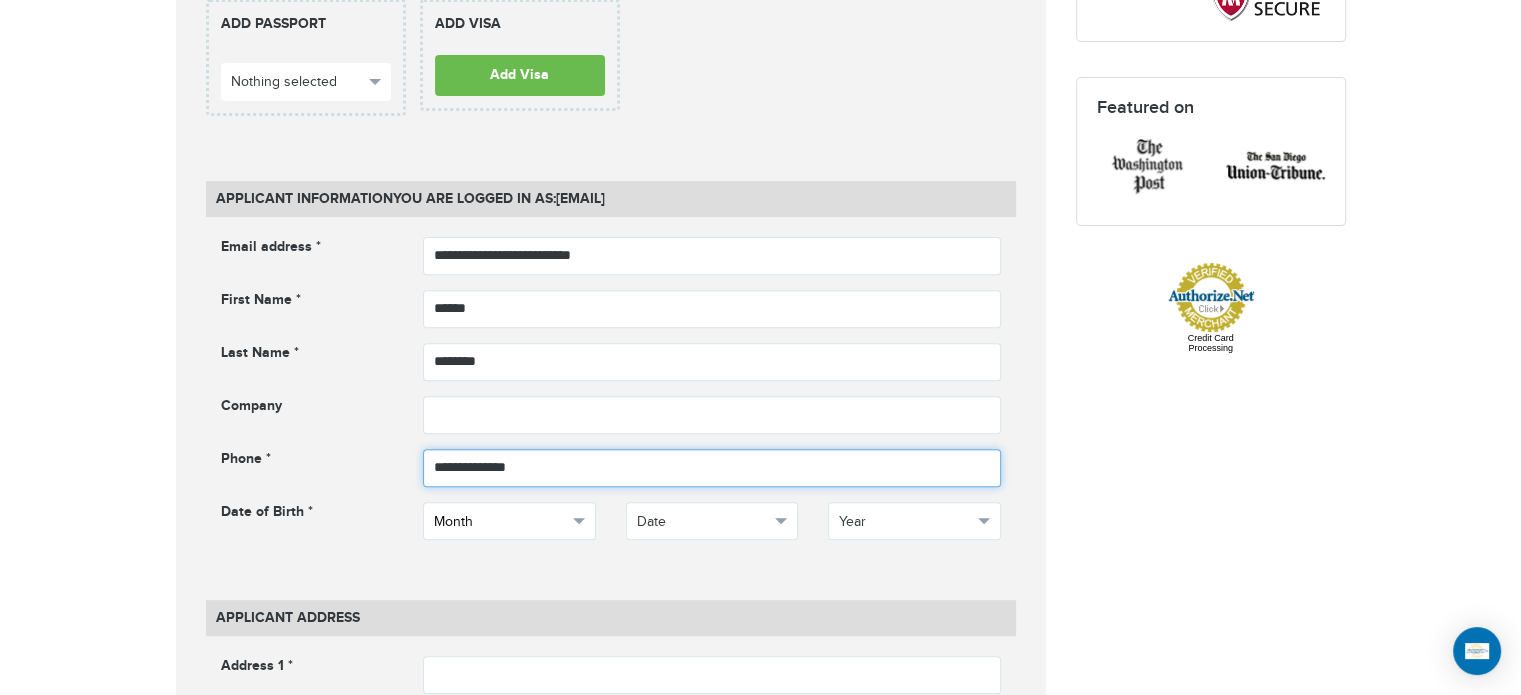 type on "**********" 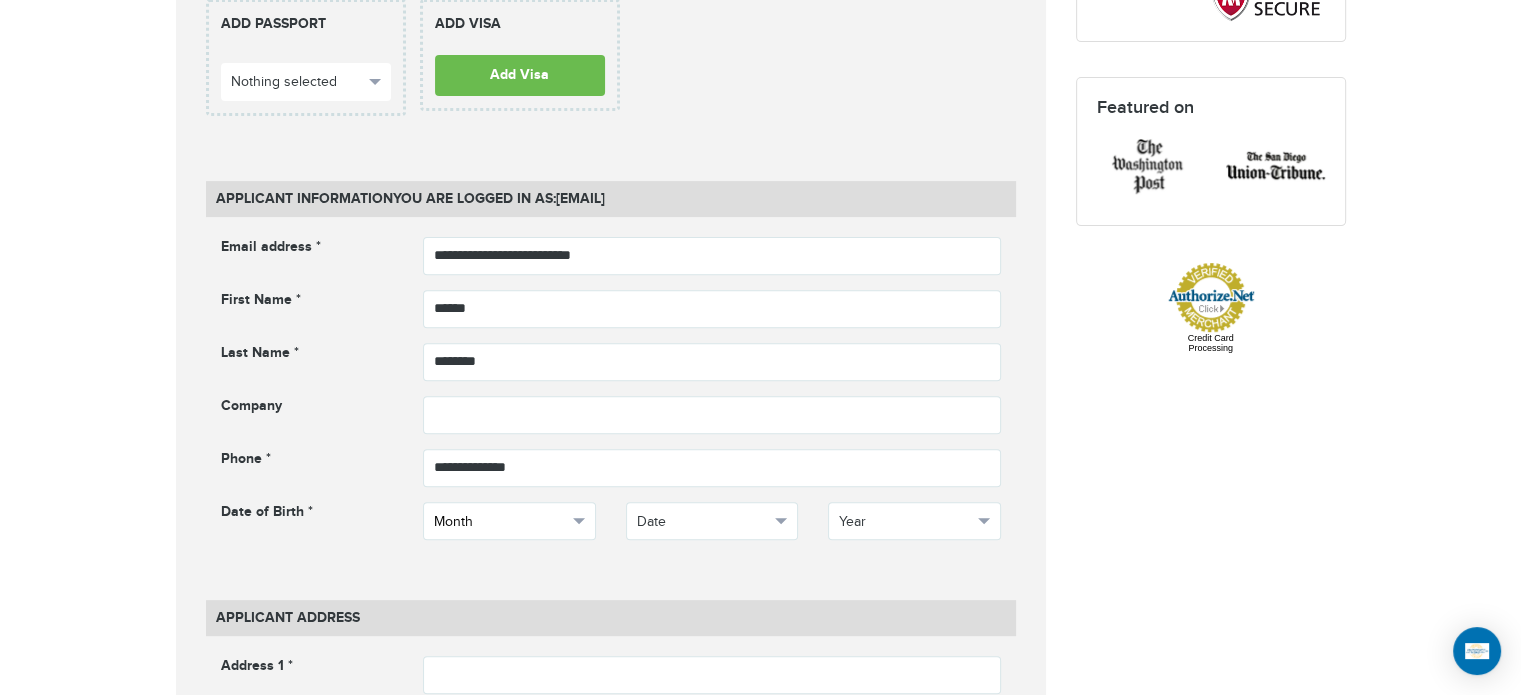 click at bounding box center [579, 521] 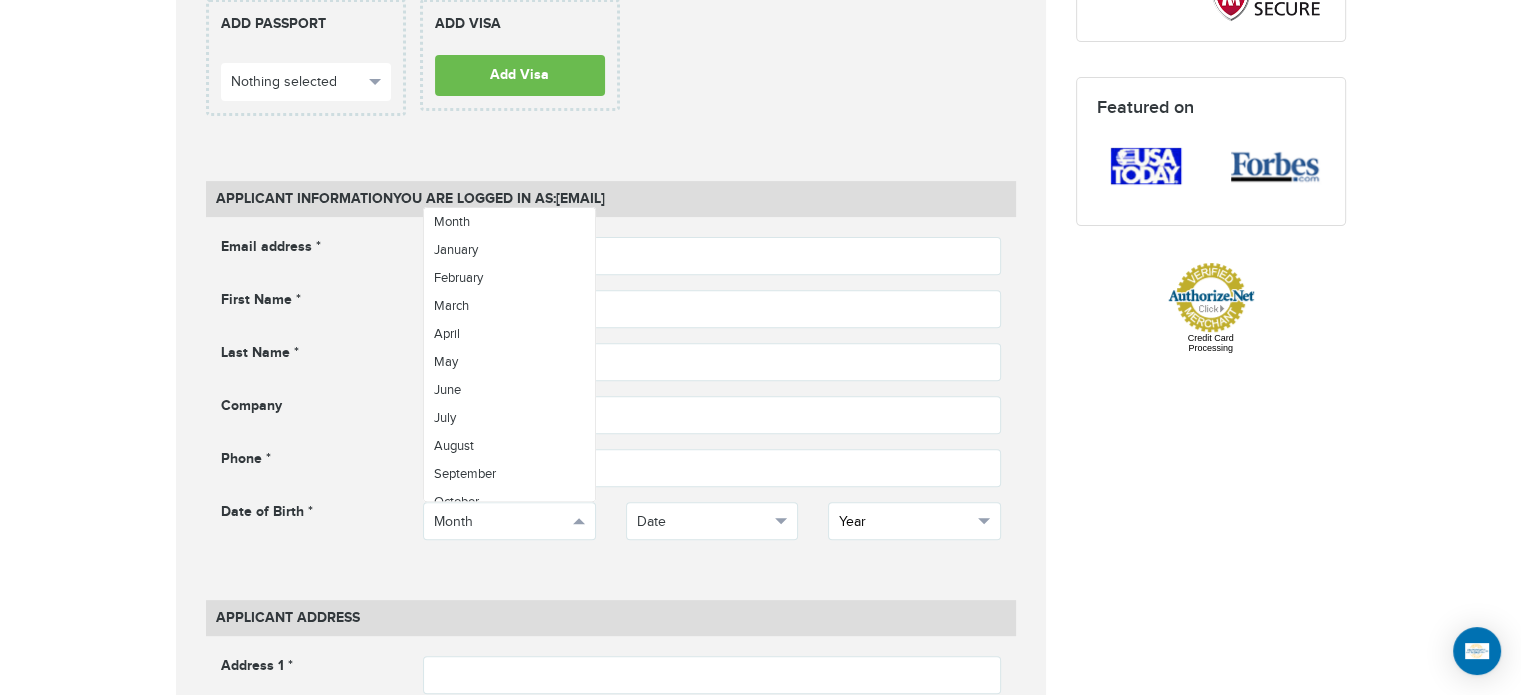 click on "Year" at bounding box center [914, 521] 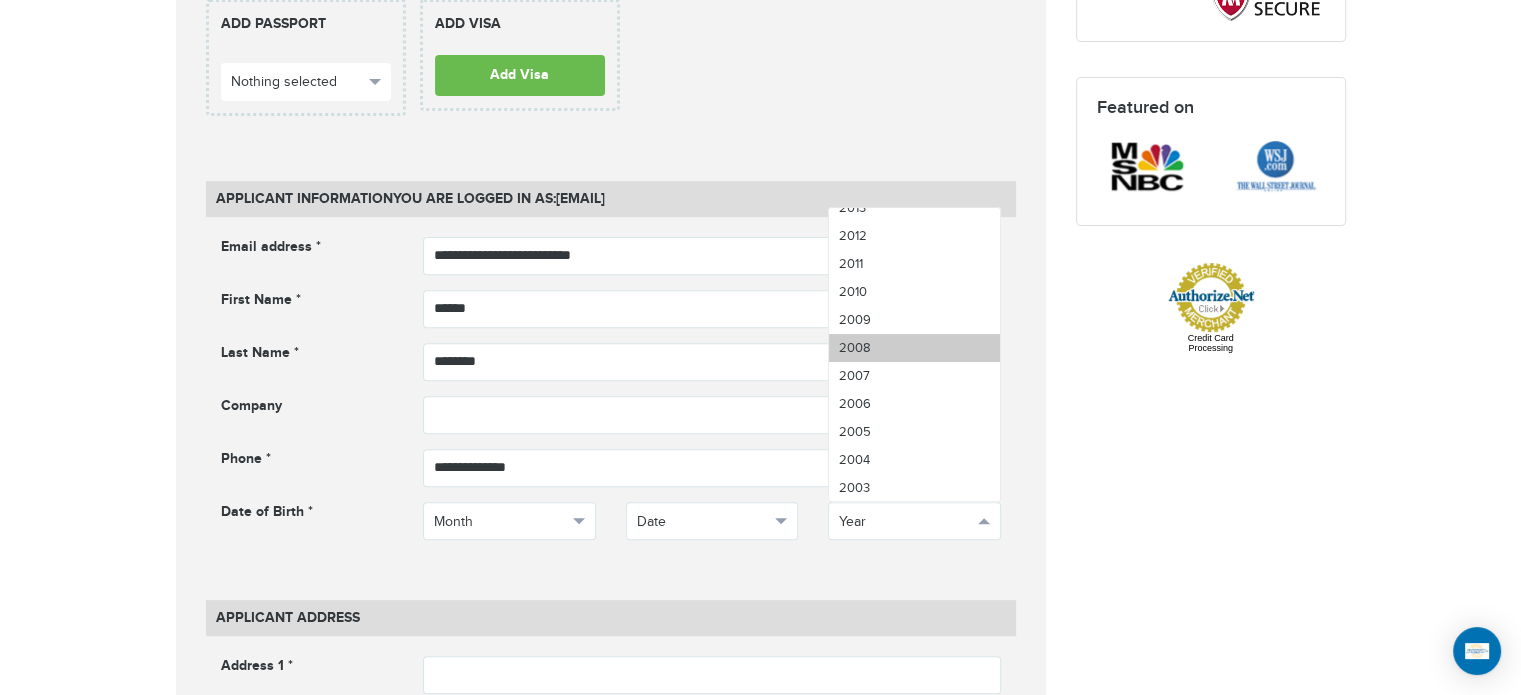 scroll, scrollTop: 400, scrollLeft: 0, axis: vertical 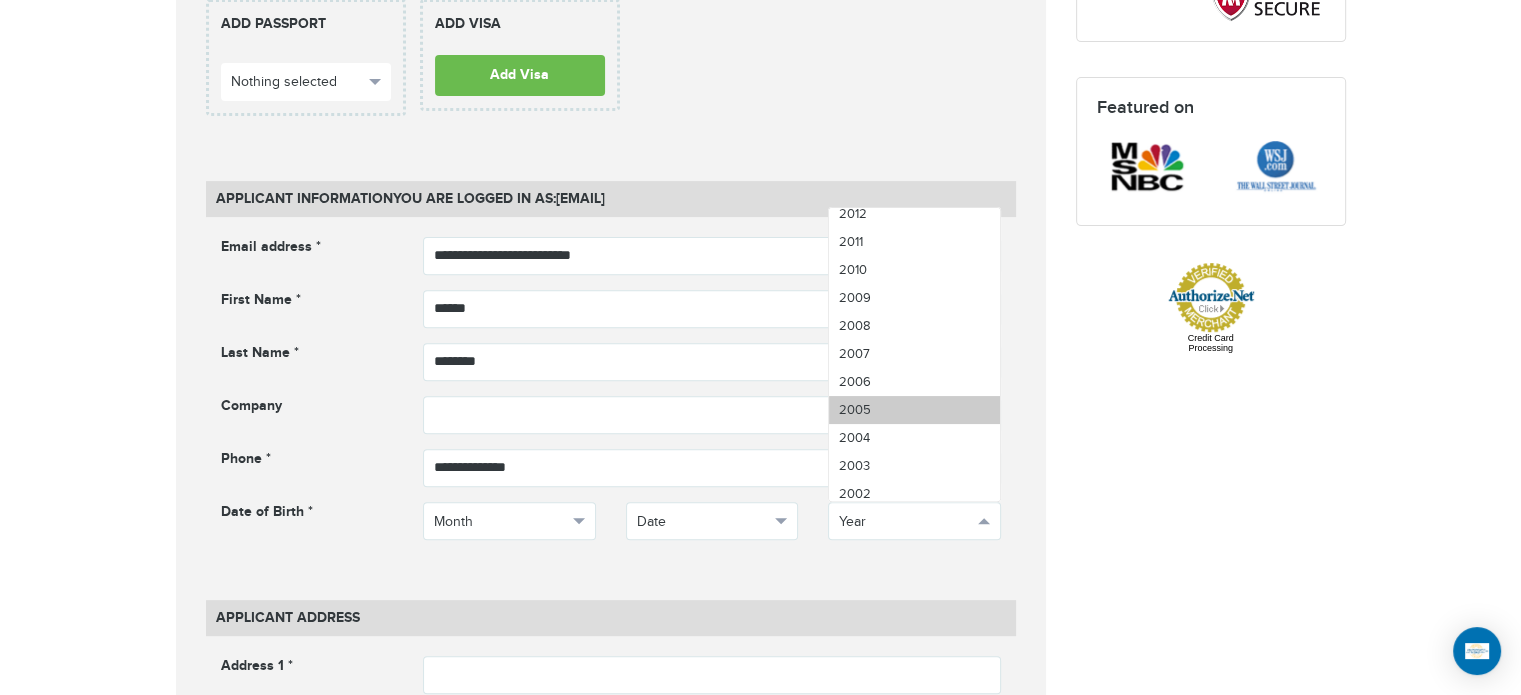 click on "2005" at bounding box center (914, 410) 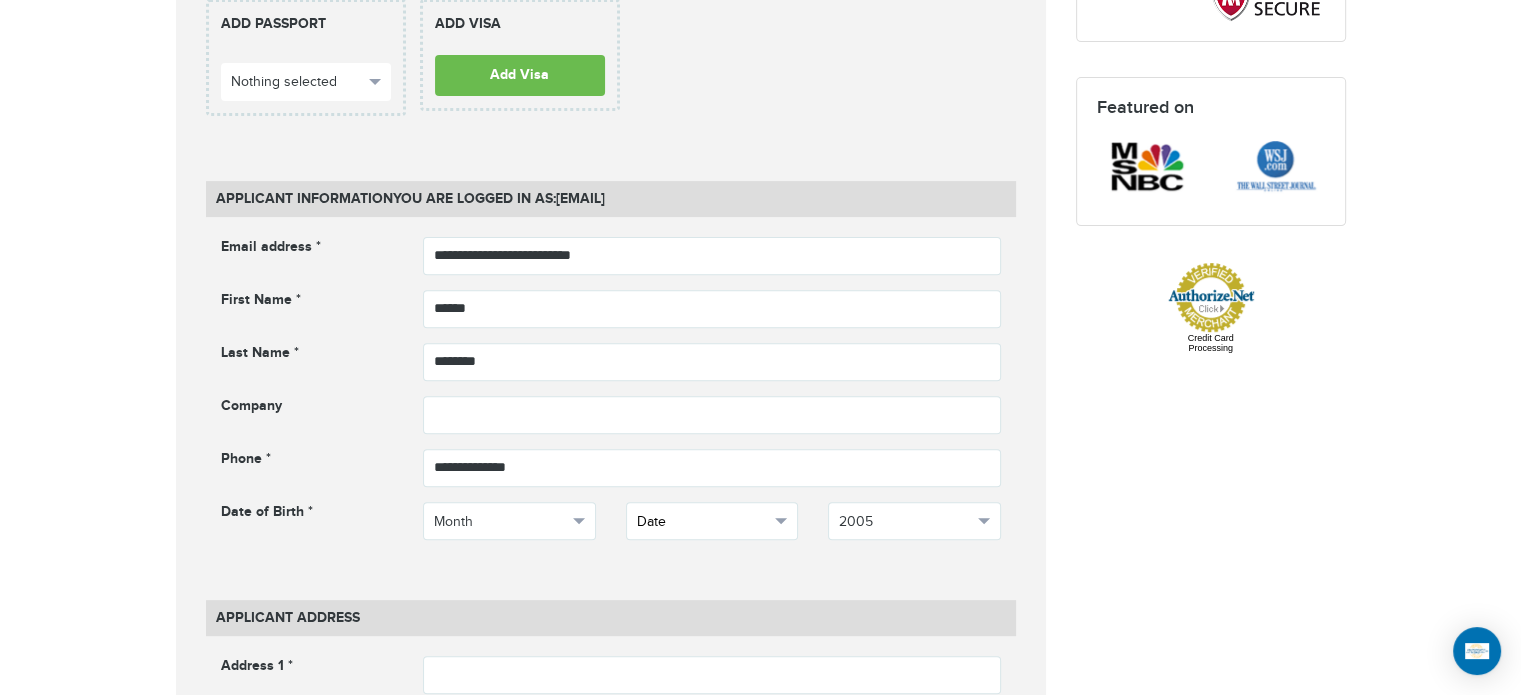 click on "Date" at bounding box center [712, 521] 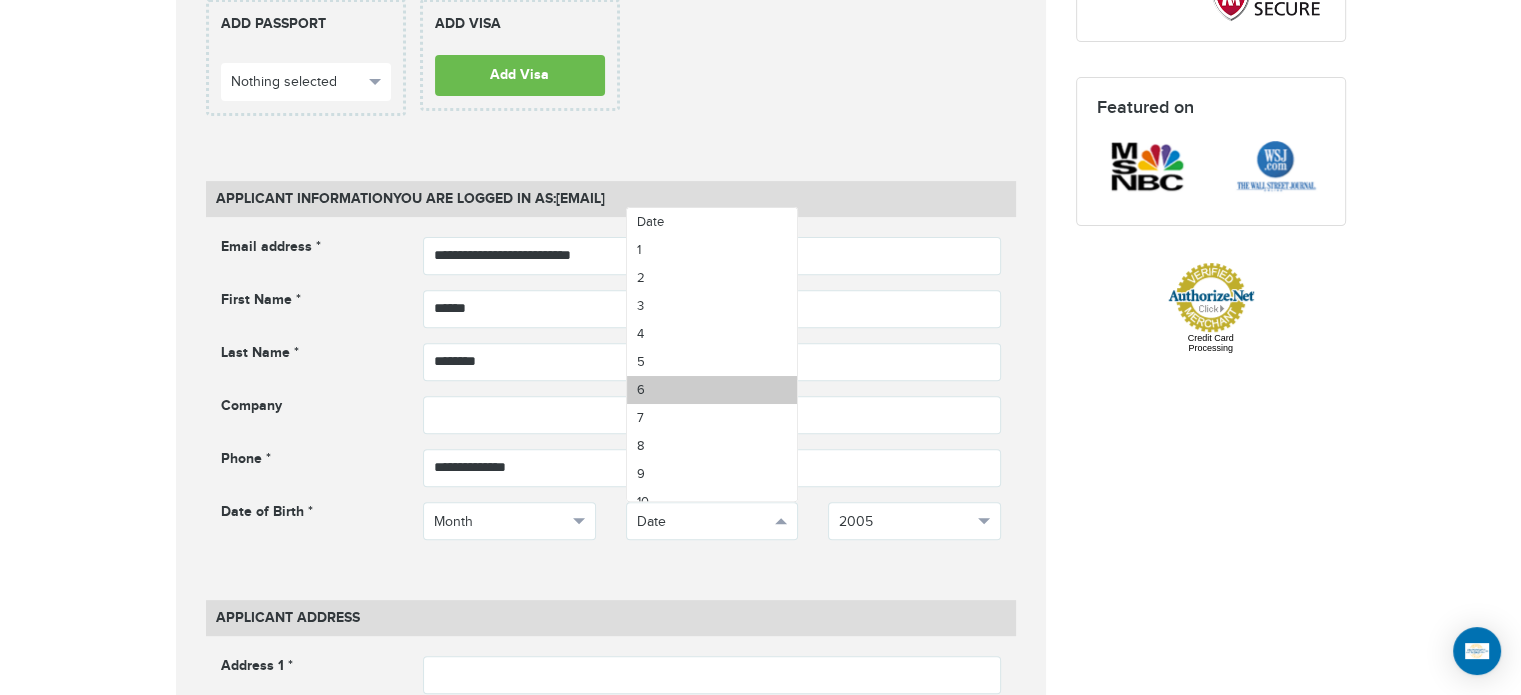 click on "6" at bounding box center (712, 390) 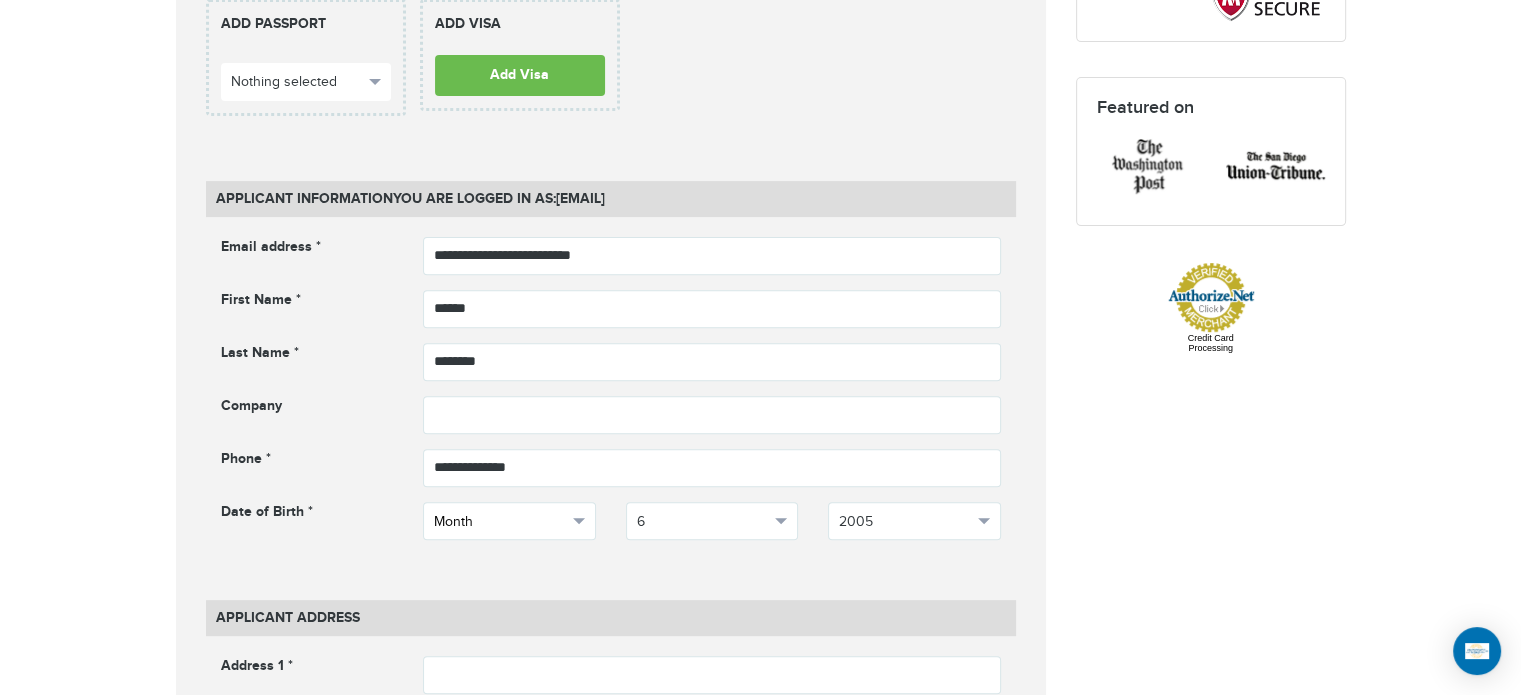click at bounding box center (579, 521) 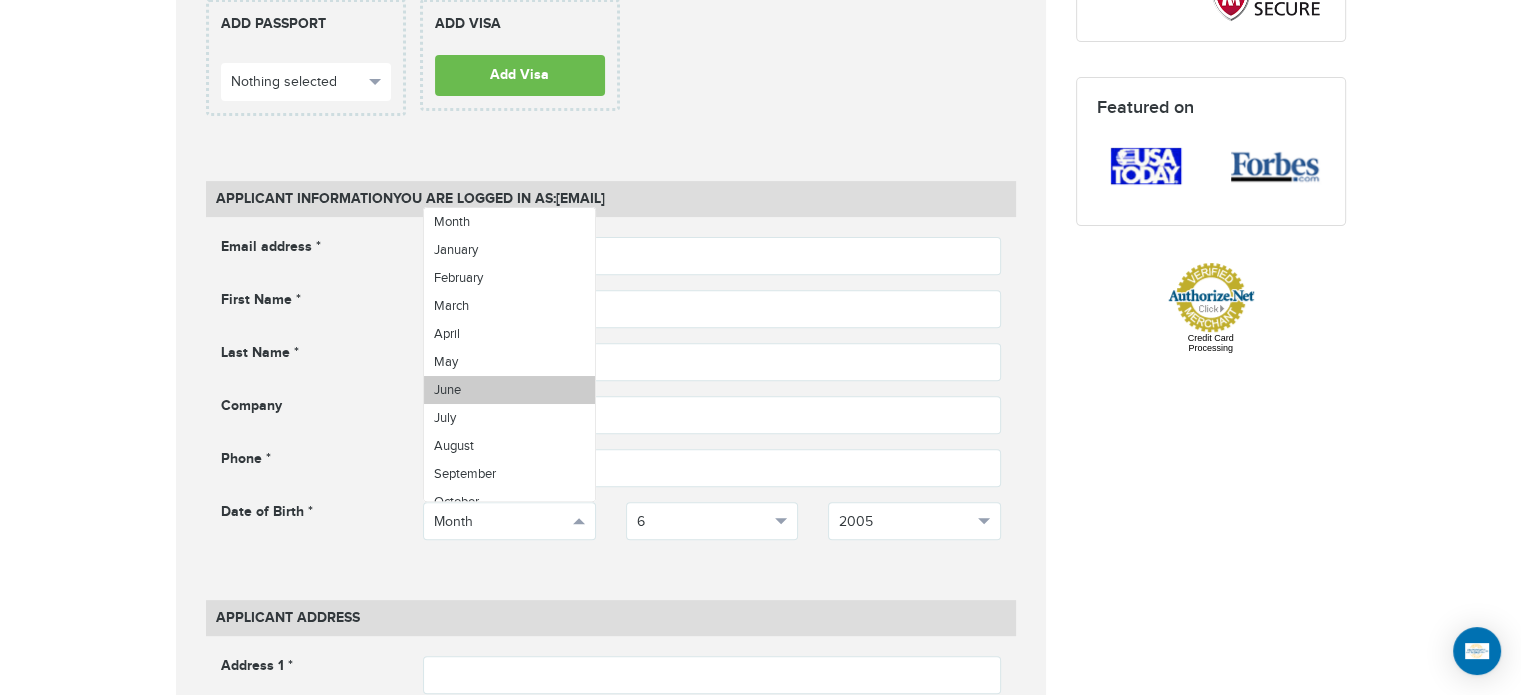 click on "June" at bounding box center (509, 390) 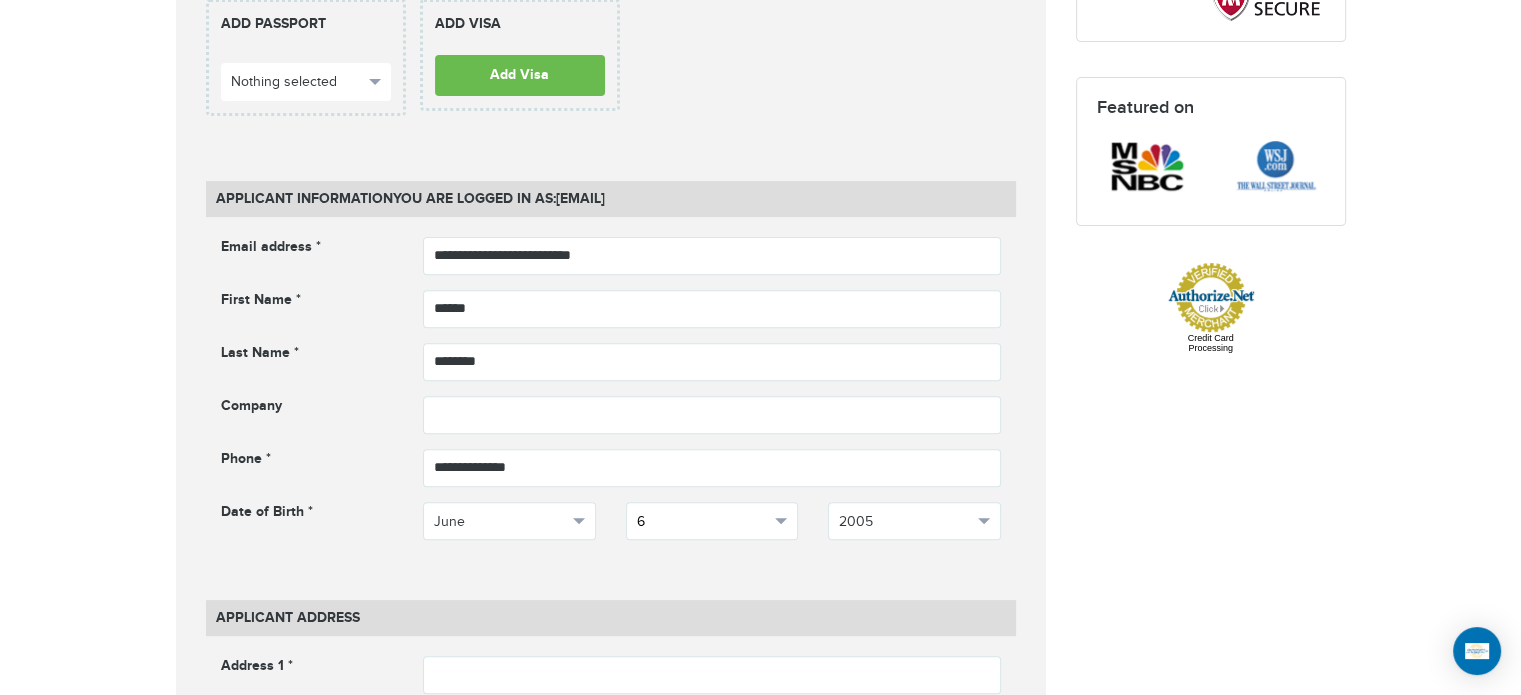 click on "6" at bounding box center [703, 522] 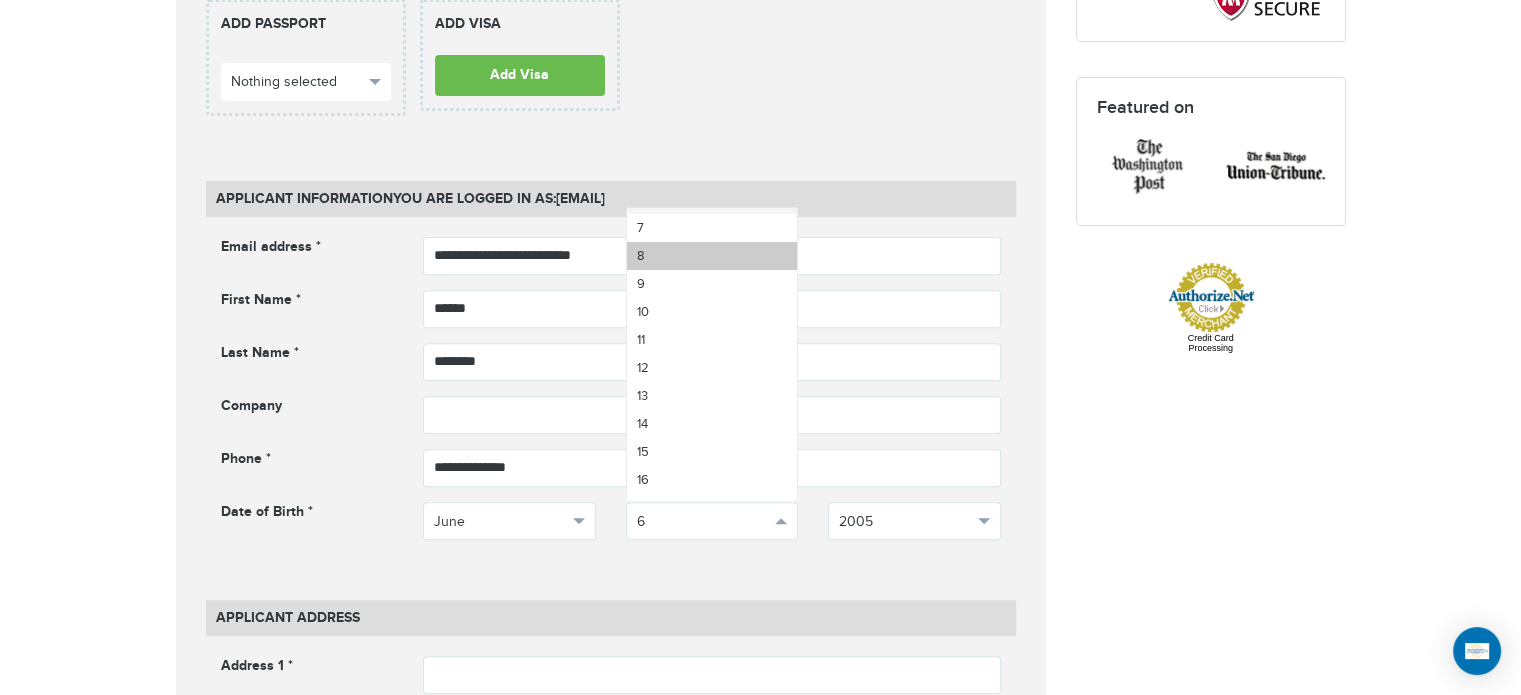 scroll, scrollTop: 200, scrollLeft: 0, axis: vertical 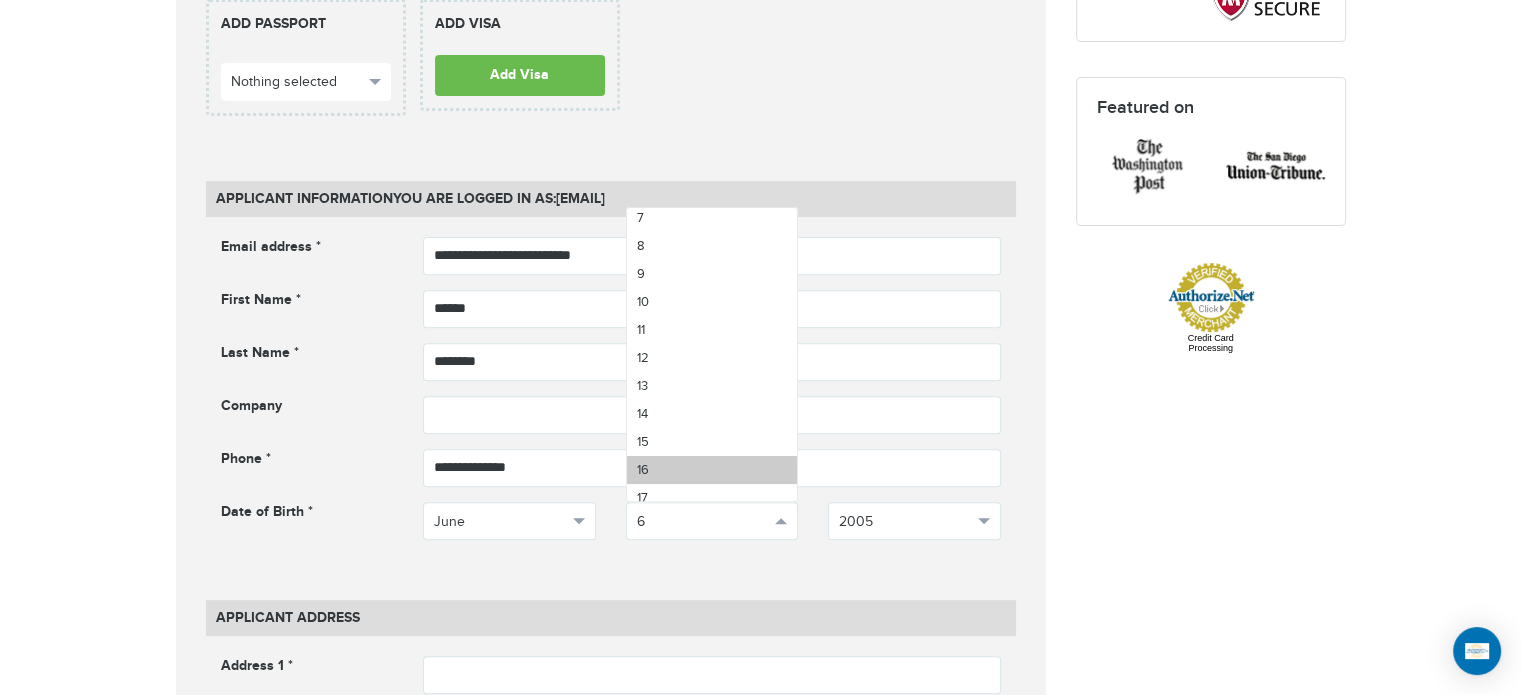 click on "16" at bounding box center (712, 470) 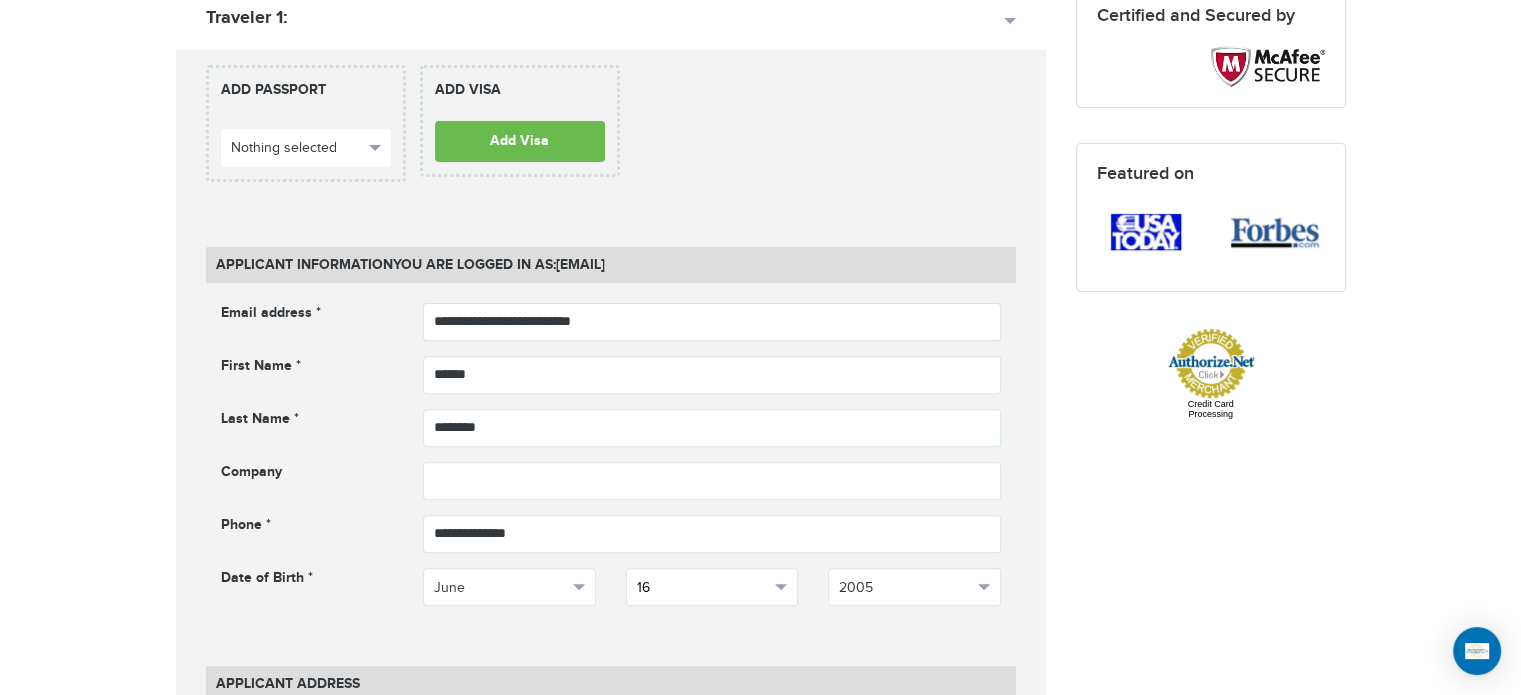 scroll, scrollTop: 600, scrollLeft: 0, axis: vertical 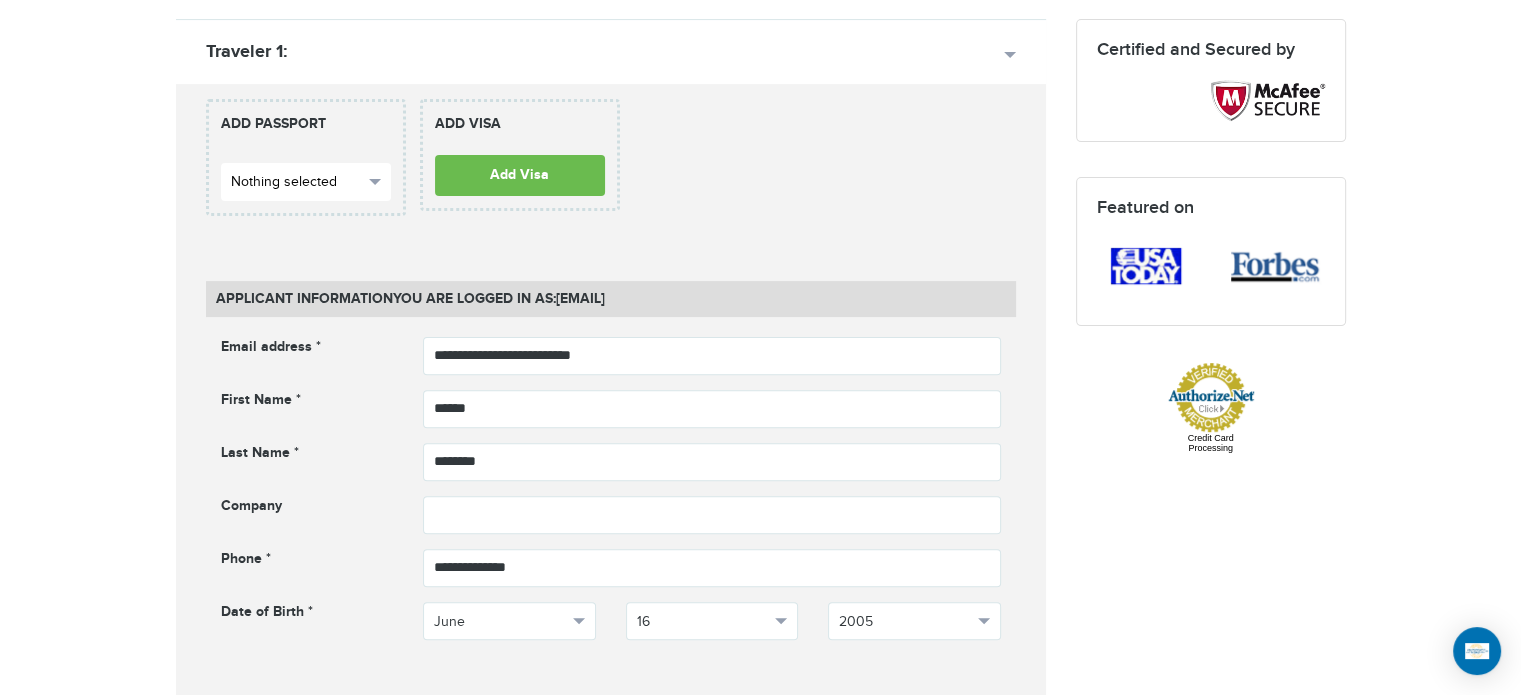 click on "Nothing selected" at bounding box center (297, 182) 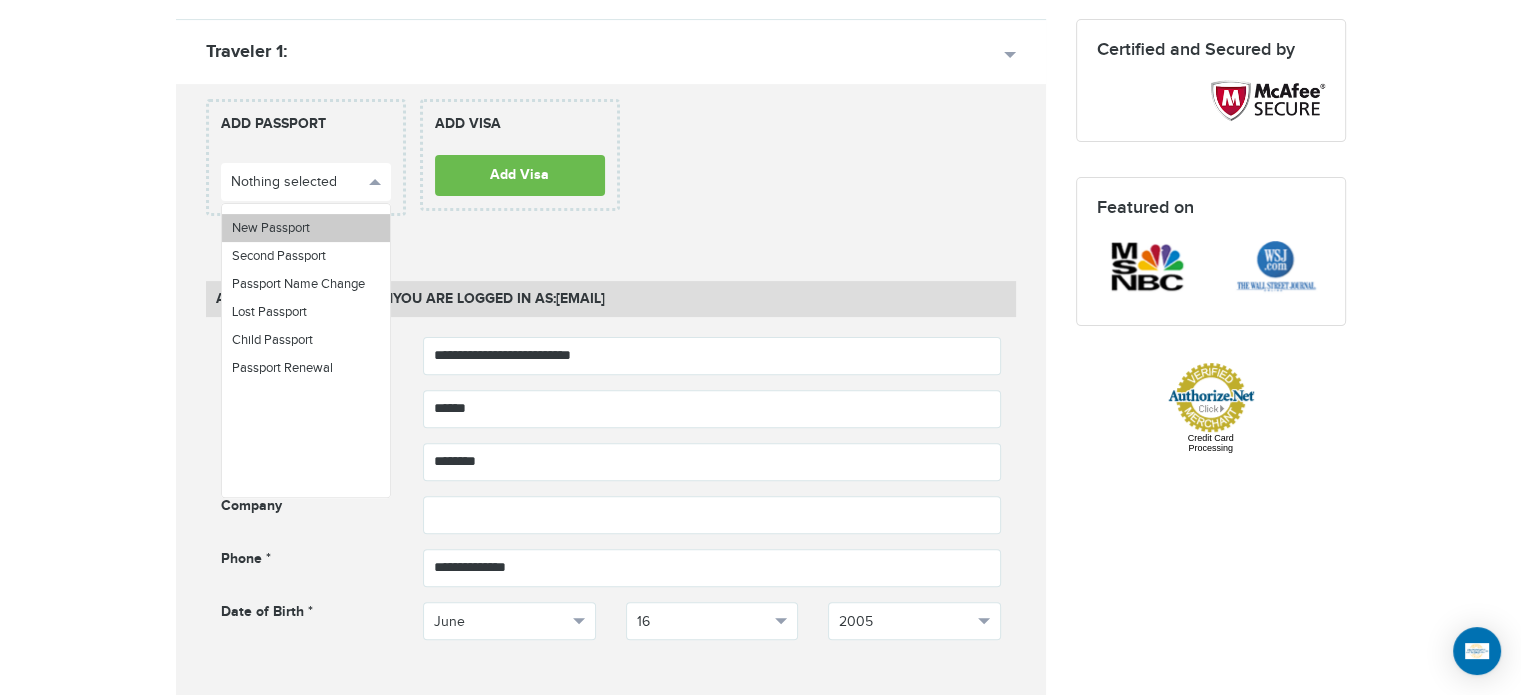 click on "New Passport" at bounding box center (271, 228) 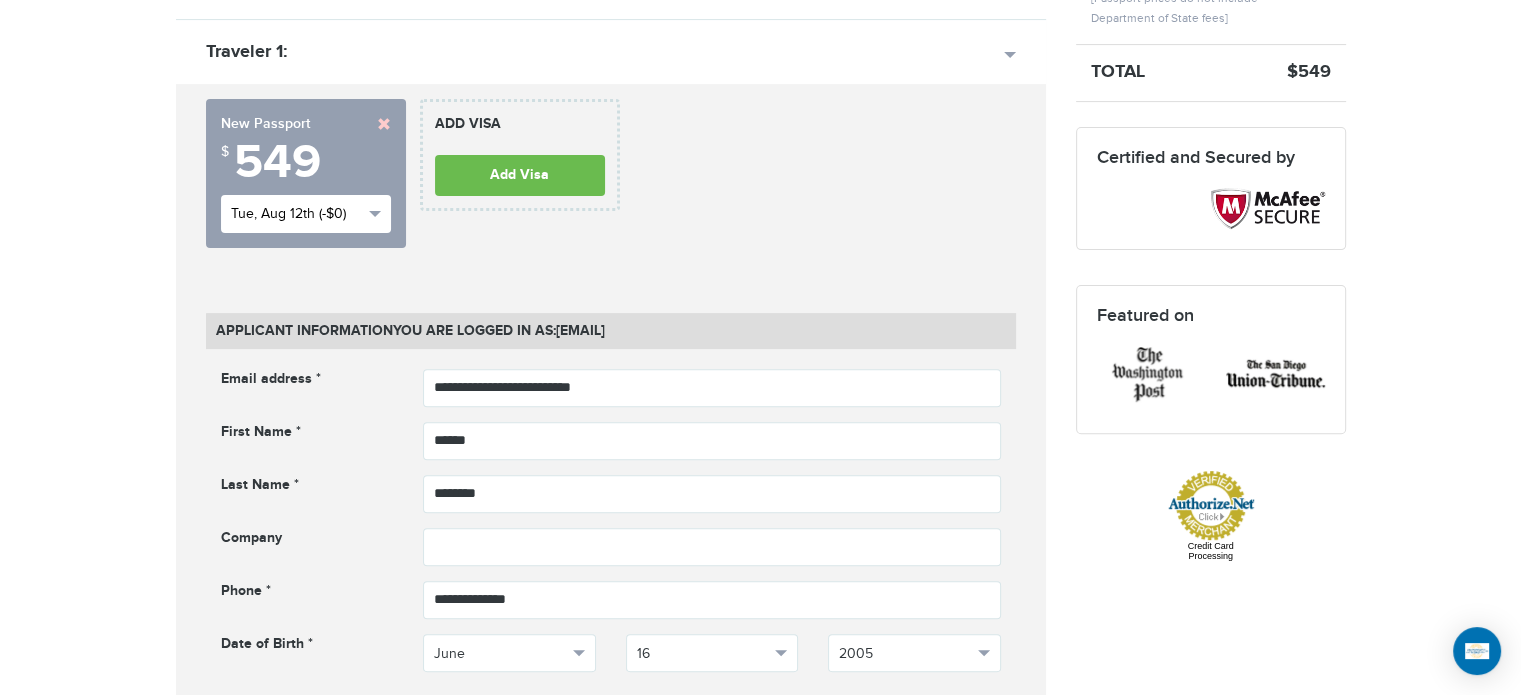 click on "Tue, Aug 12th (-$0)" at bounding box center [297, 214] 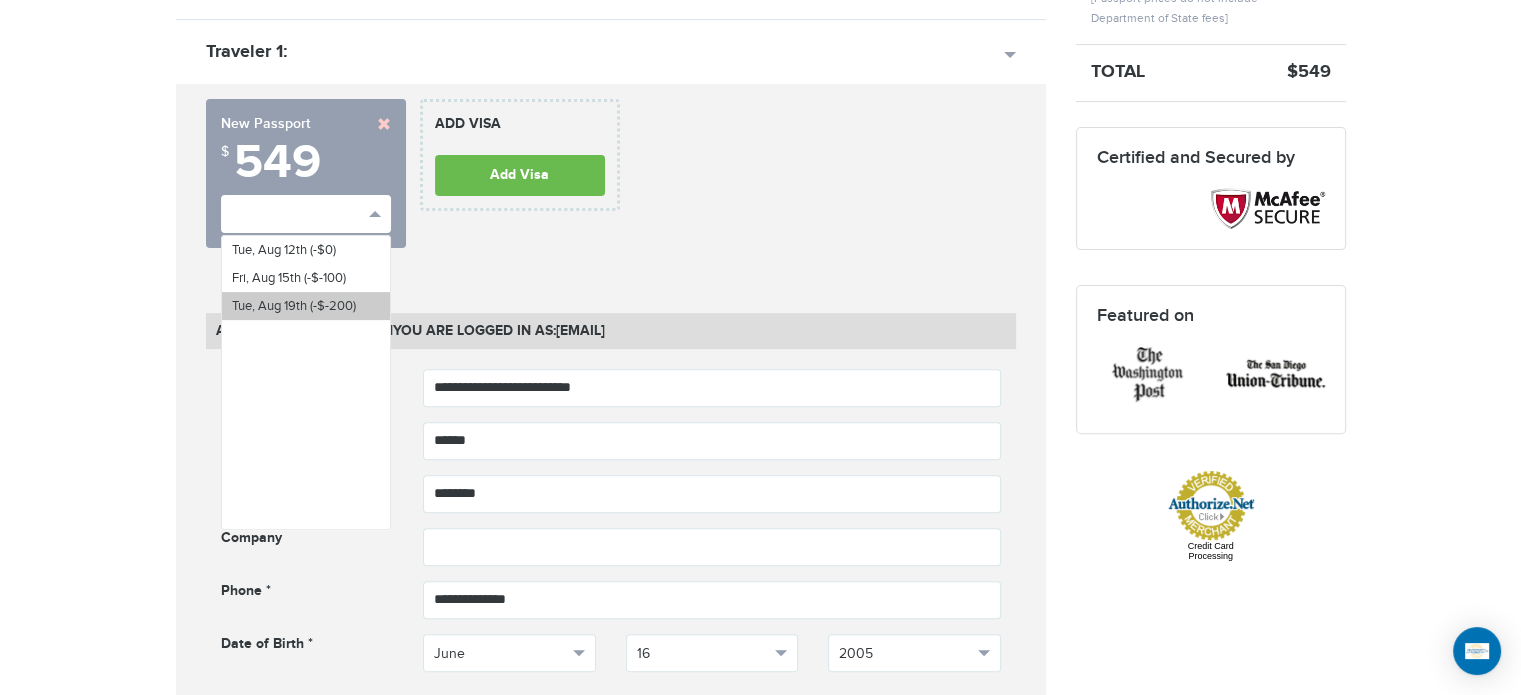click on "Tue, Aug 19th (-$-200)" at bounding box center (306, 306) 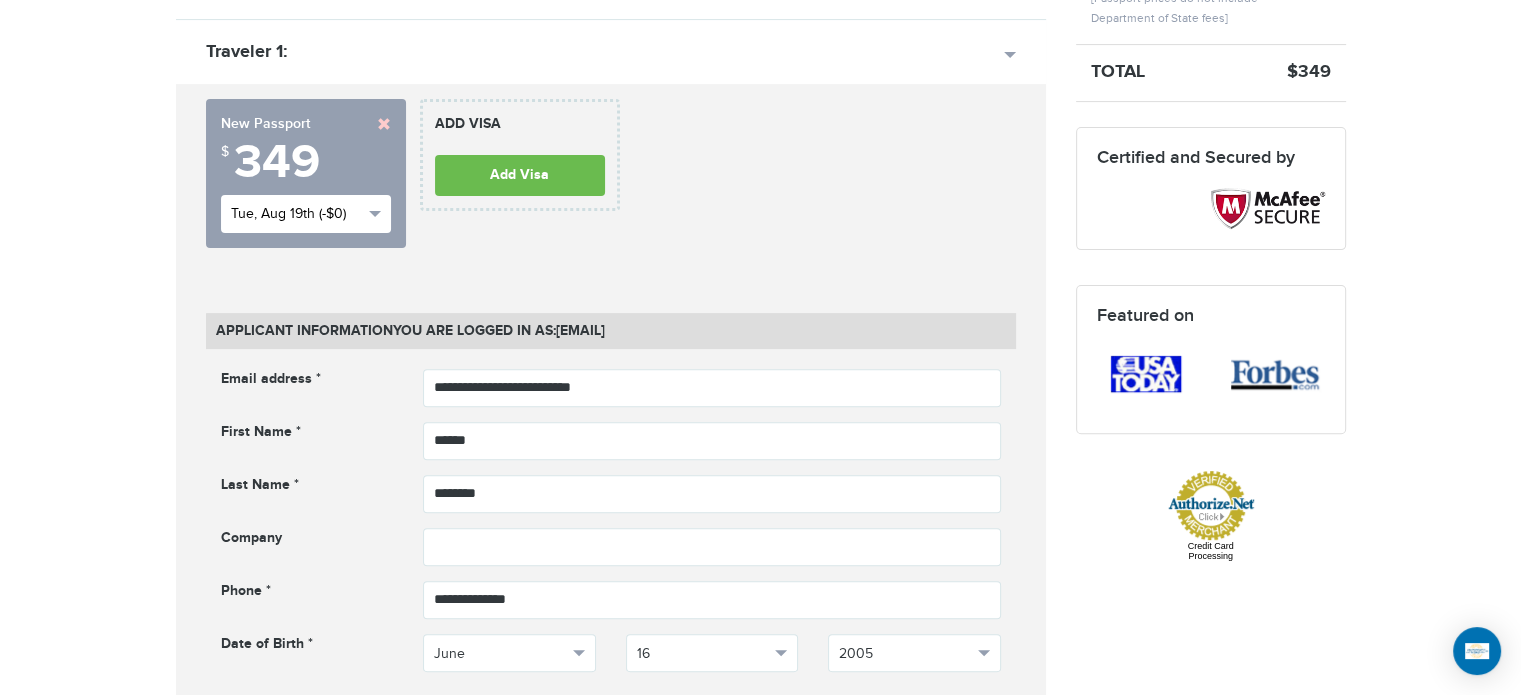 click on "Tue, Aug 19th (-$0)" at bounding box center (297, 214) 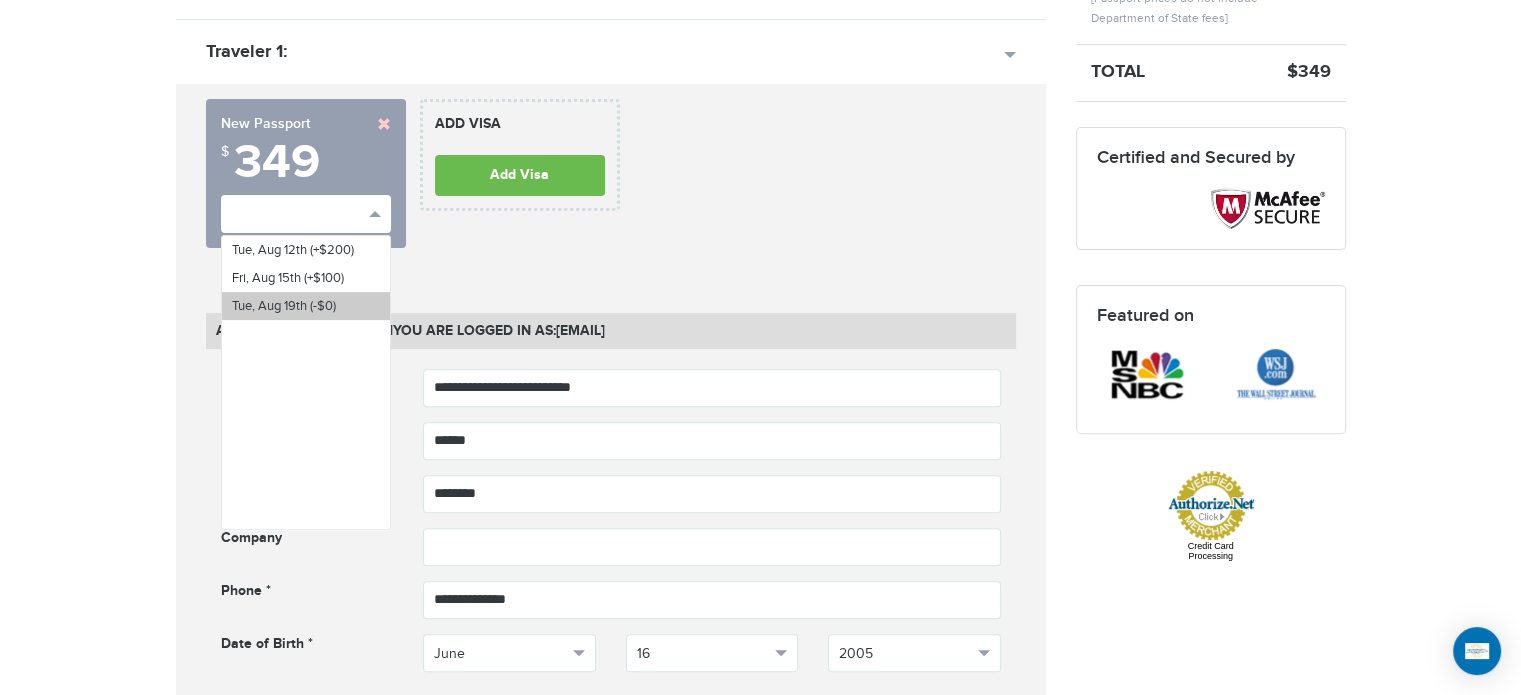 click on "Tue, Aug 19th (-$0)" at bounding box center [284, 306] 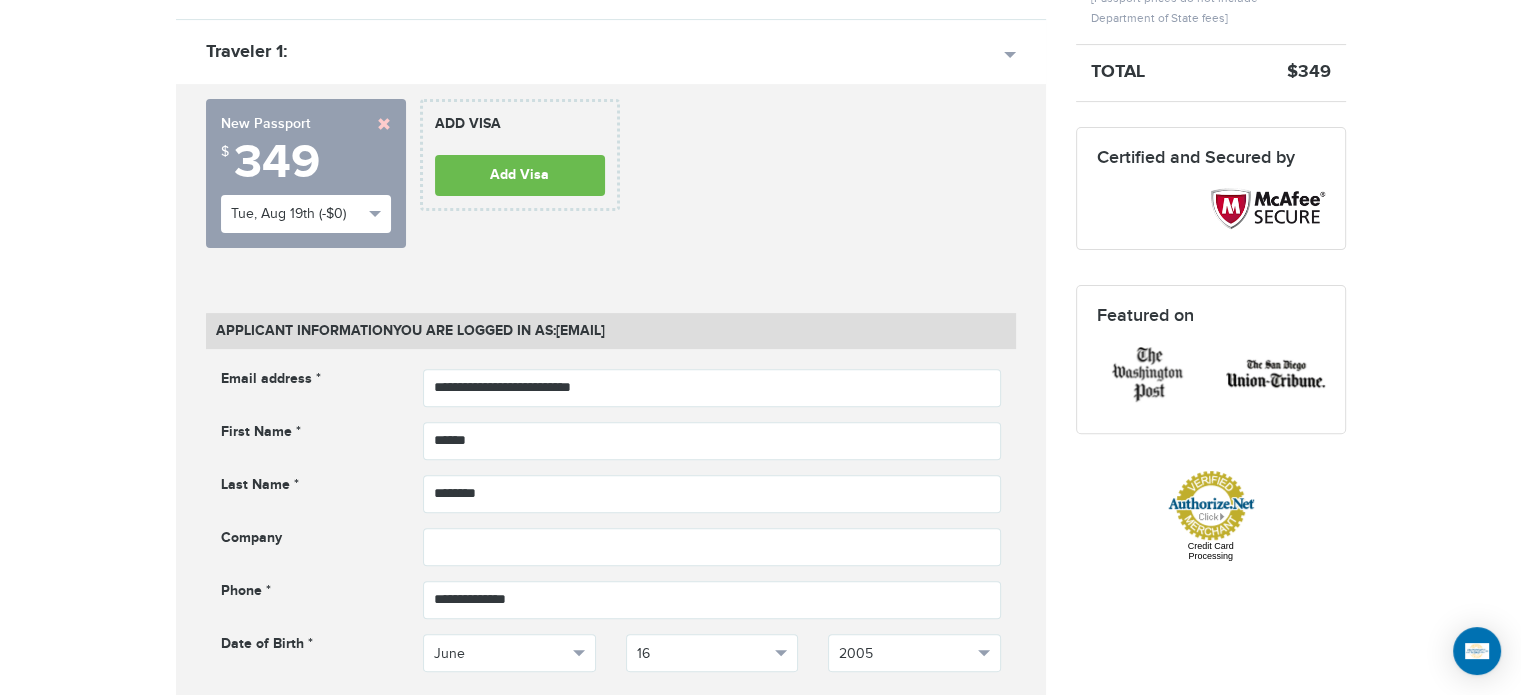 click at bounding box center [384, 124] 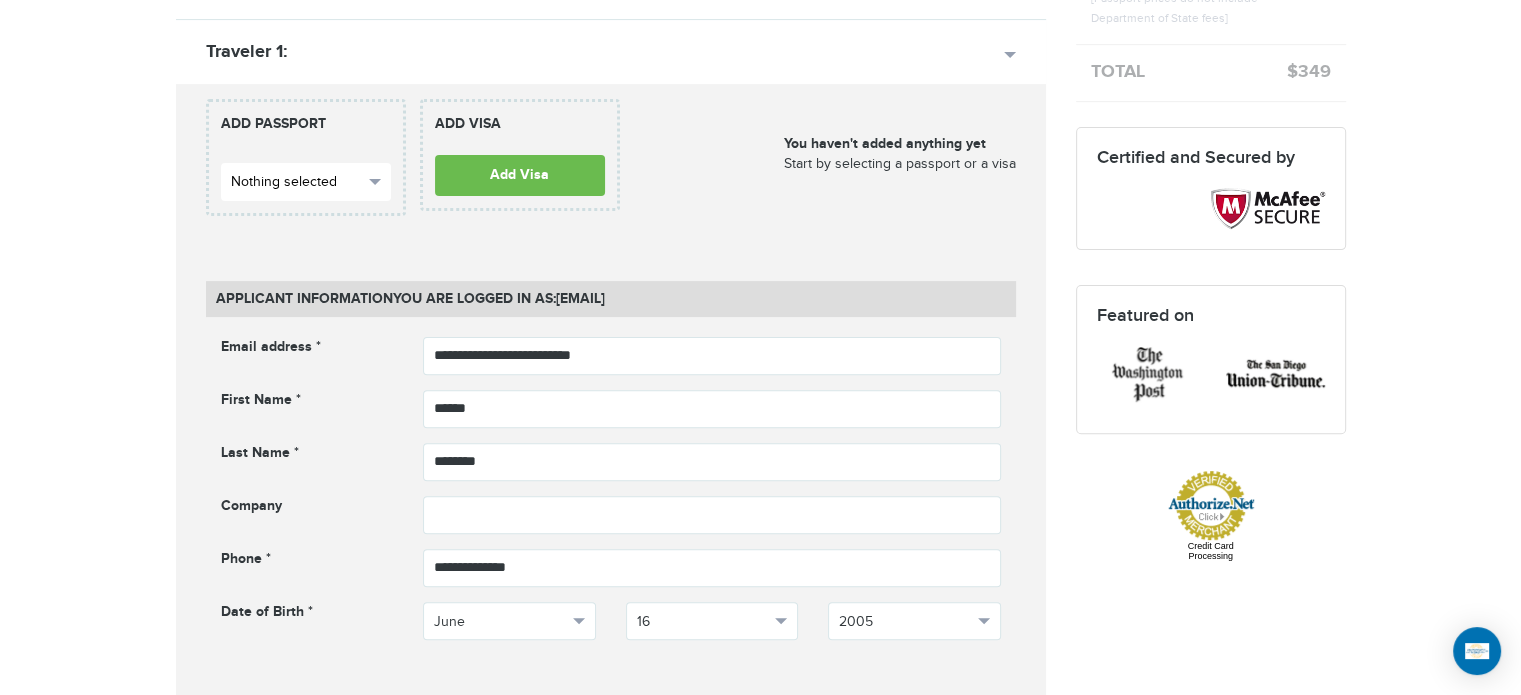 click on "Nothing selected" at bounding box center [297, 182] 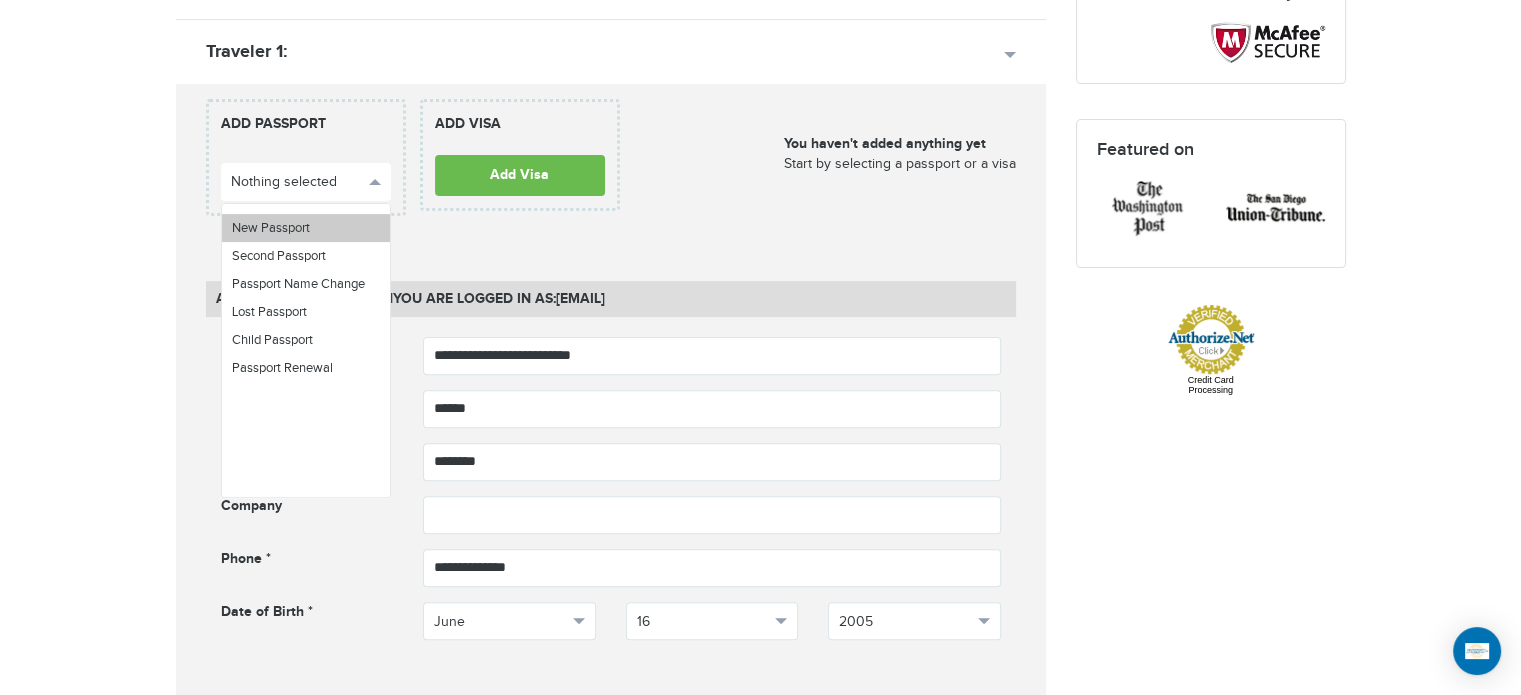 click on "New Passport" at bounding box center [271, 228] 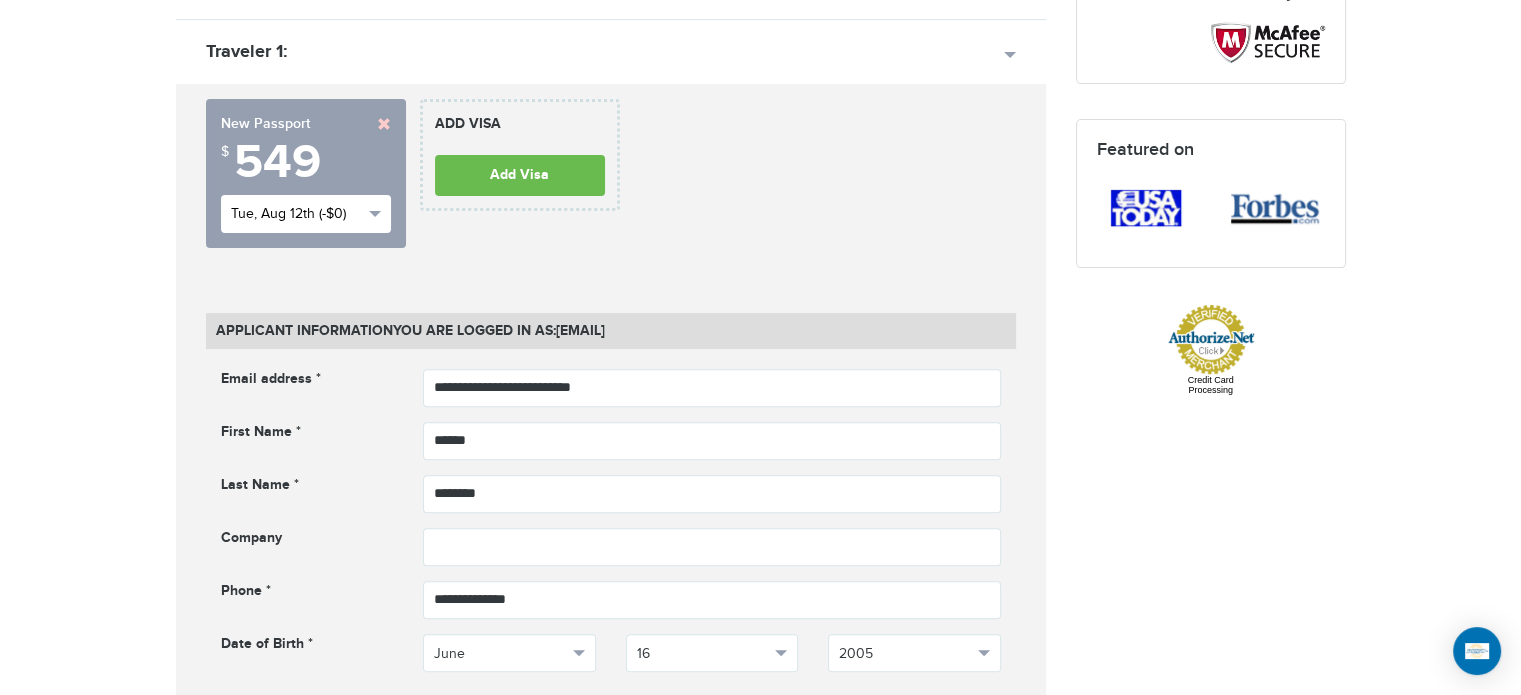 click on "Tue, Aug 12th (-$0)" at bounding box center [297, 214] 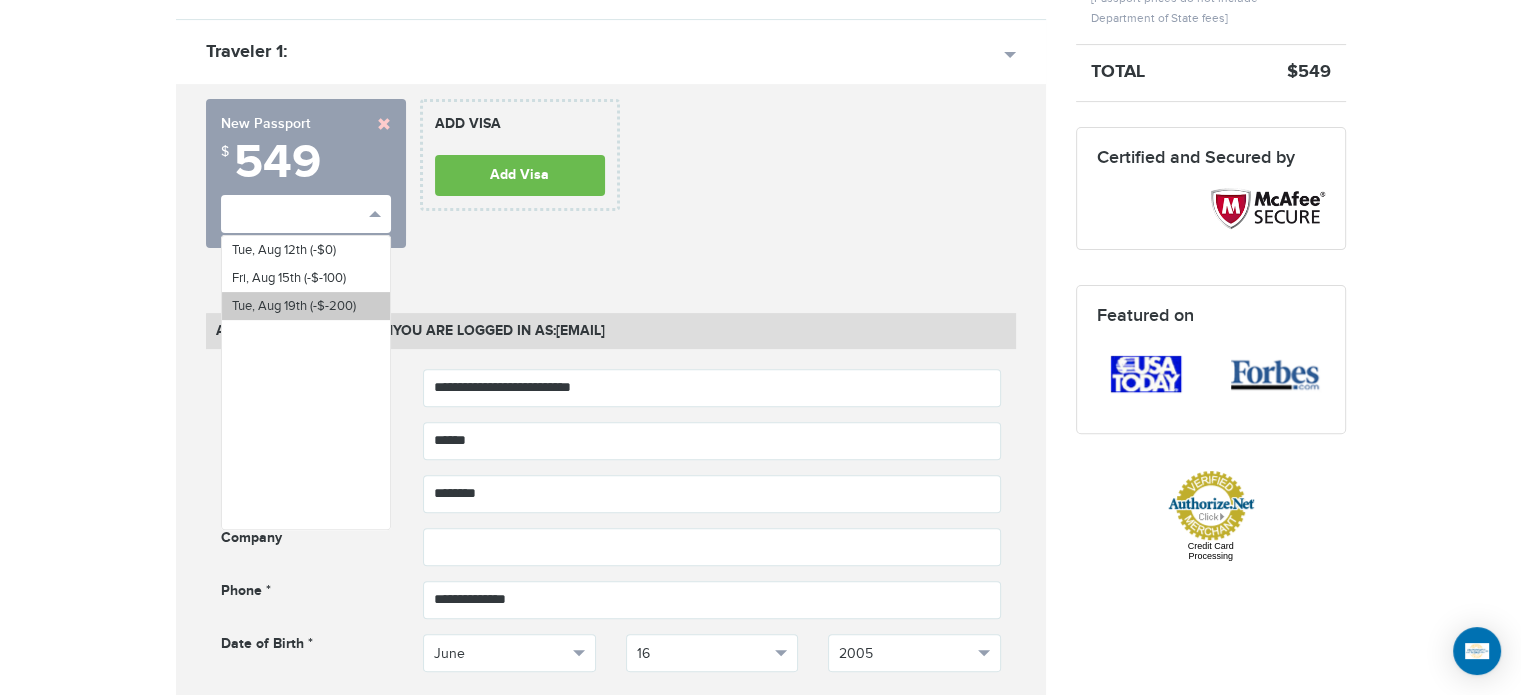 click on "Tue, Aug 19th (-$-200)" at bounding box center (306, 306) 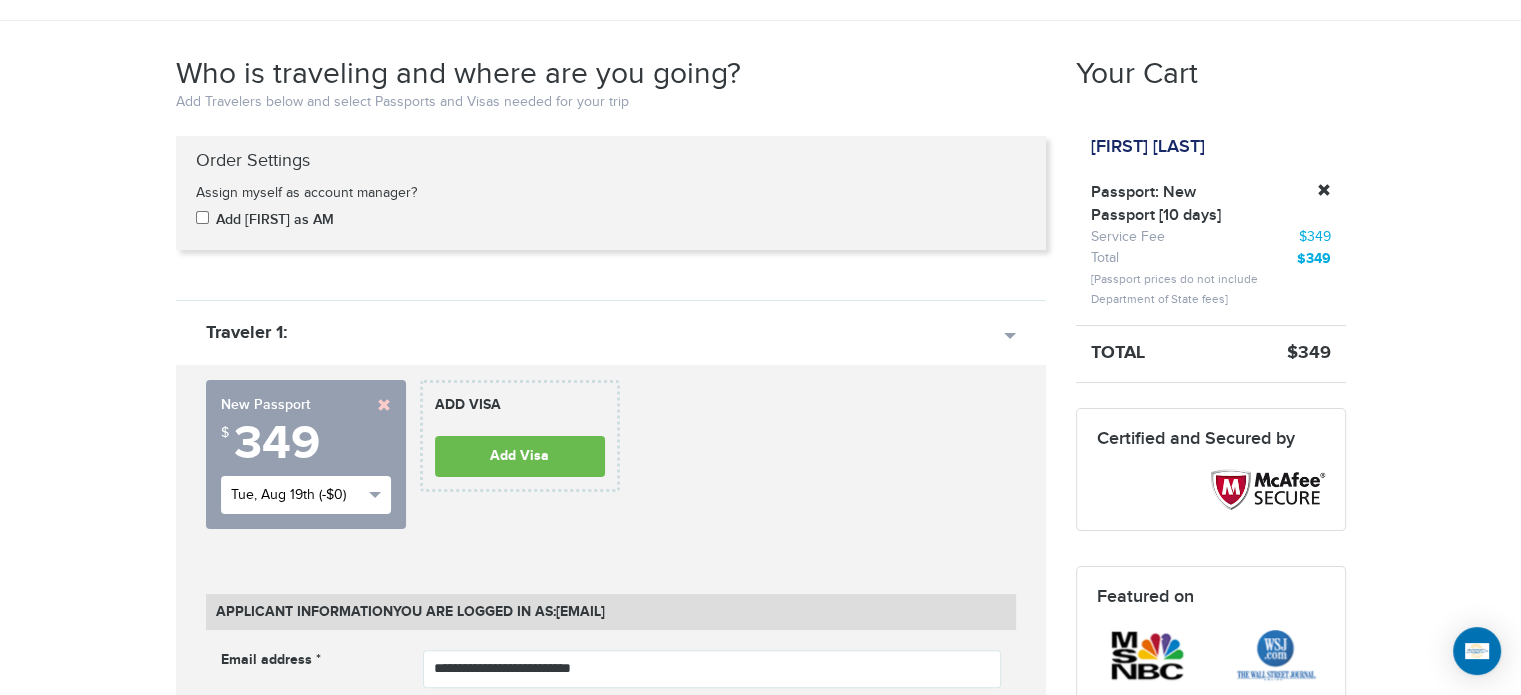 scroll, scrollTop: 500, scrollLeft: 0, axis: vertical 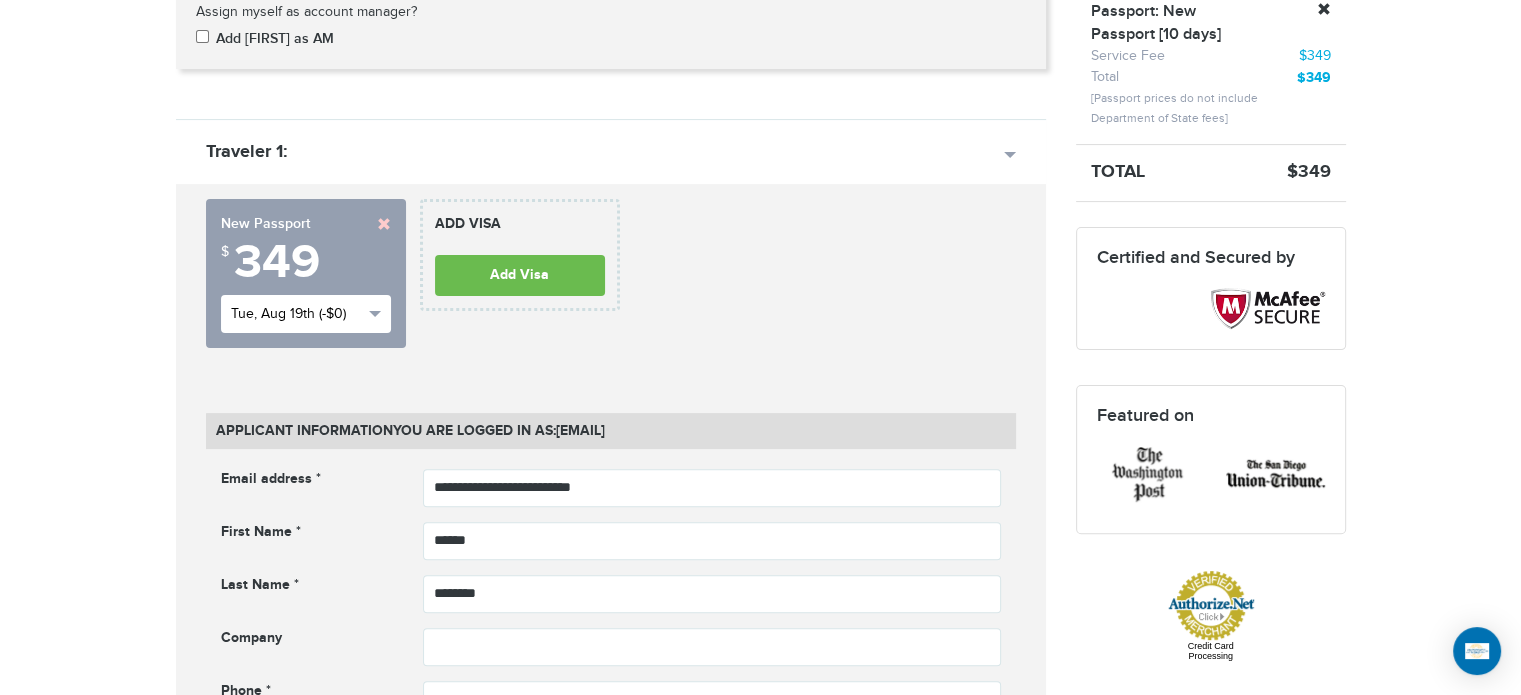 click on "Tue, Aug 19th (-$0)" at bounding box center [297, 314] 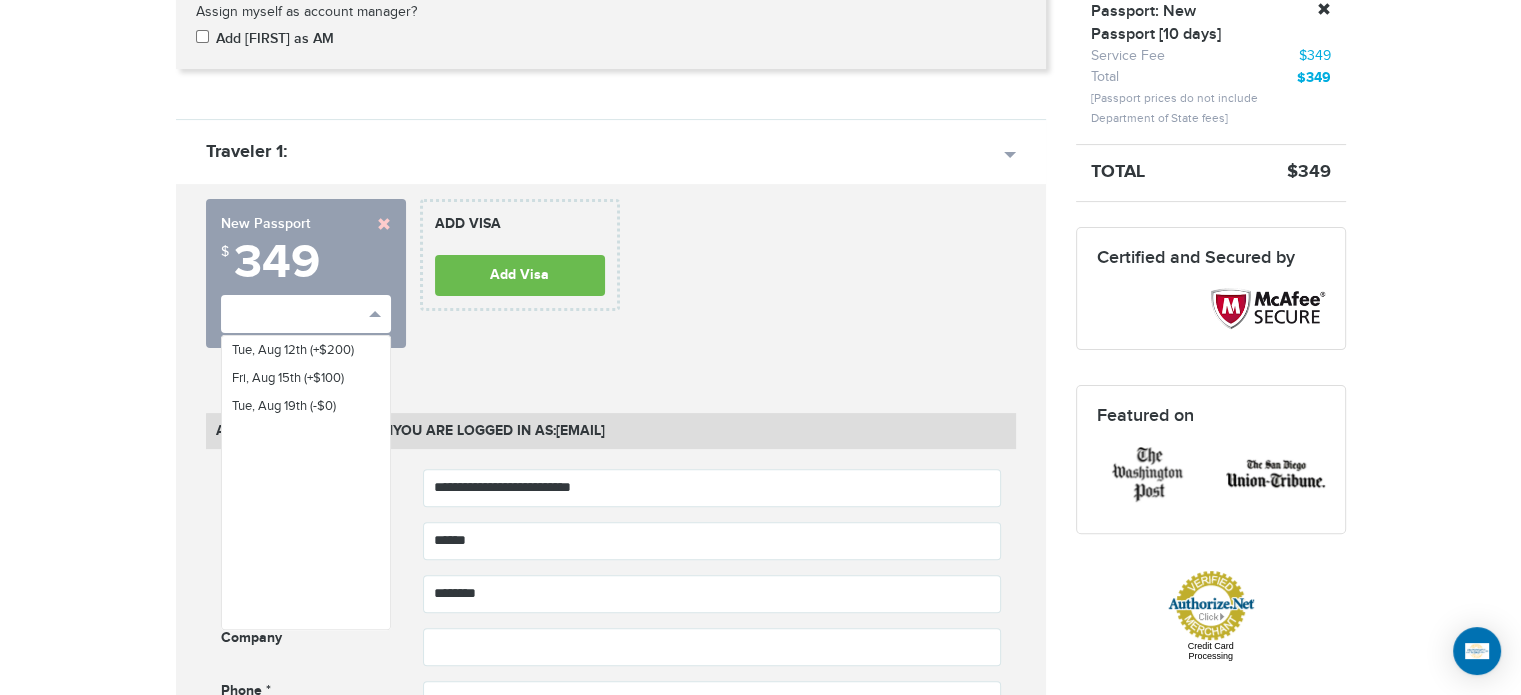 click on "Tue, Aug 12th (+$200) Fri, Aug 15th (+$100) Tue, Aug 19th (-$0)" at bounding box center [306, 482] 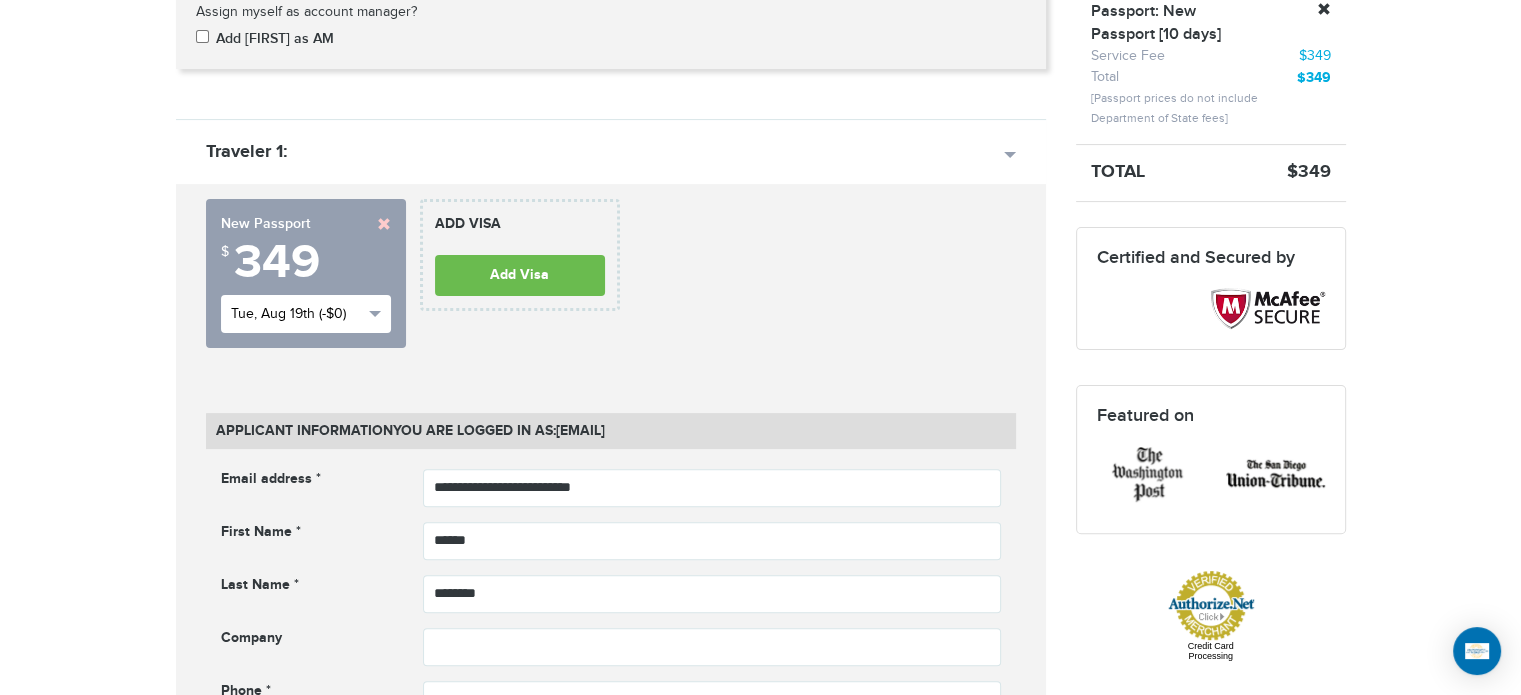 click on "Tue, Aug 19th (-$0)" at bounding box center (306, 314) 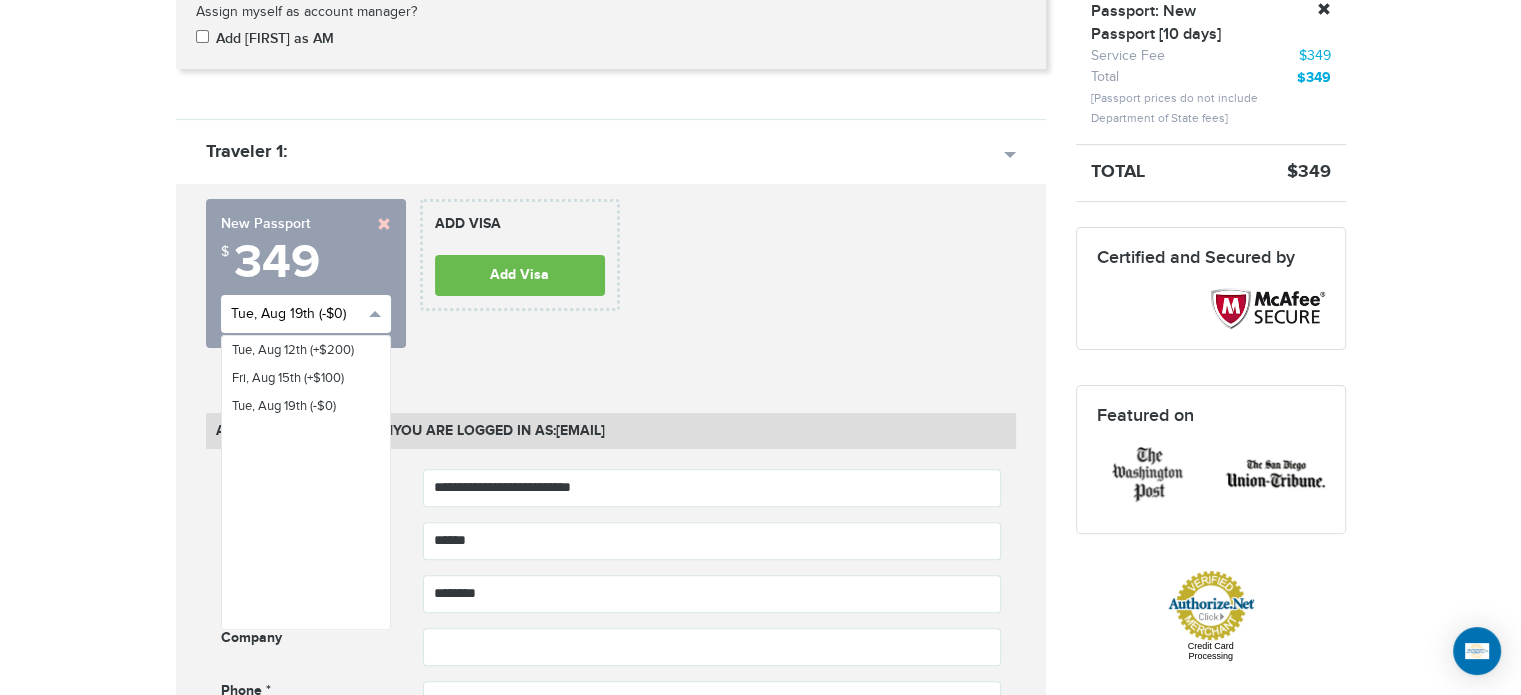 click on "Tue, Aug 19th (-$0)" at bounding box center [297, 314] 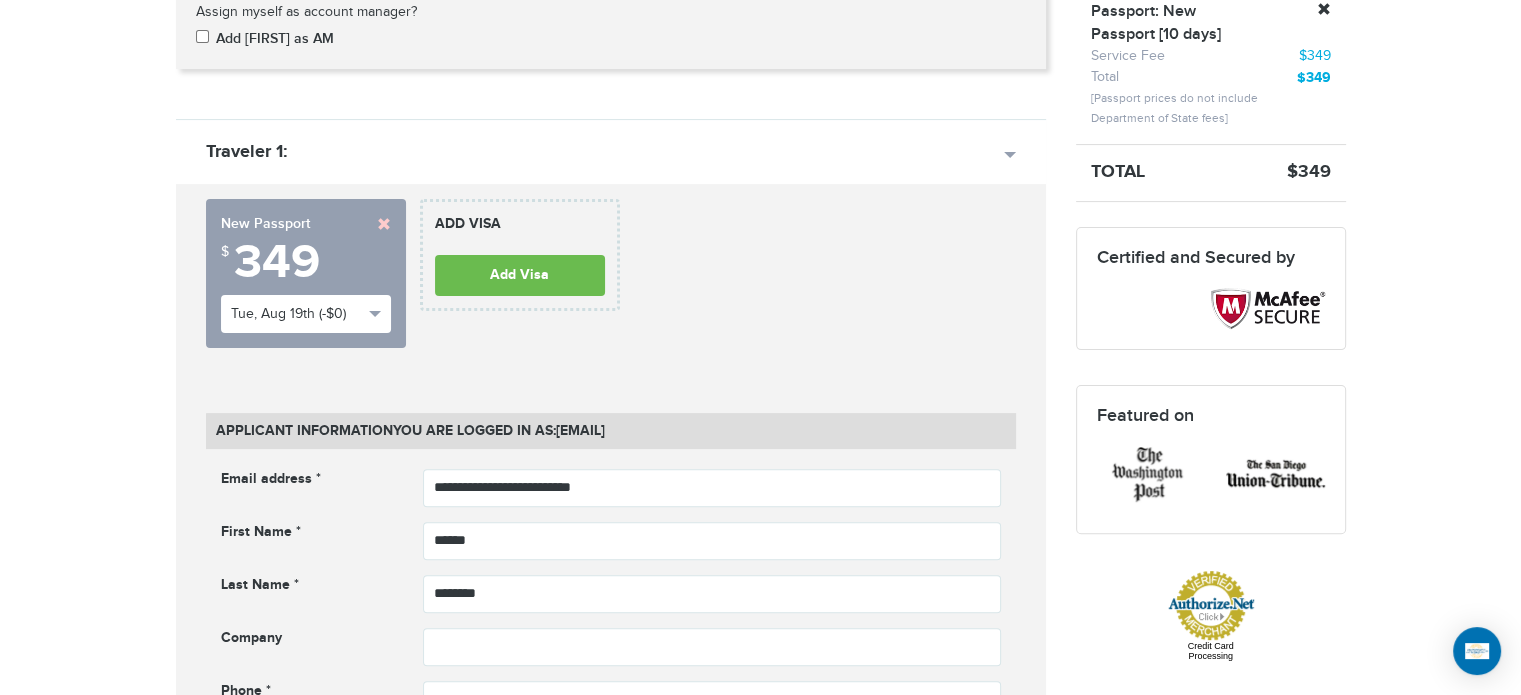 click on "**********" at bounding box center [306, 273] 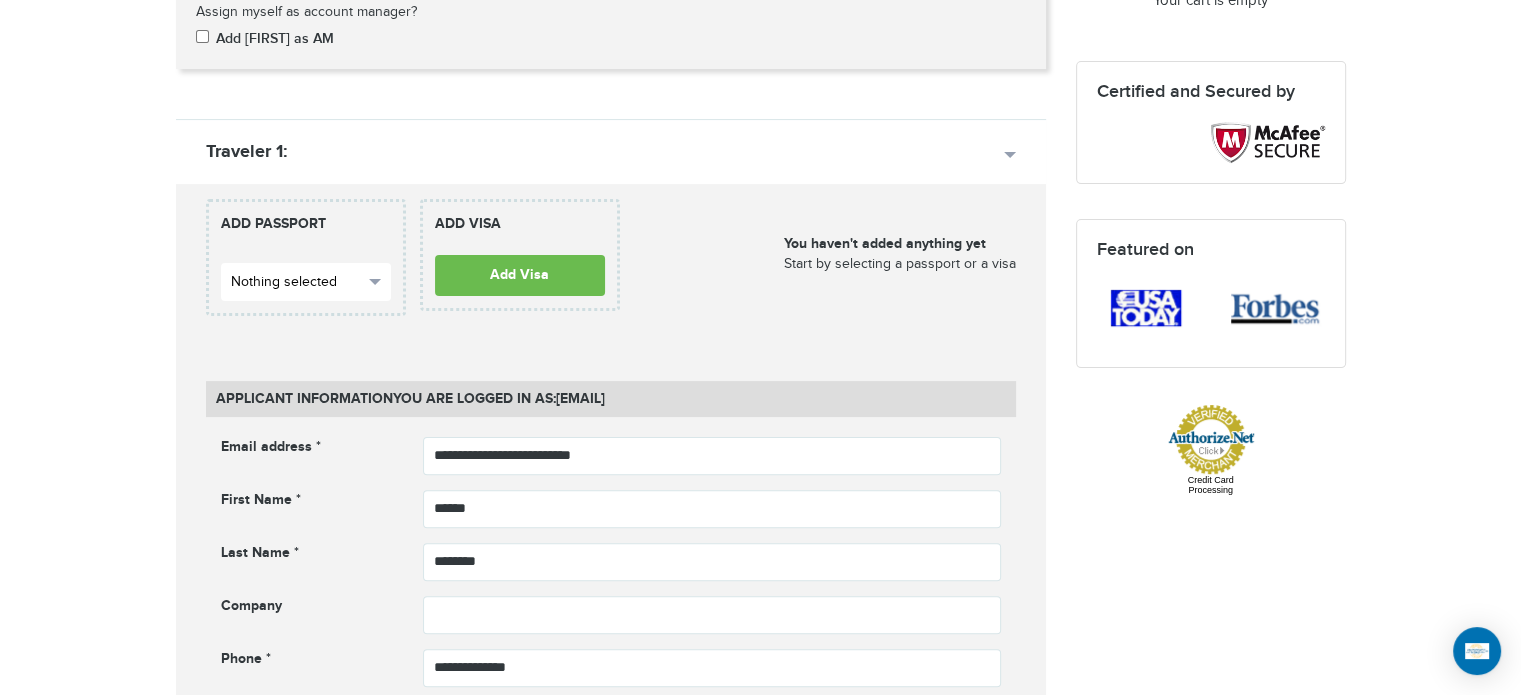 click on "Nothing selected" at bounding box center (297, 282) 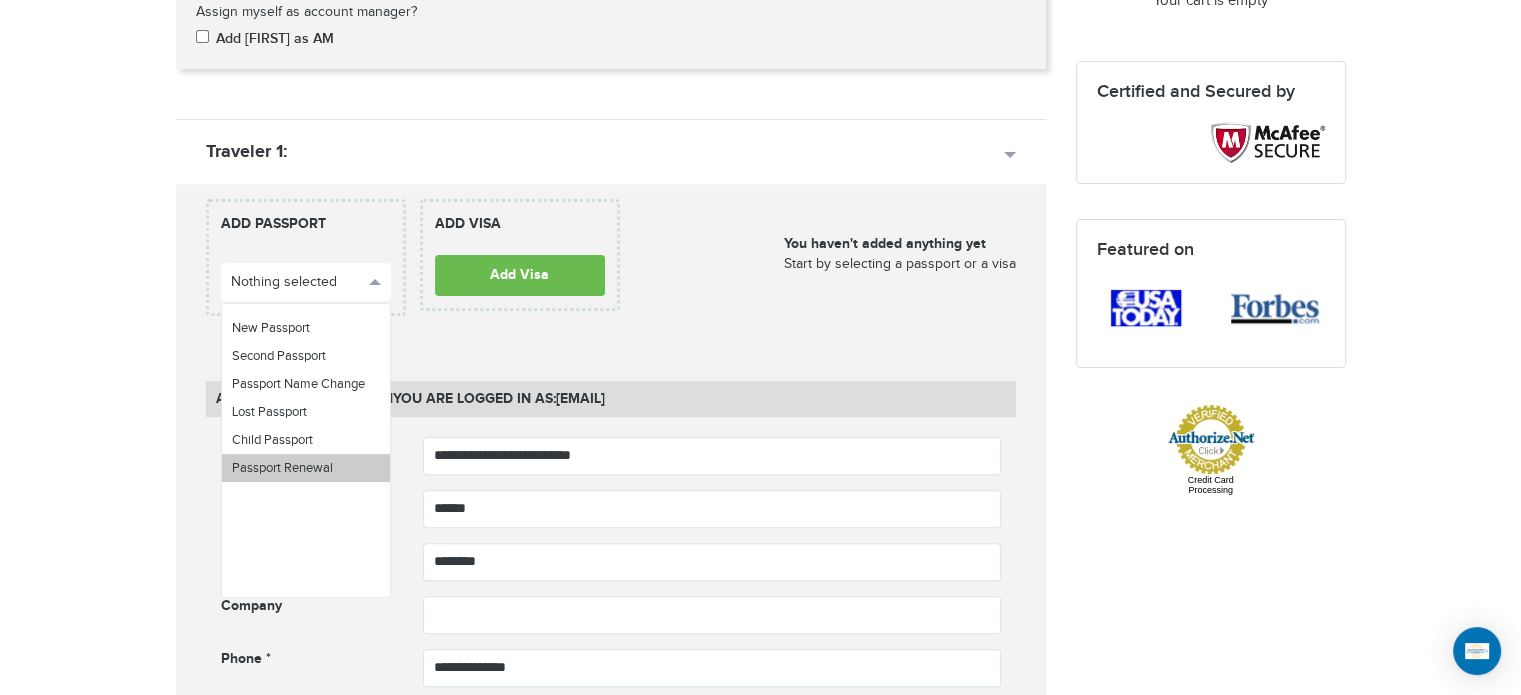 click on "Passport Renewal" at bounding box center (306, 468) 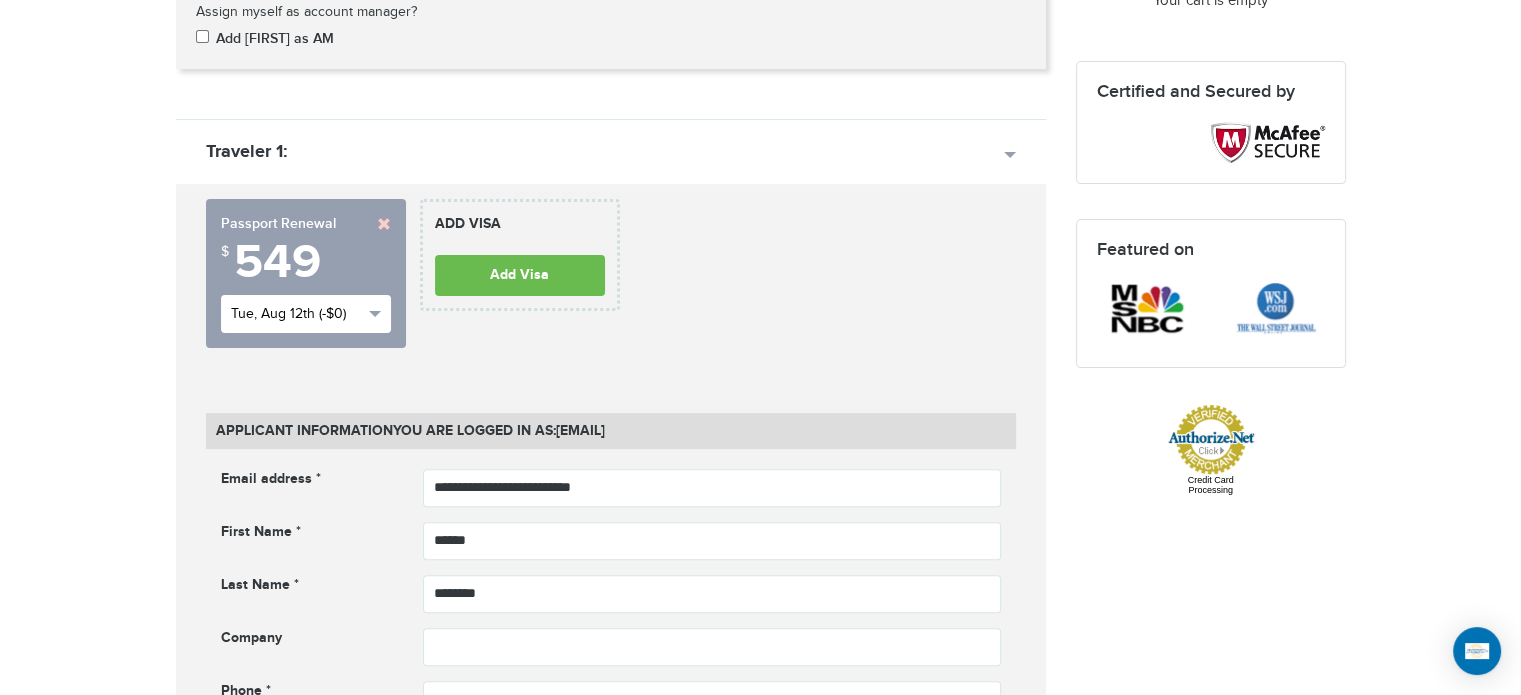 click on "Tue, Aug 12th (-$0)" at bounding box center (306, 314) 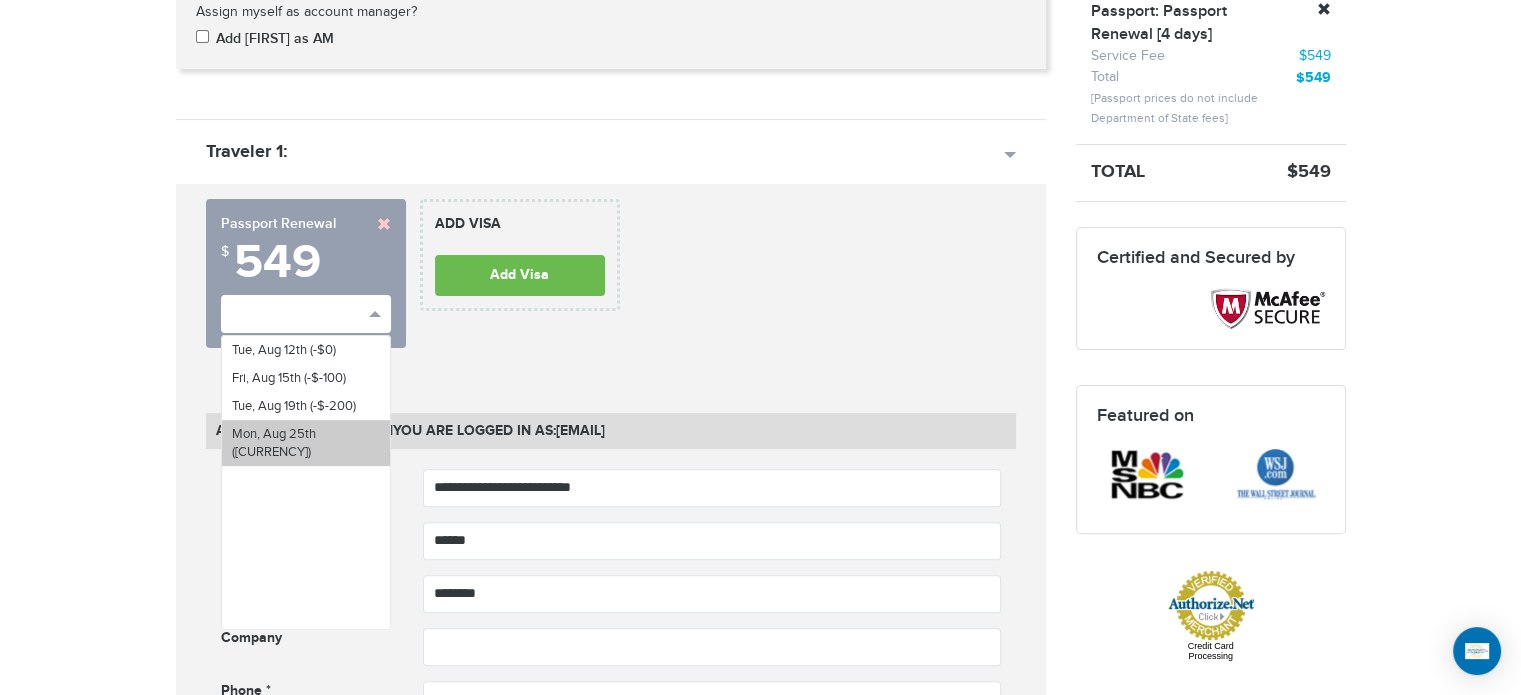 click on "Mon, Aug 25th (-$-330)" at bounding box center (274, 443) 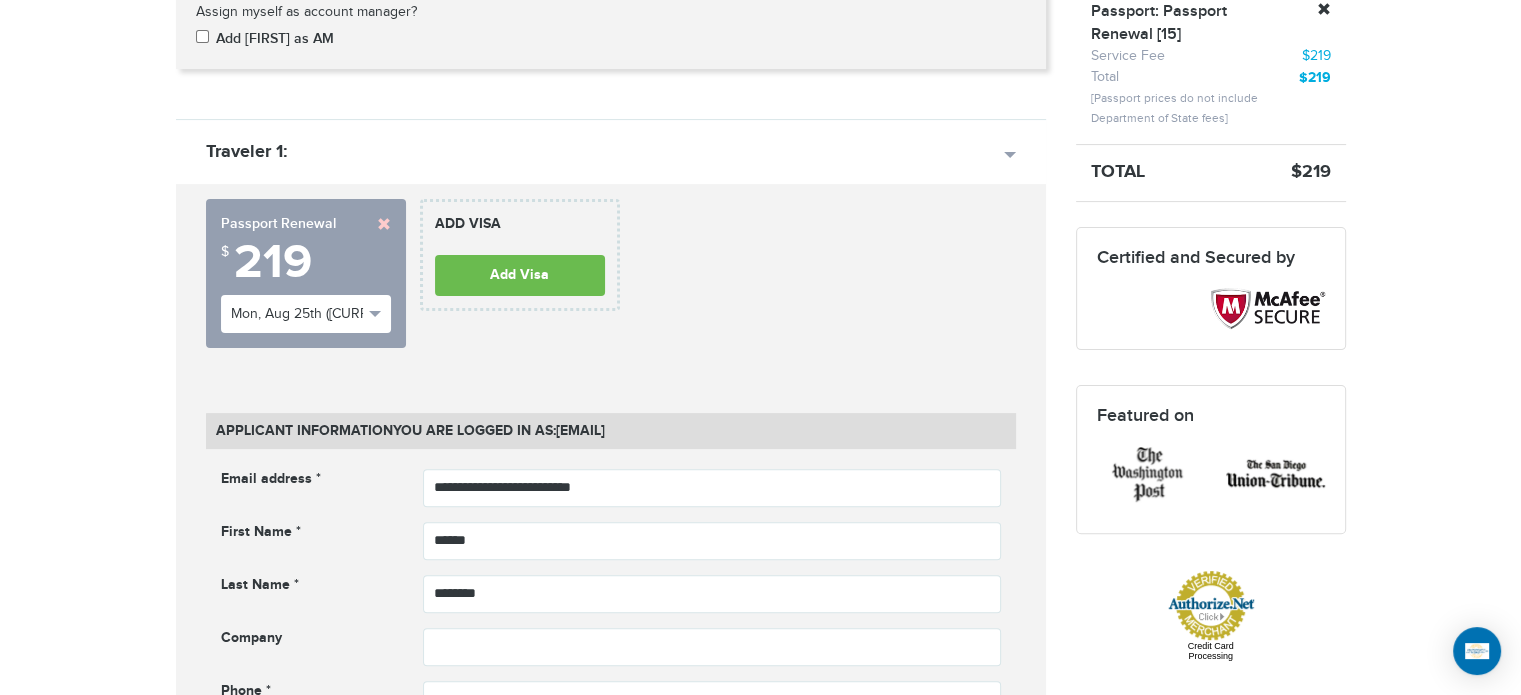 click at bounding box center [384, 224] 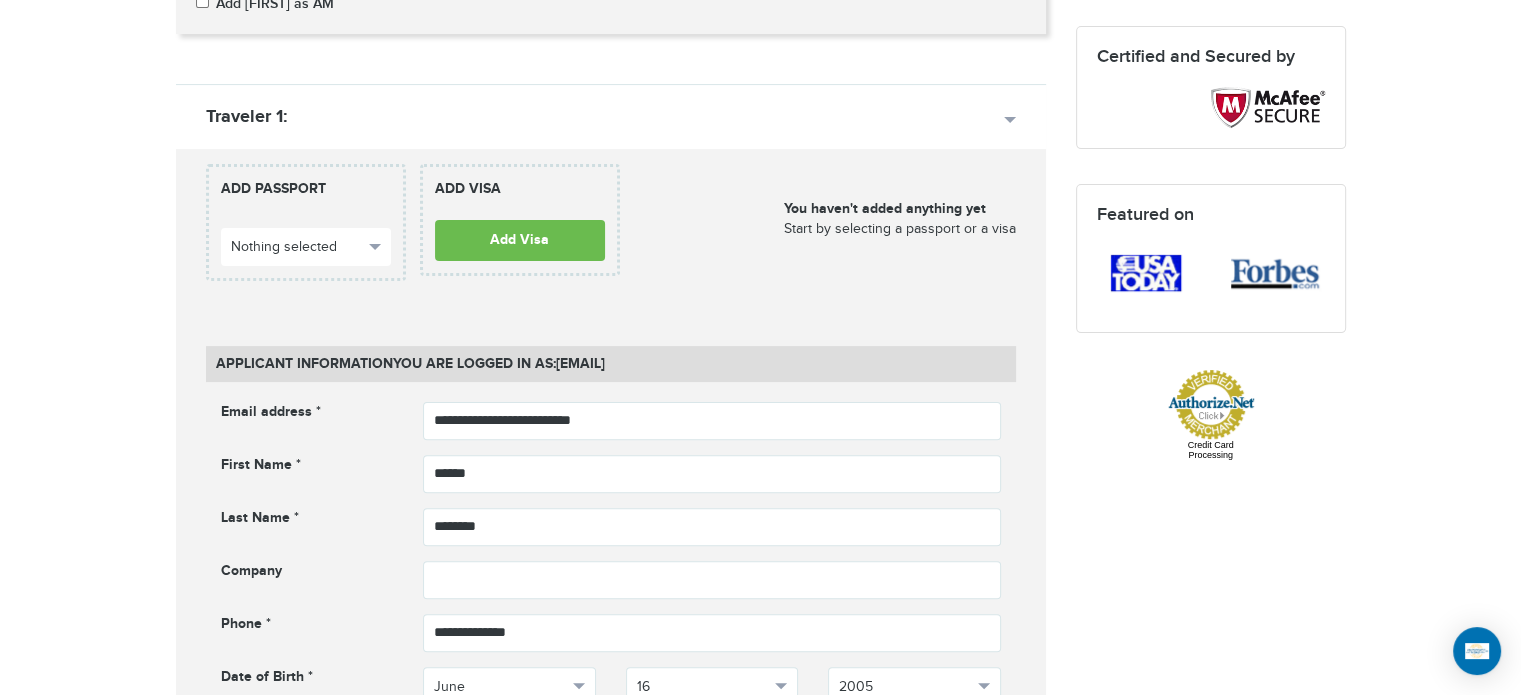 scroll, scrollTop: 500, scrollLeft: 0, axis: vertical 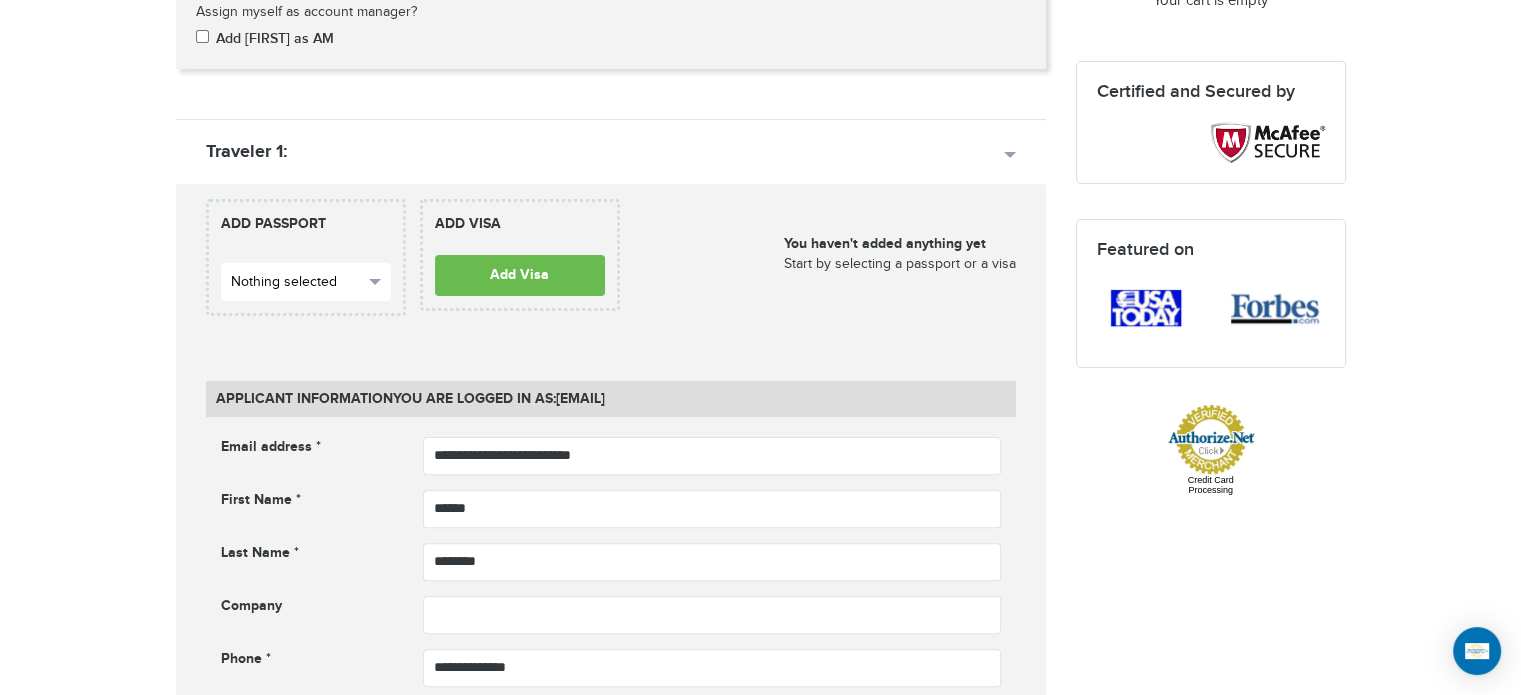 click on "Nothing selected" at bounding box center [306, 282] 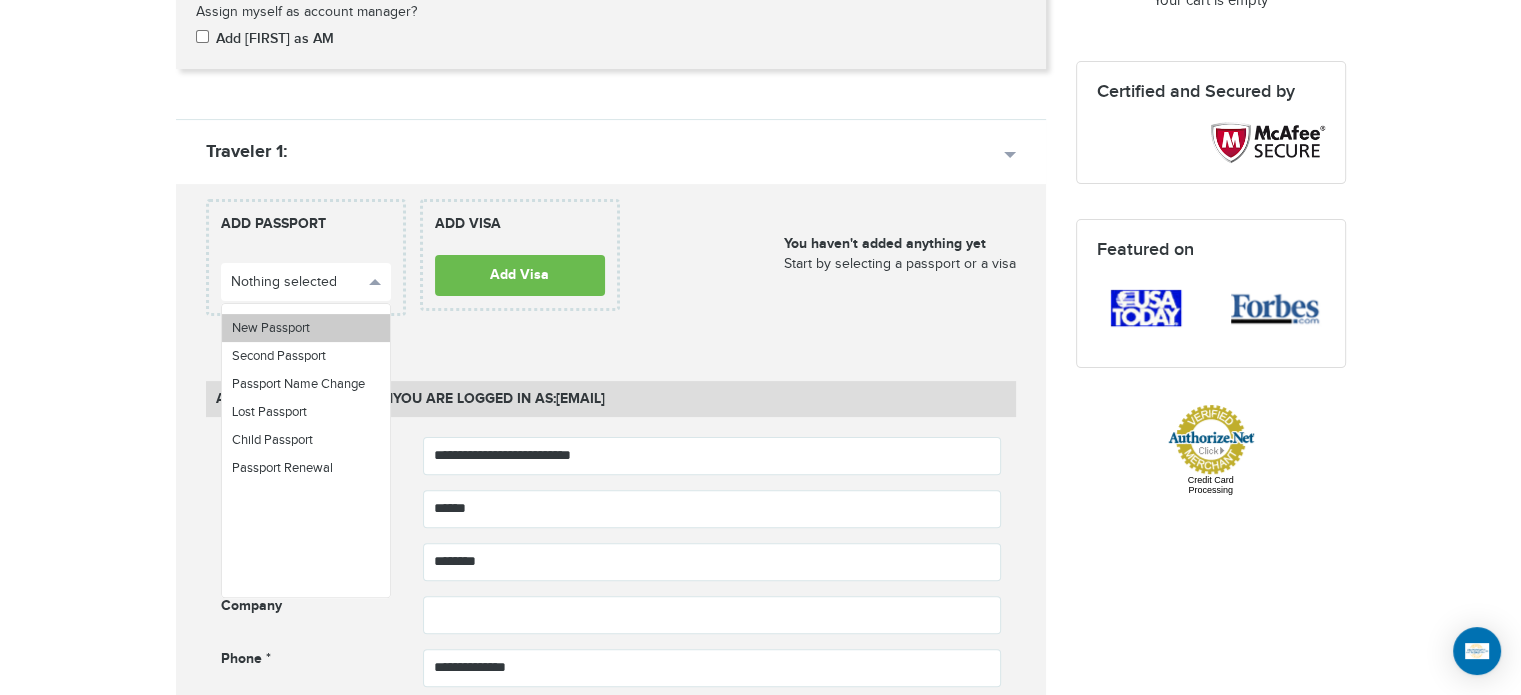 click on "New Passport" at bounding box center (306, 328) 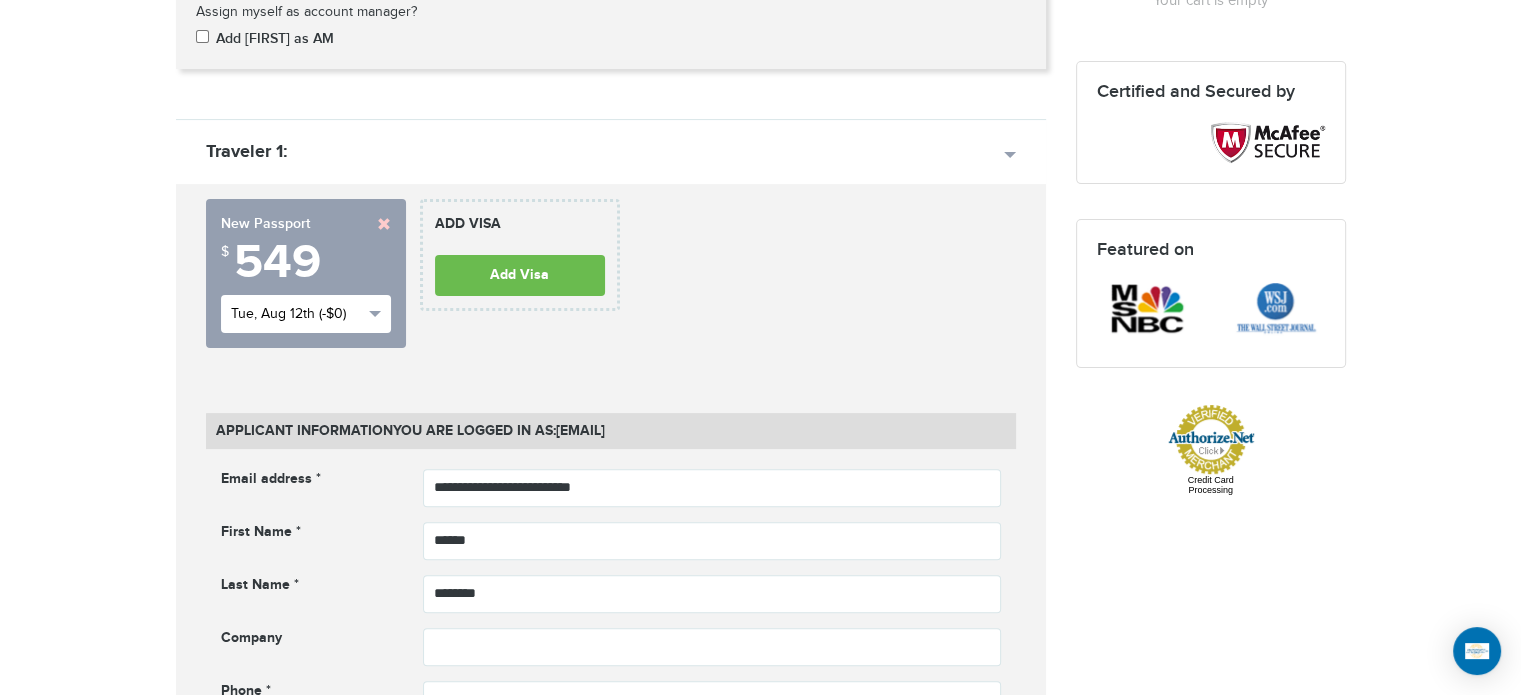 click on "Tue, Aug 12th (-$0)" at bounding box center (297, 314) 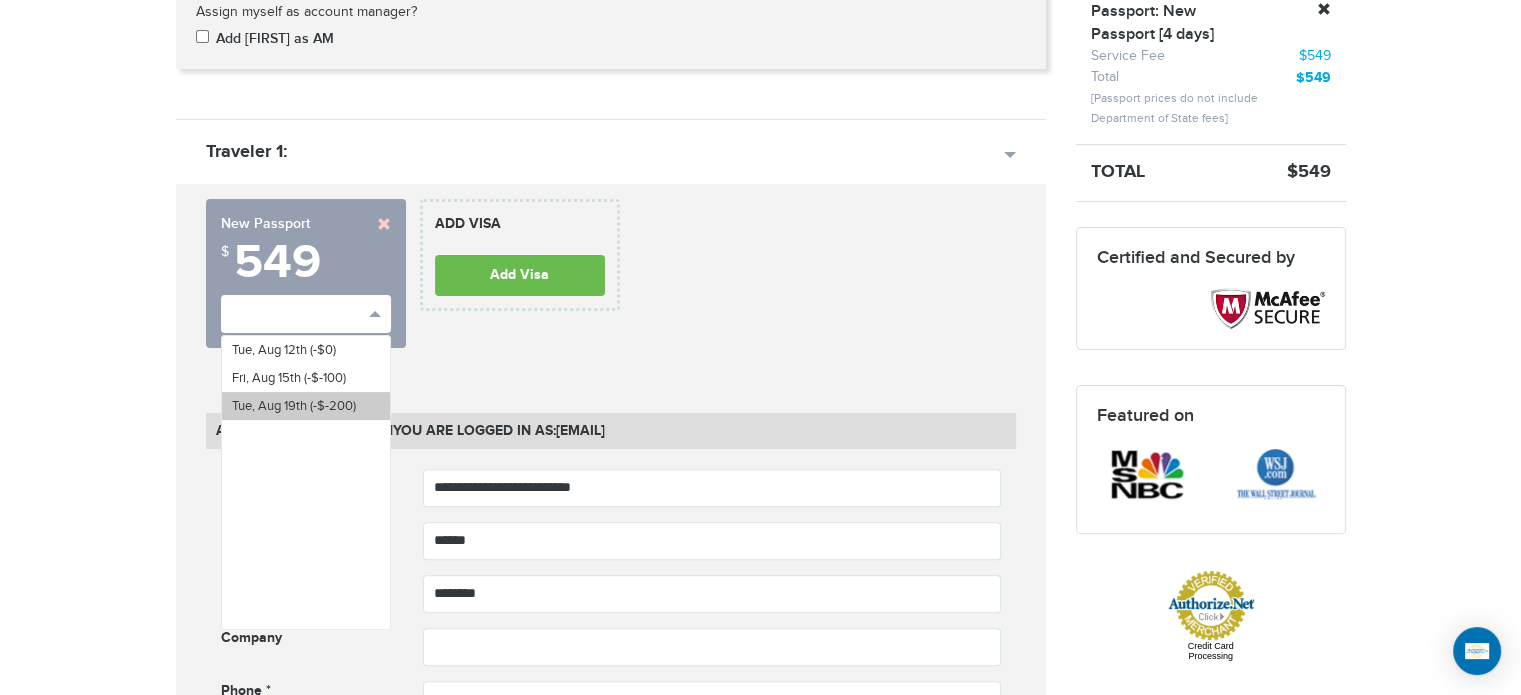 click on "Tue, Aug 19th (-$-200)" at bounding box center (294, 406) 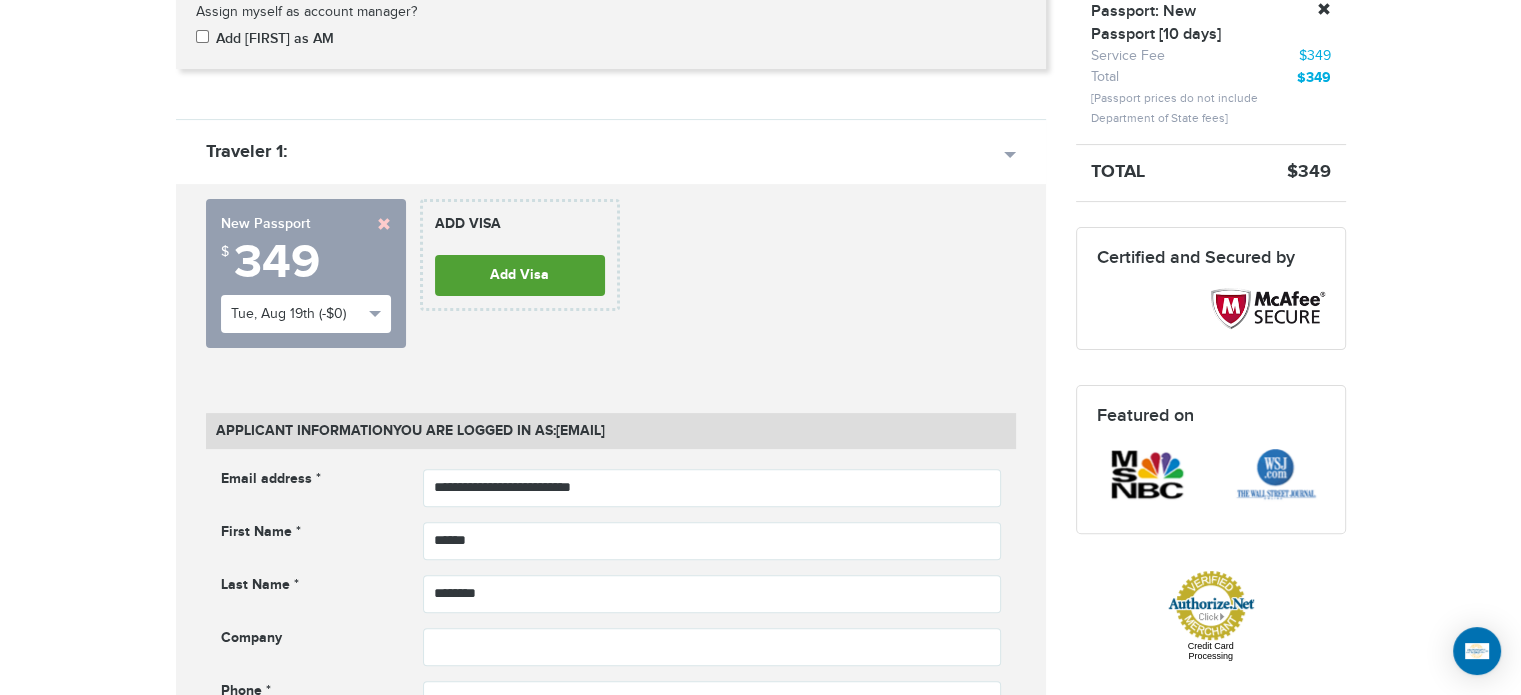 click on "Add Visa" at bounding box center (520, 275) 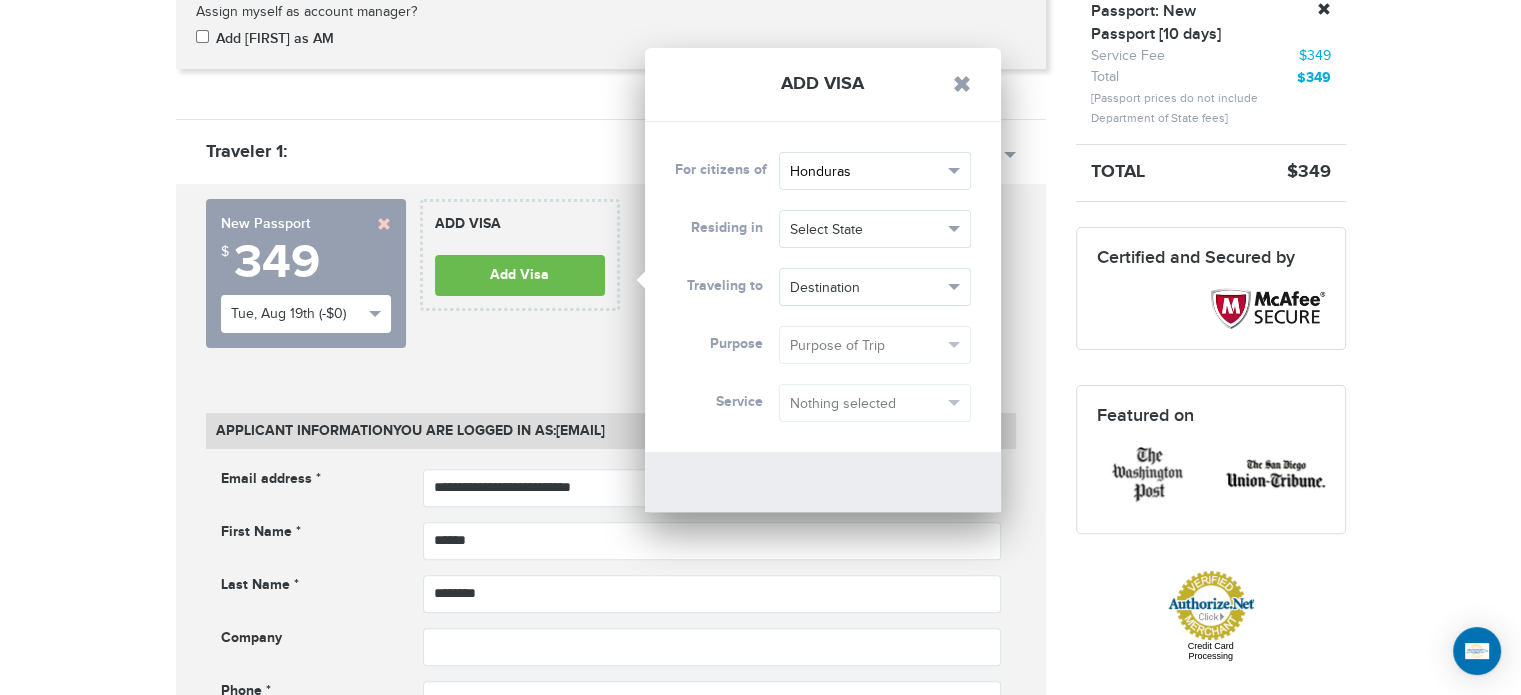 click on "Honduras" at bounding box center [875, 171] 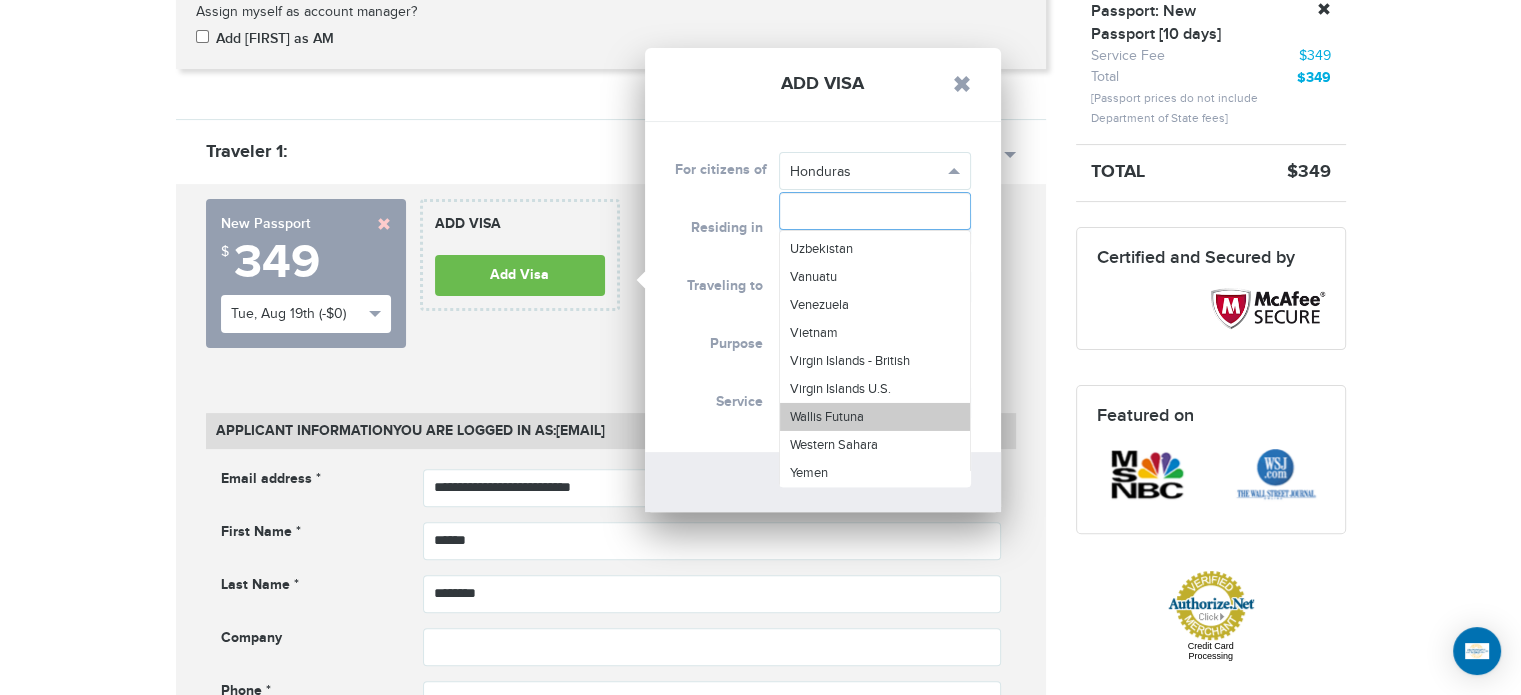 scroll, scrollTop: 6810, scrollLeft: 0, axis: vertical 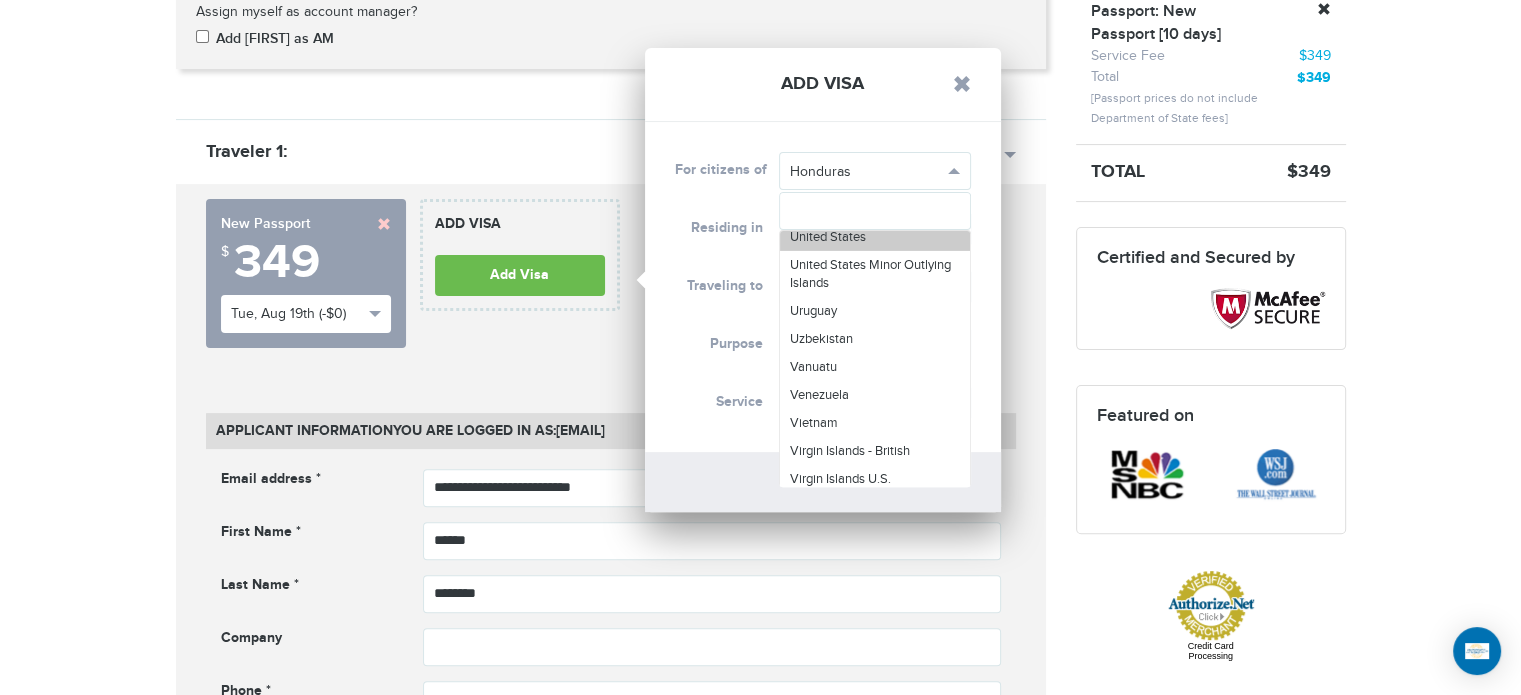 click on "United States" at bounding box center [828, 237] 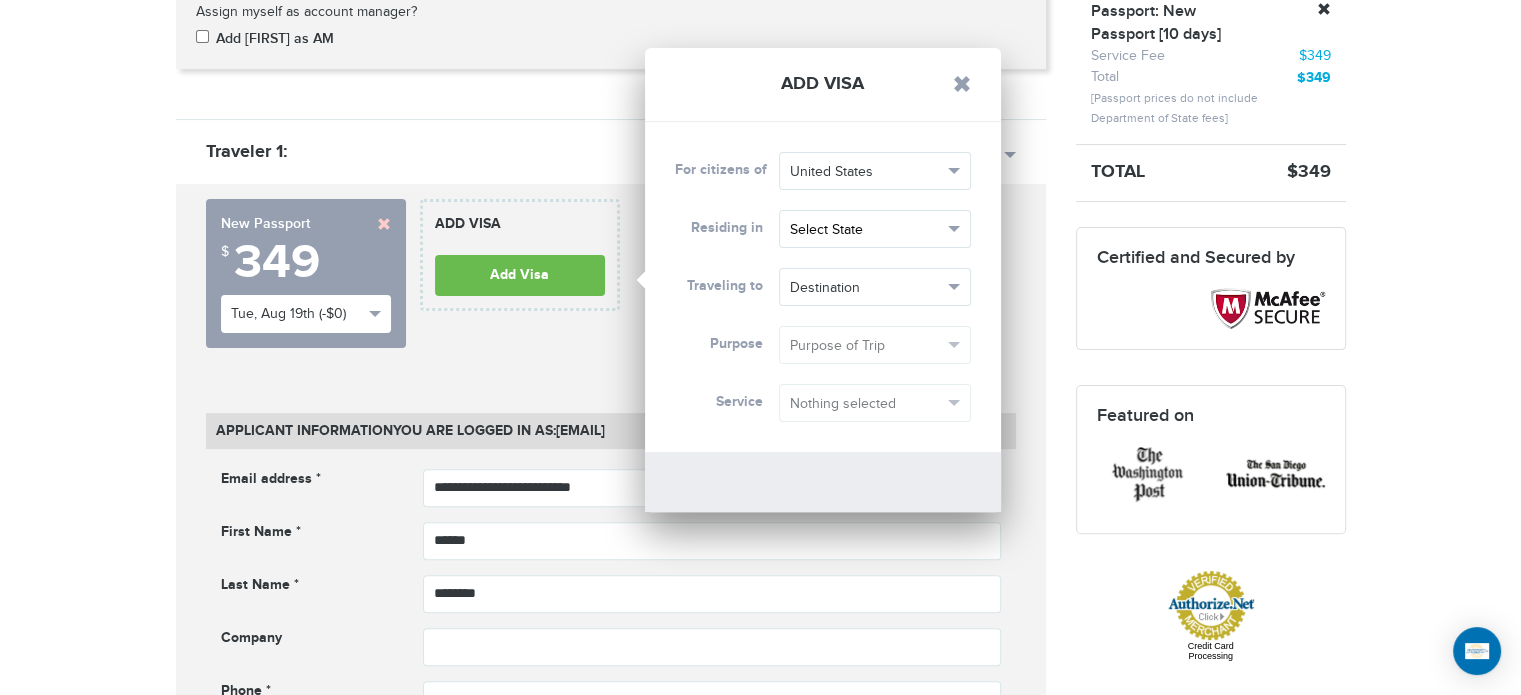 click on "Select State" at bounding box center [866, 230] 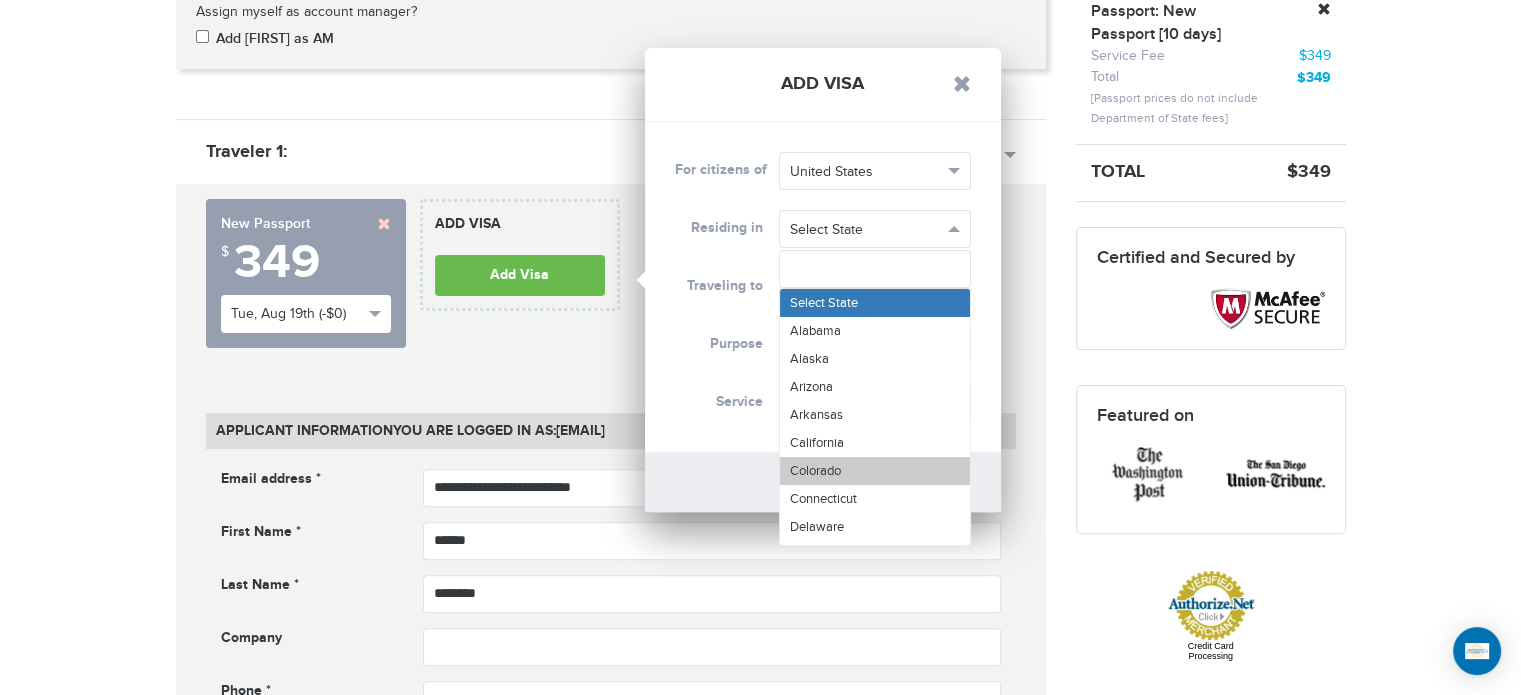 click on "Colorado" at bounding box center [815, 471] 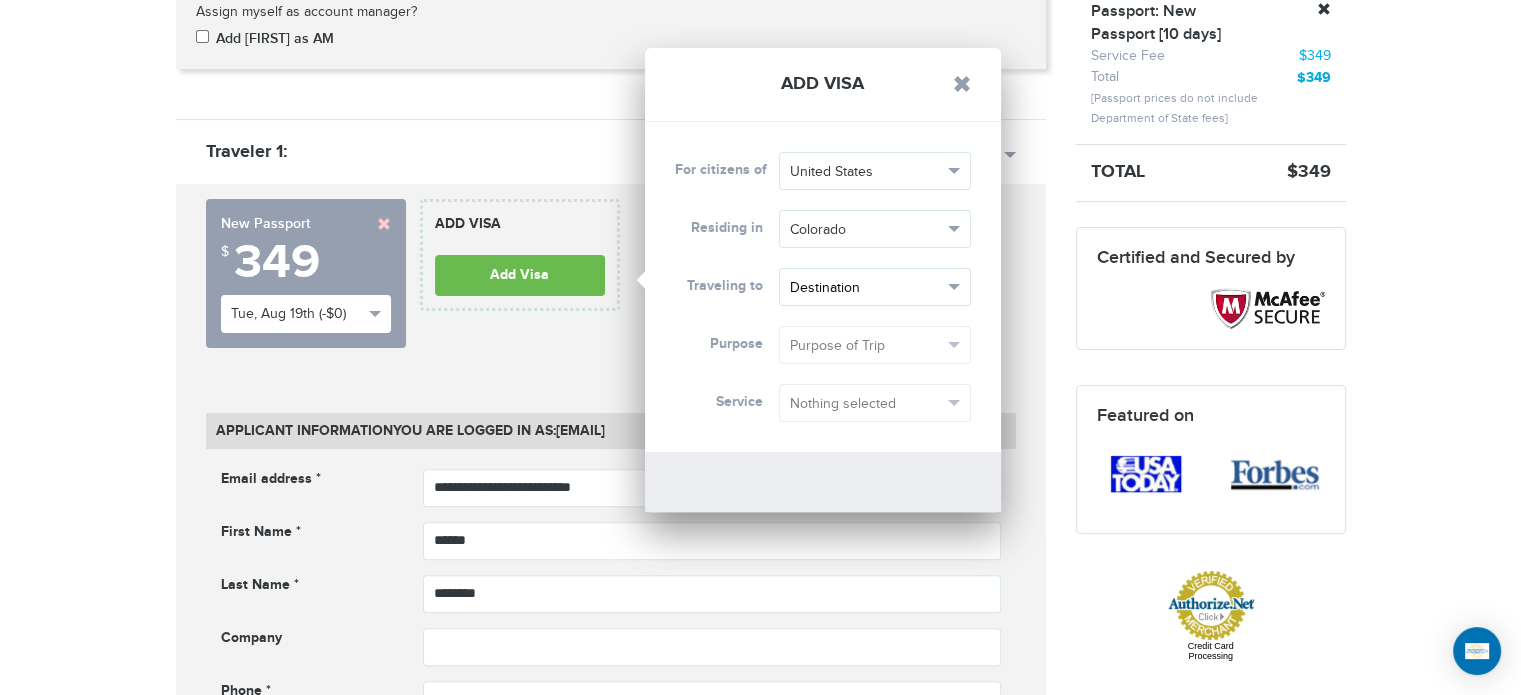 click on "Destination" at bounding box center [866, 288] 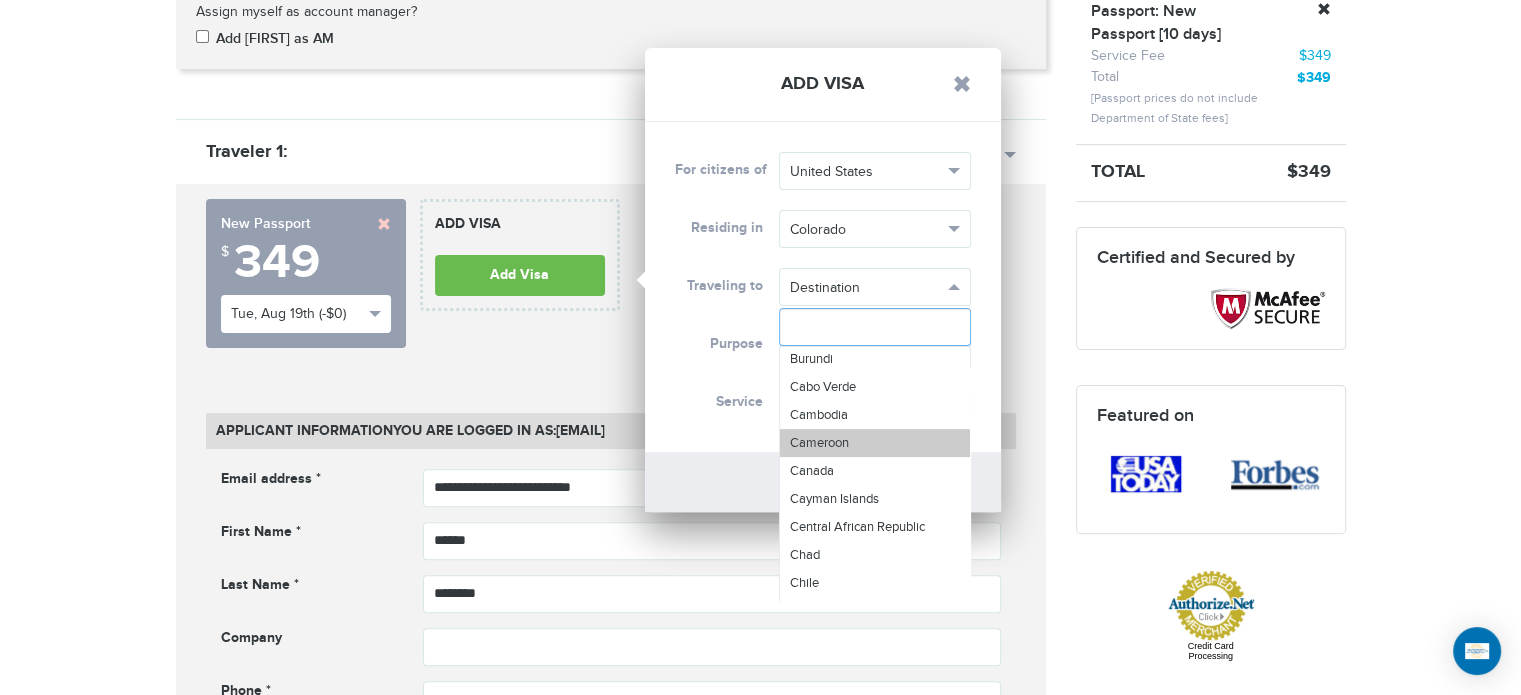 scroll, scrollTop: 1300, scrollLeft: 0, axis: vertical 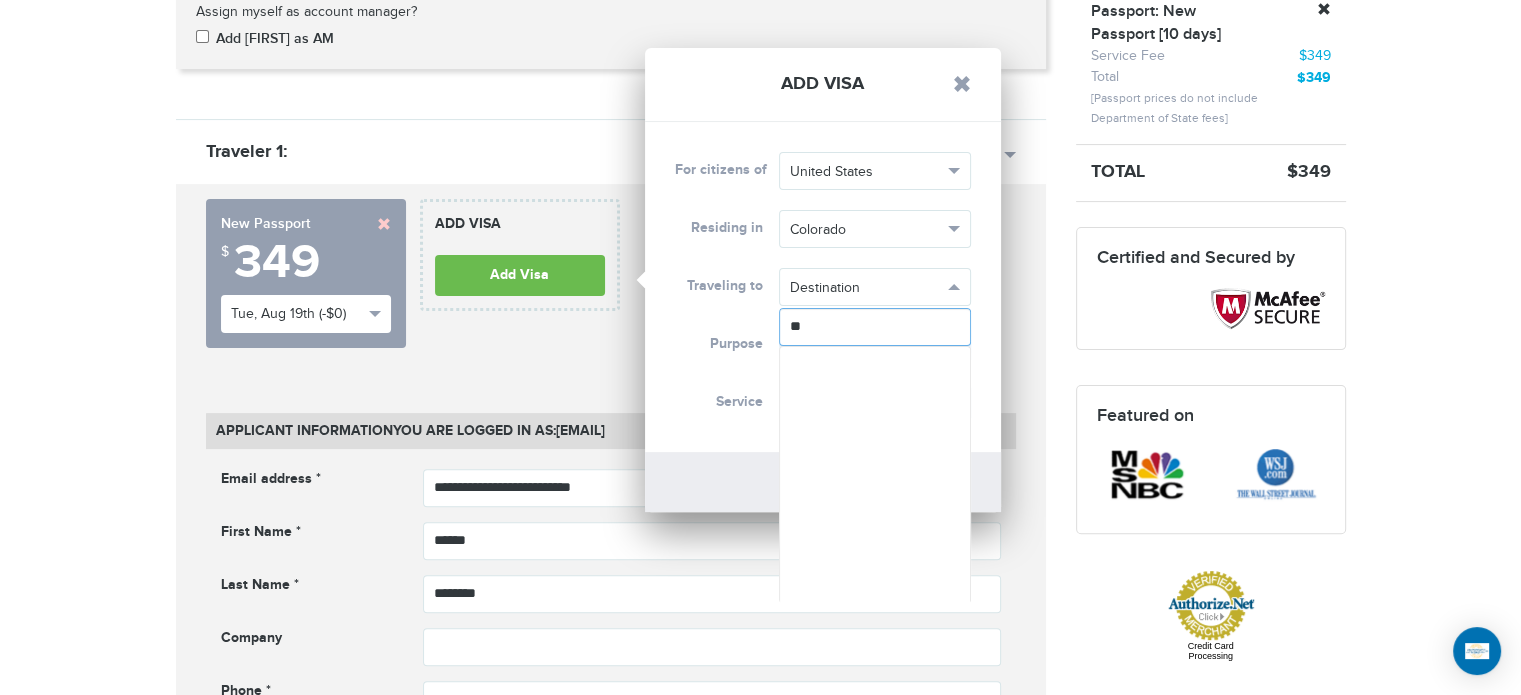type on "*" 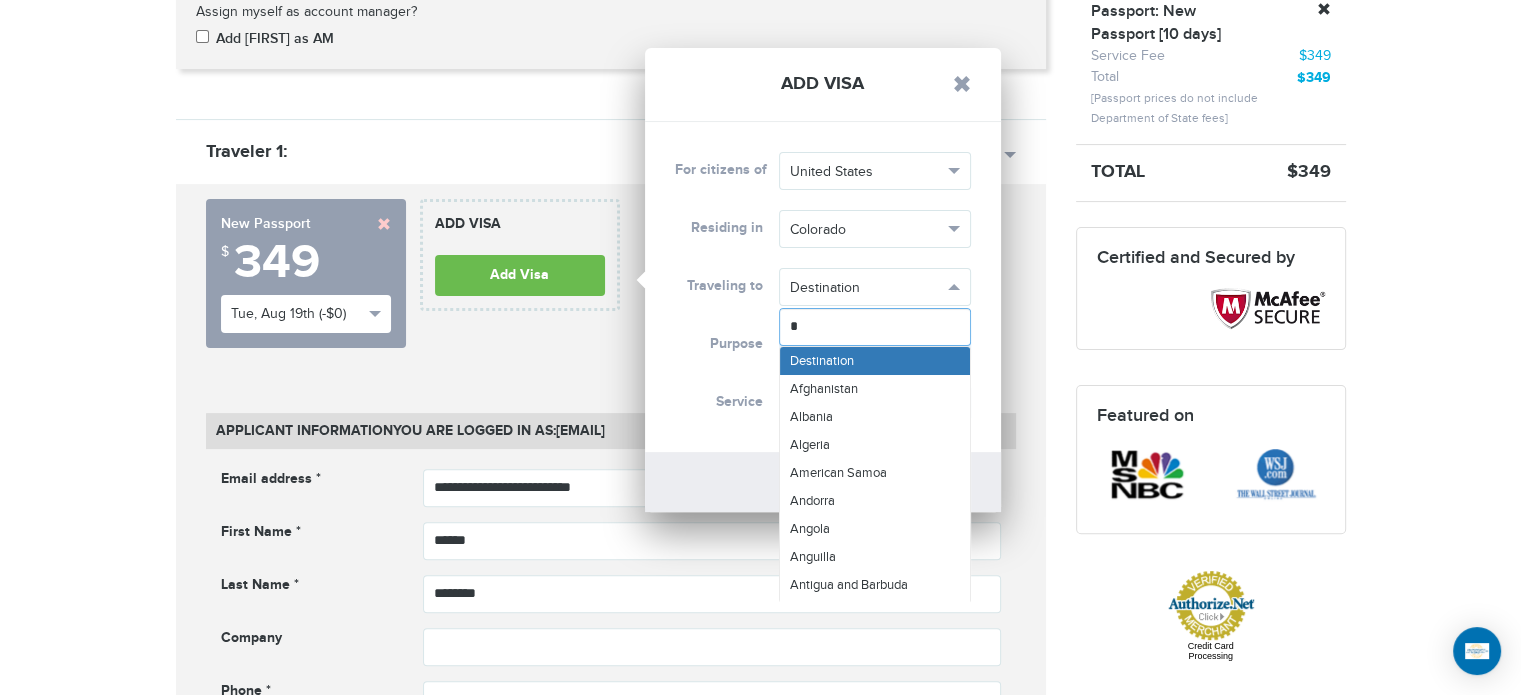 type on "**" 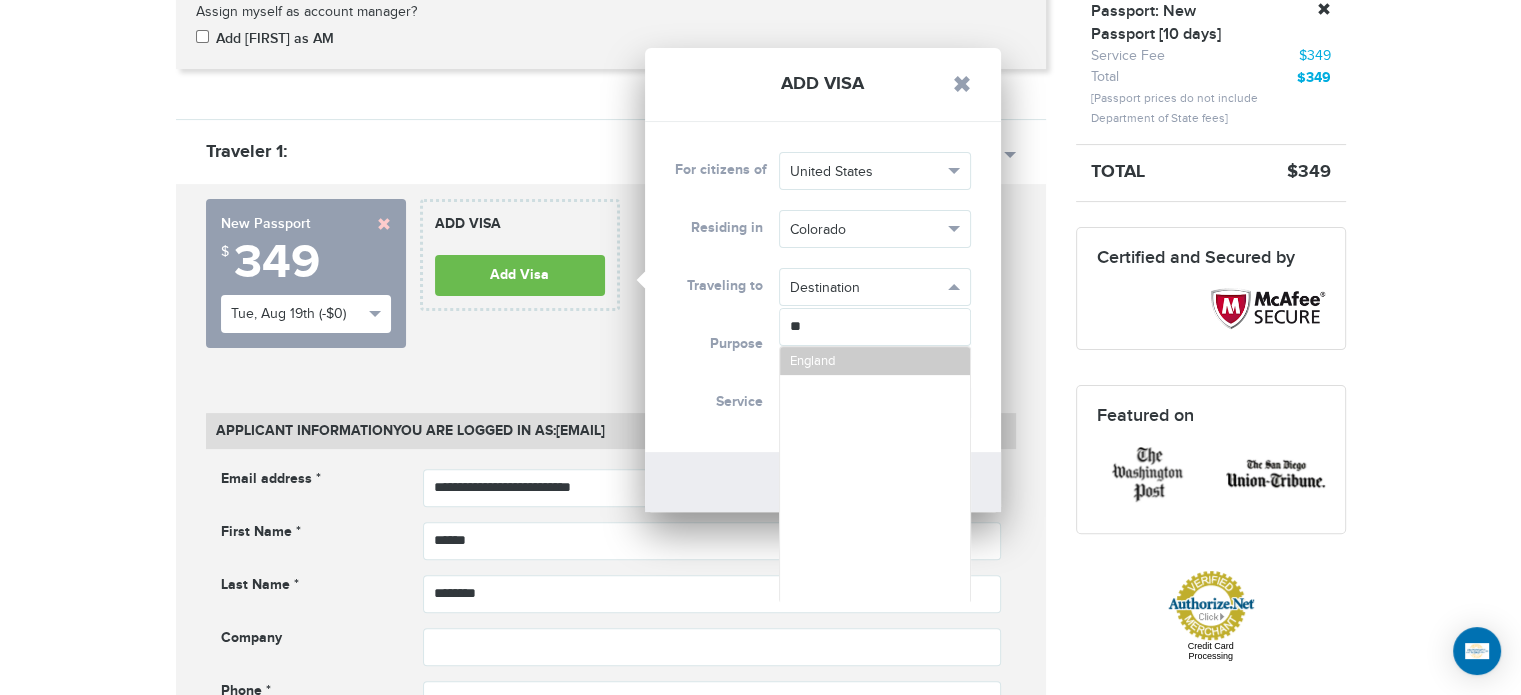 click on "England" at bounding box center [875, 361] 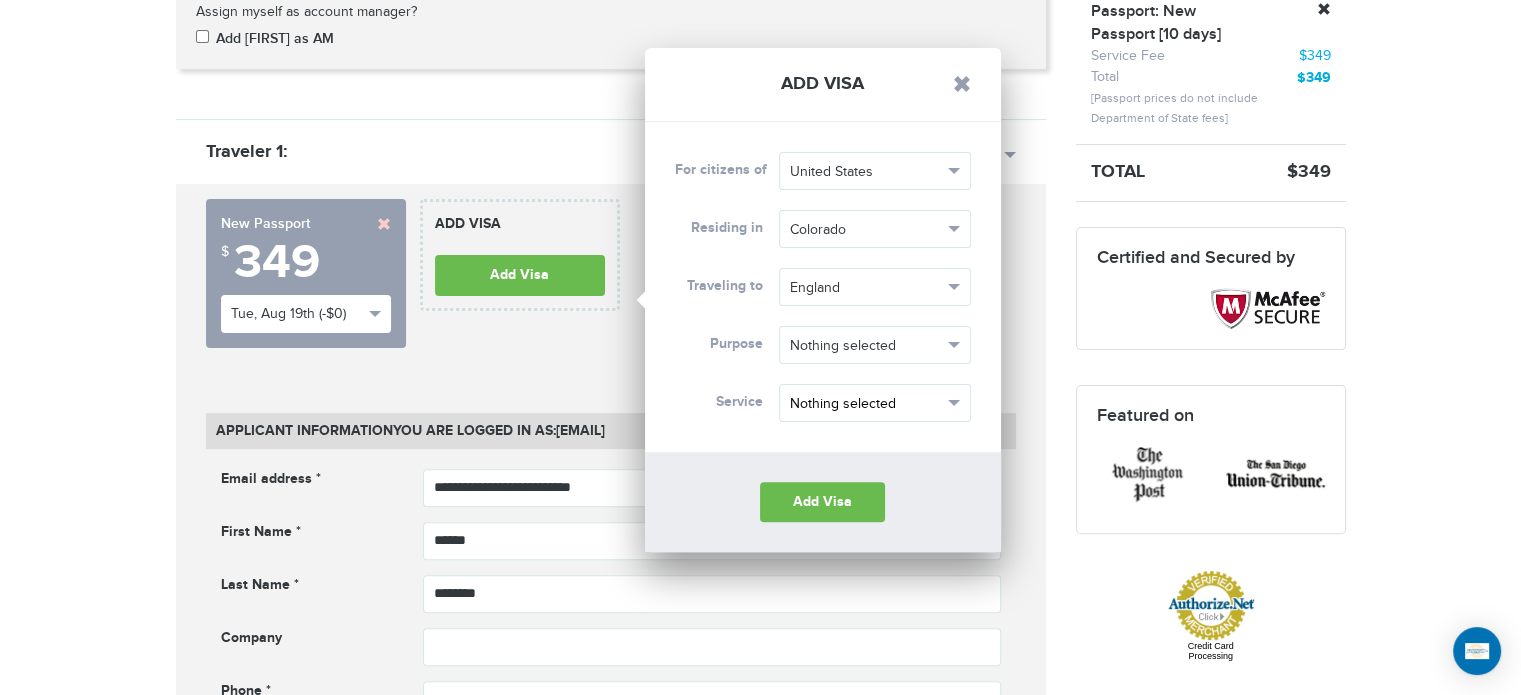 click on "Nothing selected" at bounding box center [866, 404] 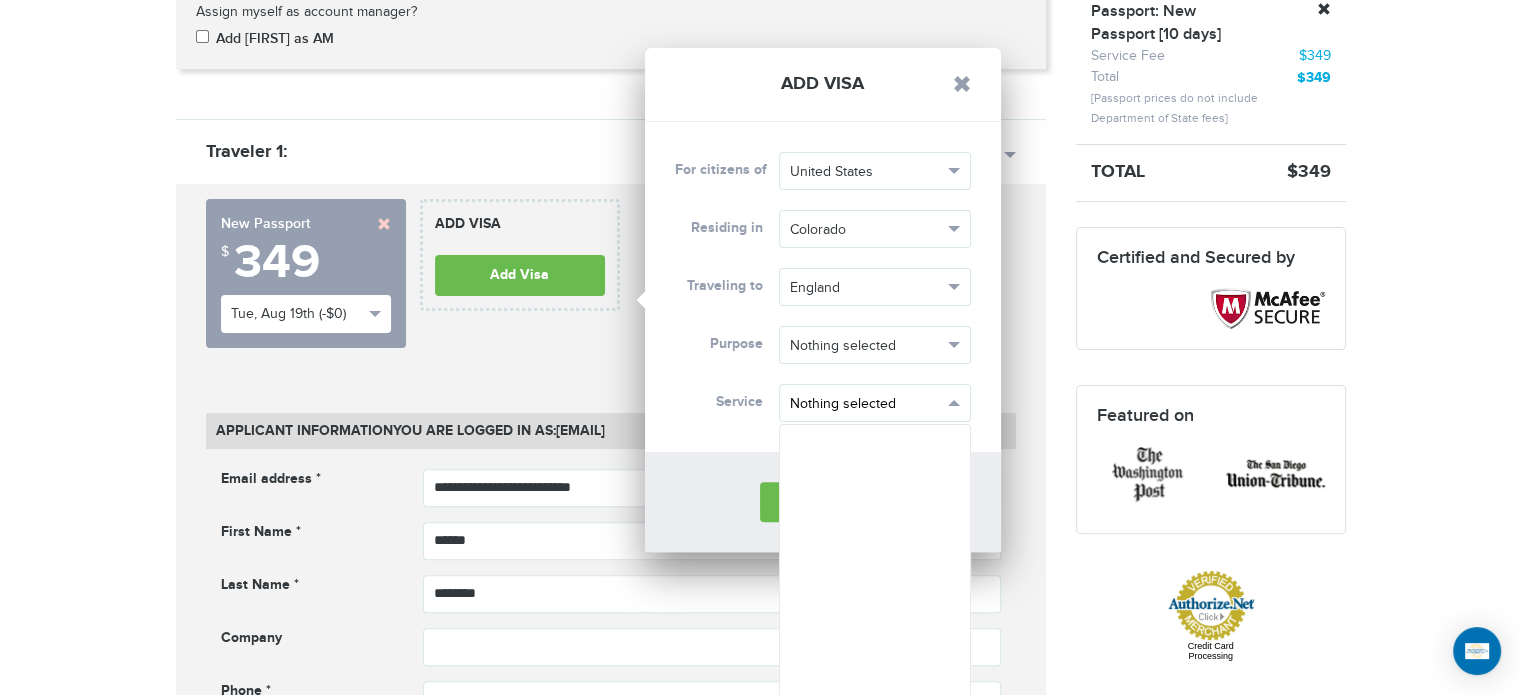 click on "Nothing selected" at bounding box center (866, 404) 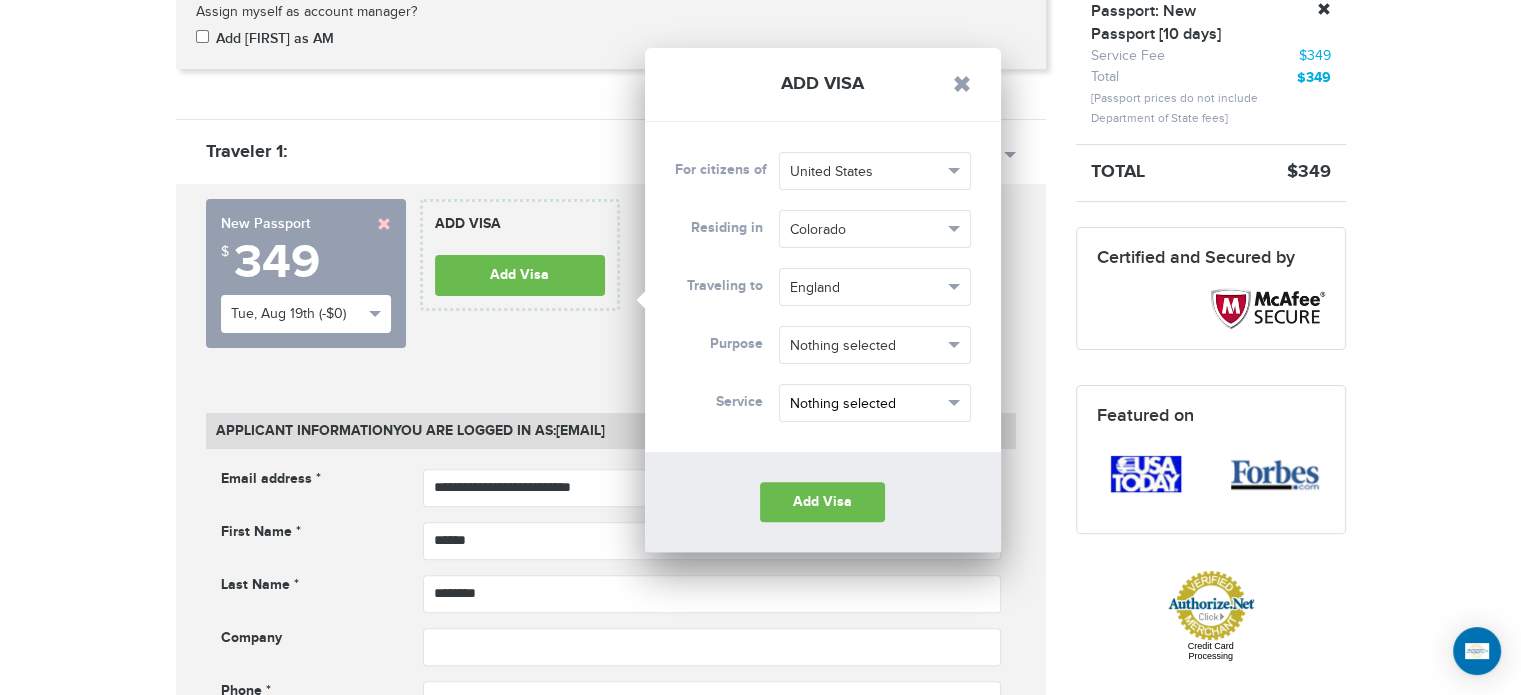 click on "Nothing selected" at bounding box center (866, 404) 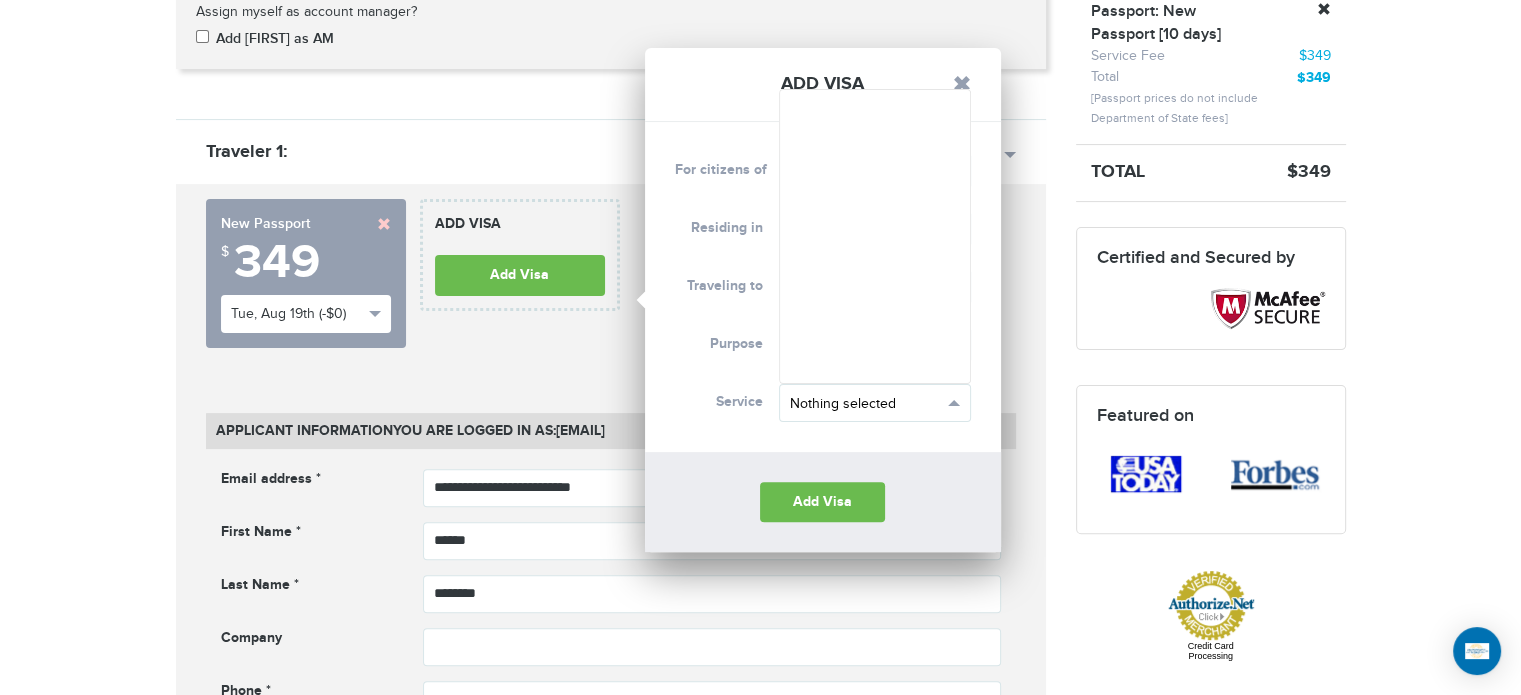 click on "Nothing selected" at bounding box center (866, 404) 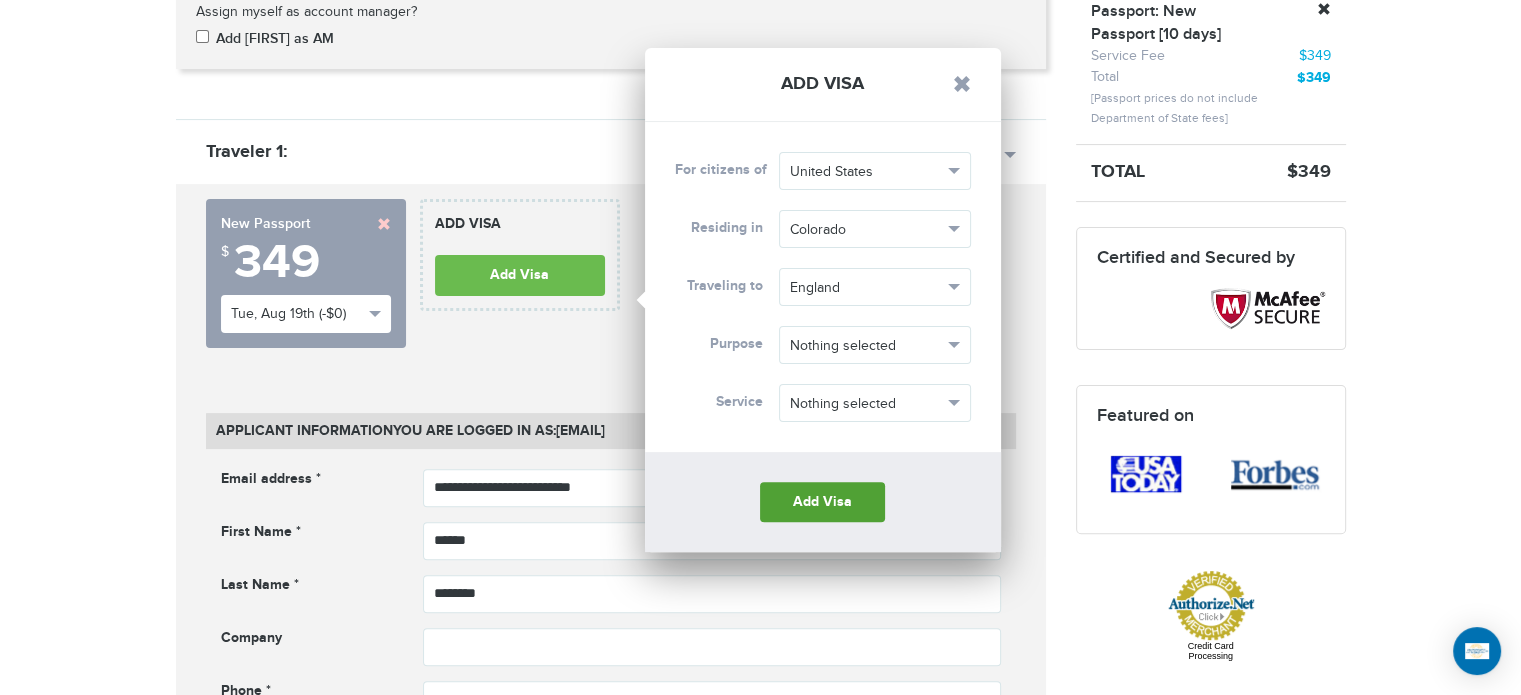 click on "Add Visa" at bounding box center (822, 502) 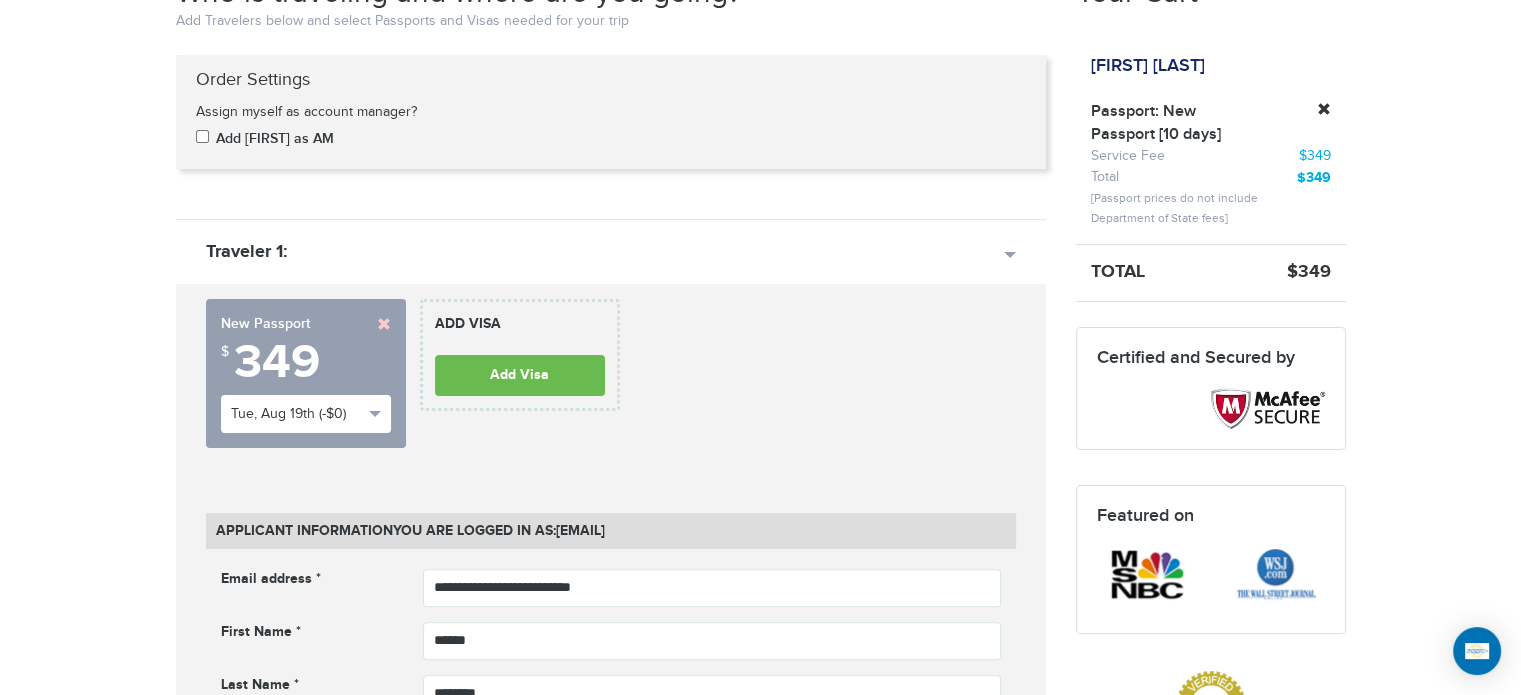 scroll, scrollTop: 300, scrollLeft: 0, axis: vertical 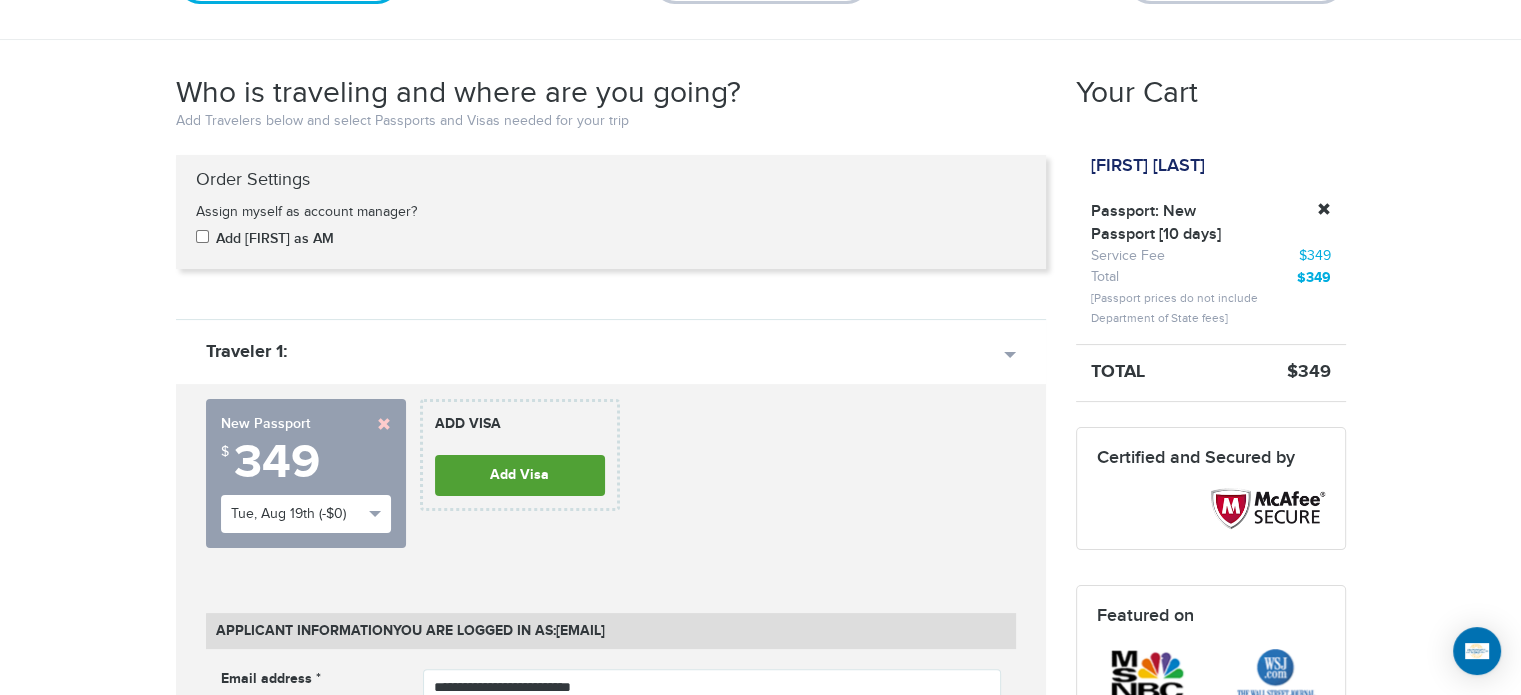 click on "Add Visa" at bounding box center [520, 475] 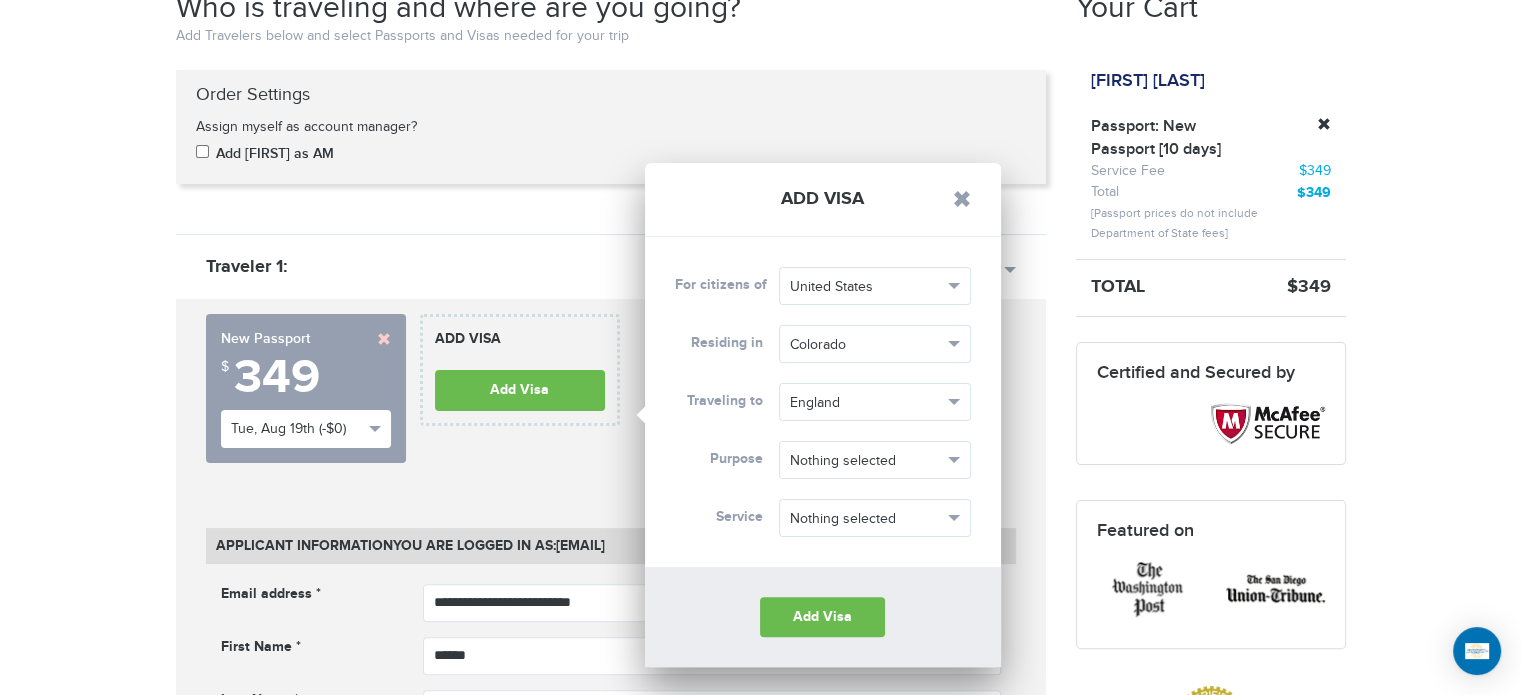 scroll, scrollTop: 500, scrollLeft: 0, axis: vertical 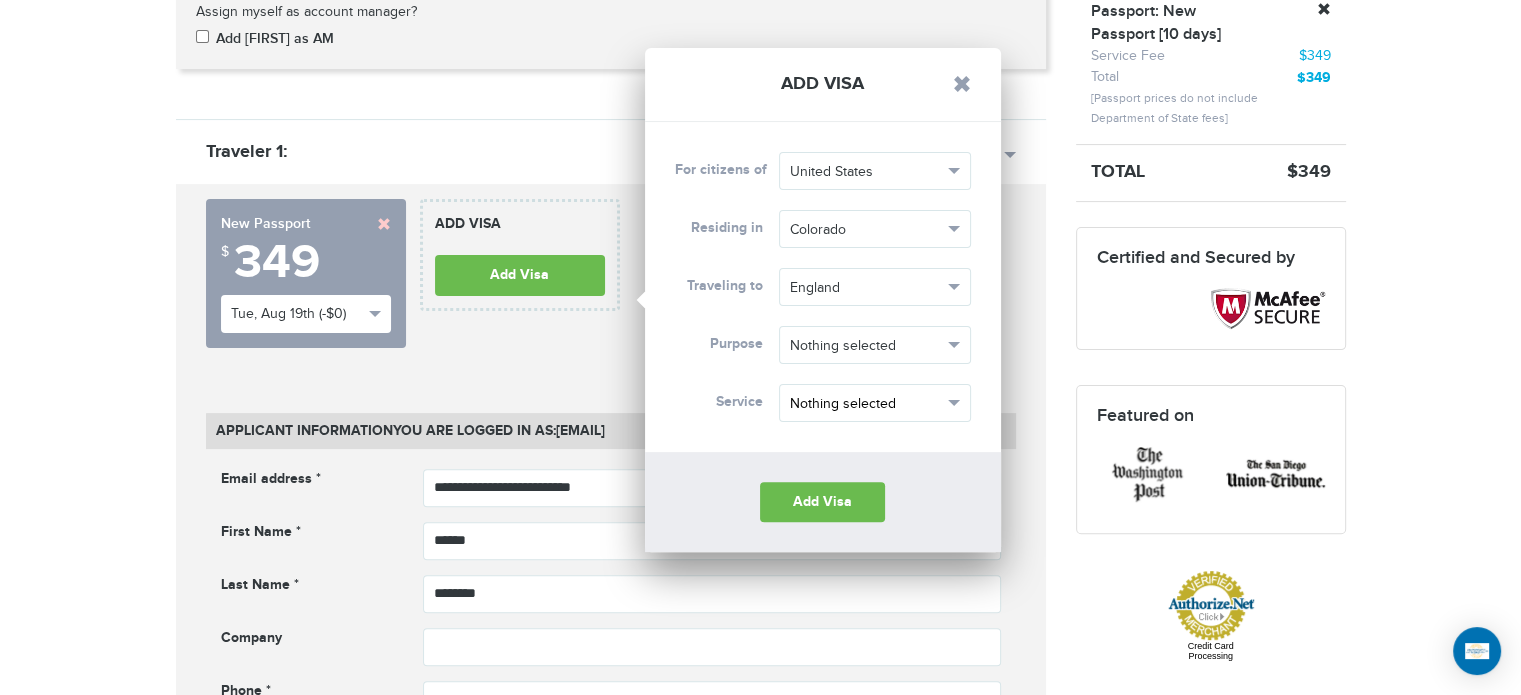 click on "Nothing selected" at bounding box center [866, 404] 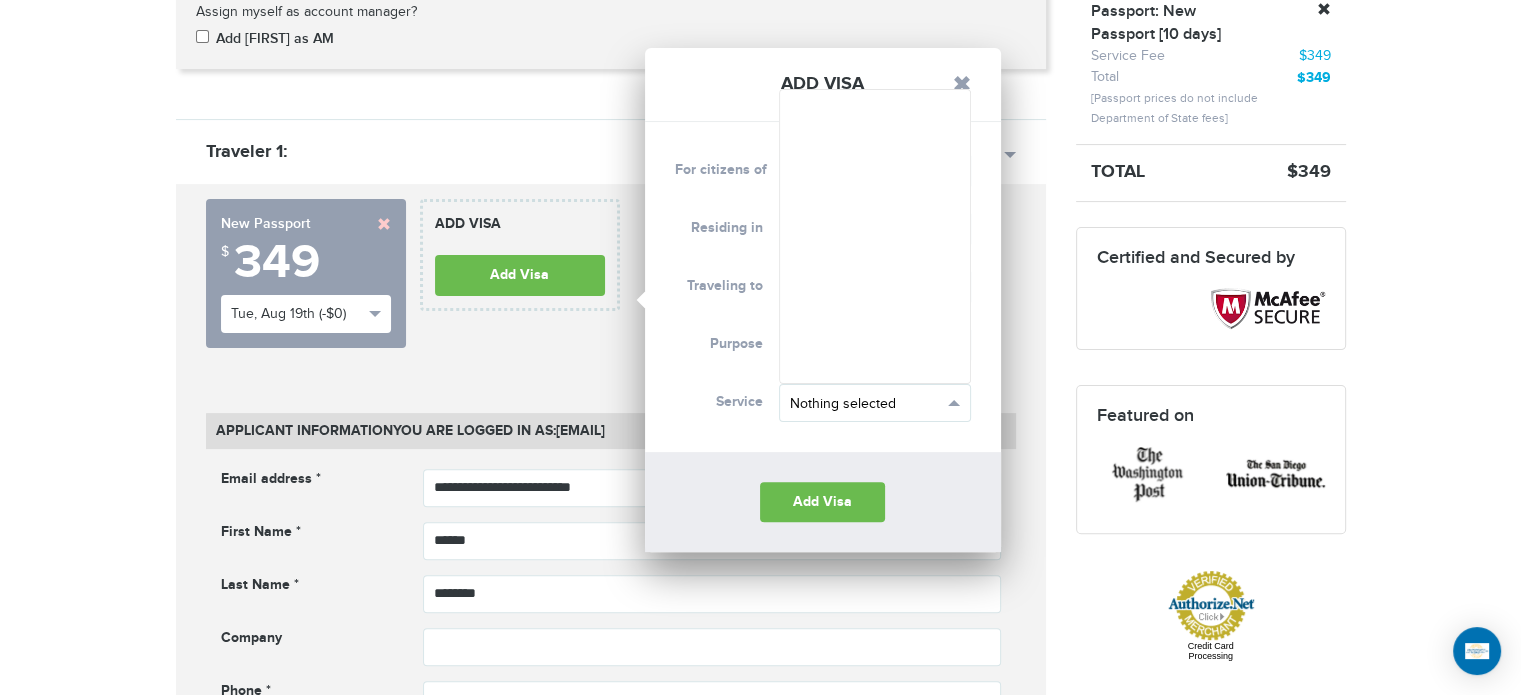 click on "Nothing selected" at bounding box center (866, 404) 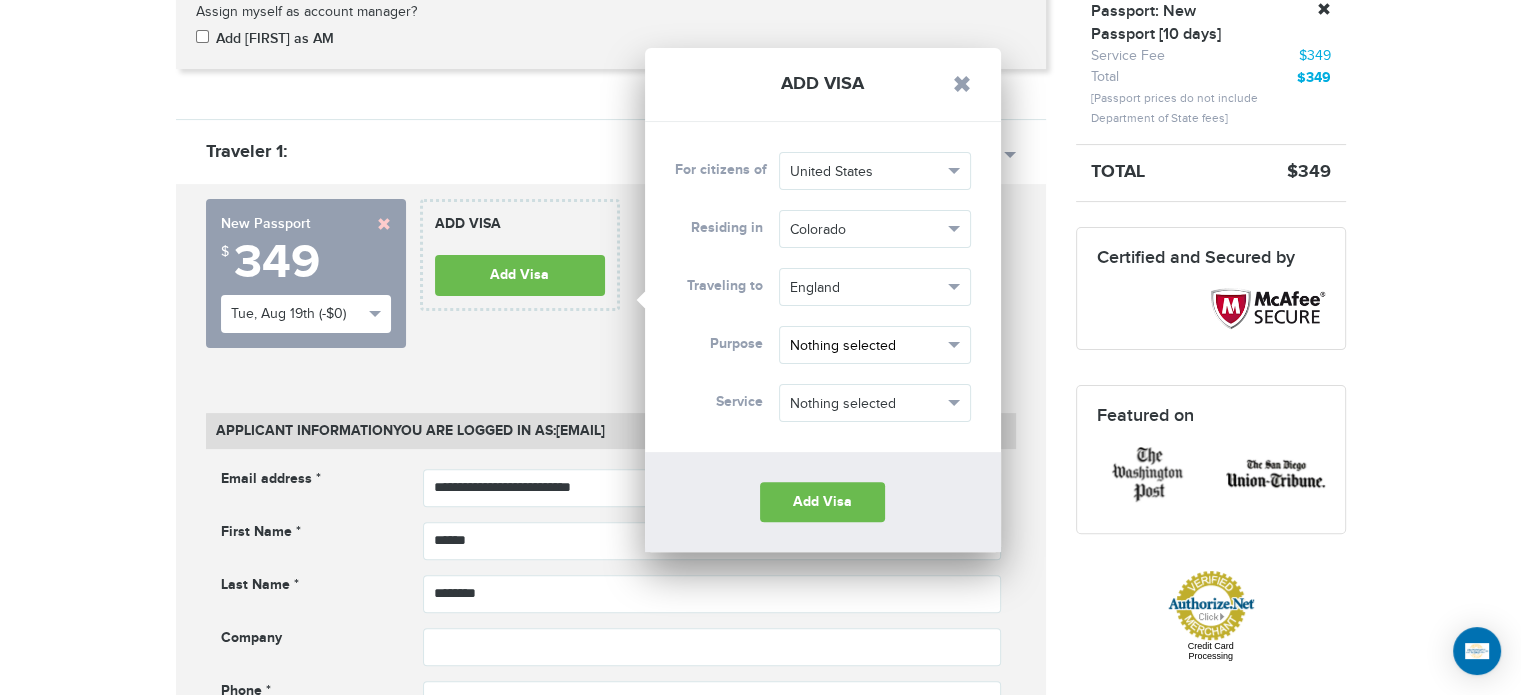 click on "Nothing selected" at bounding box center (866, 346) 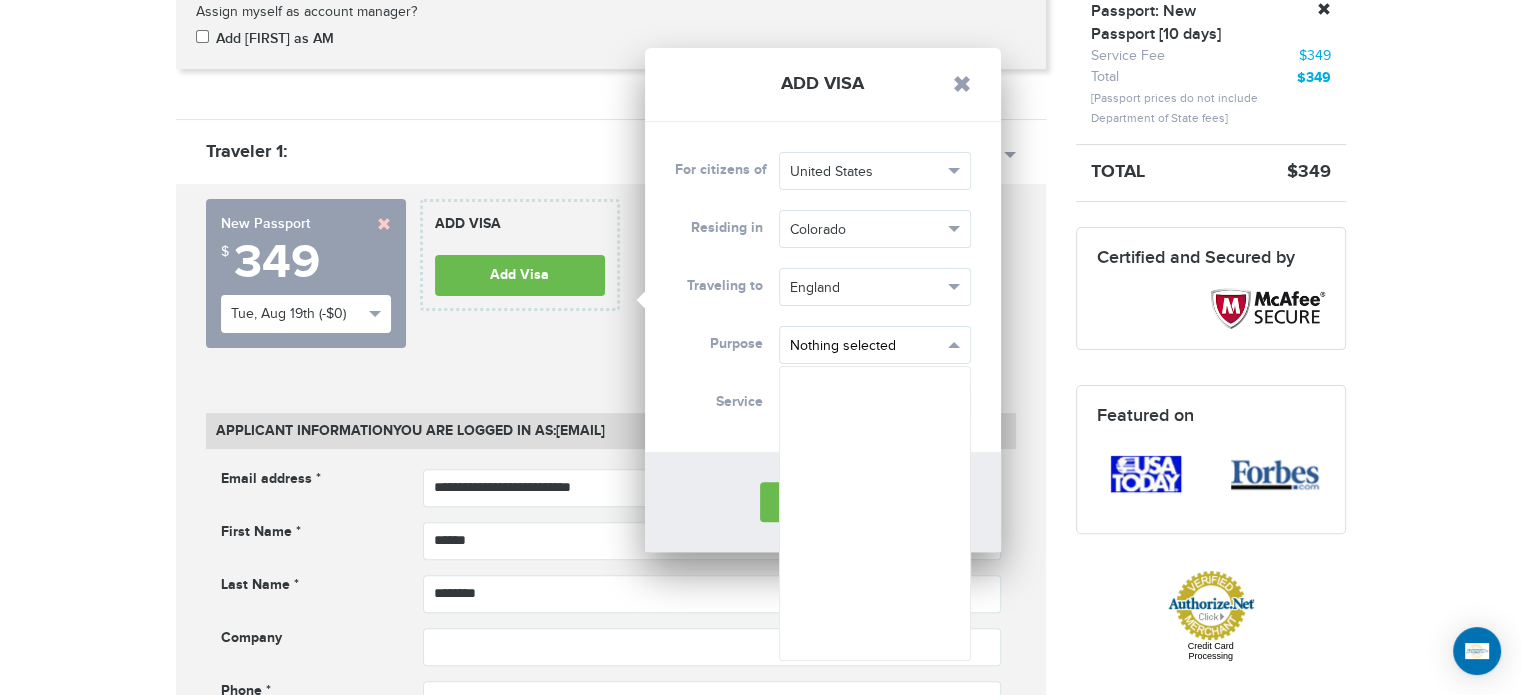 click on "Nothing selected" at bounding box center [866, 346] 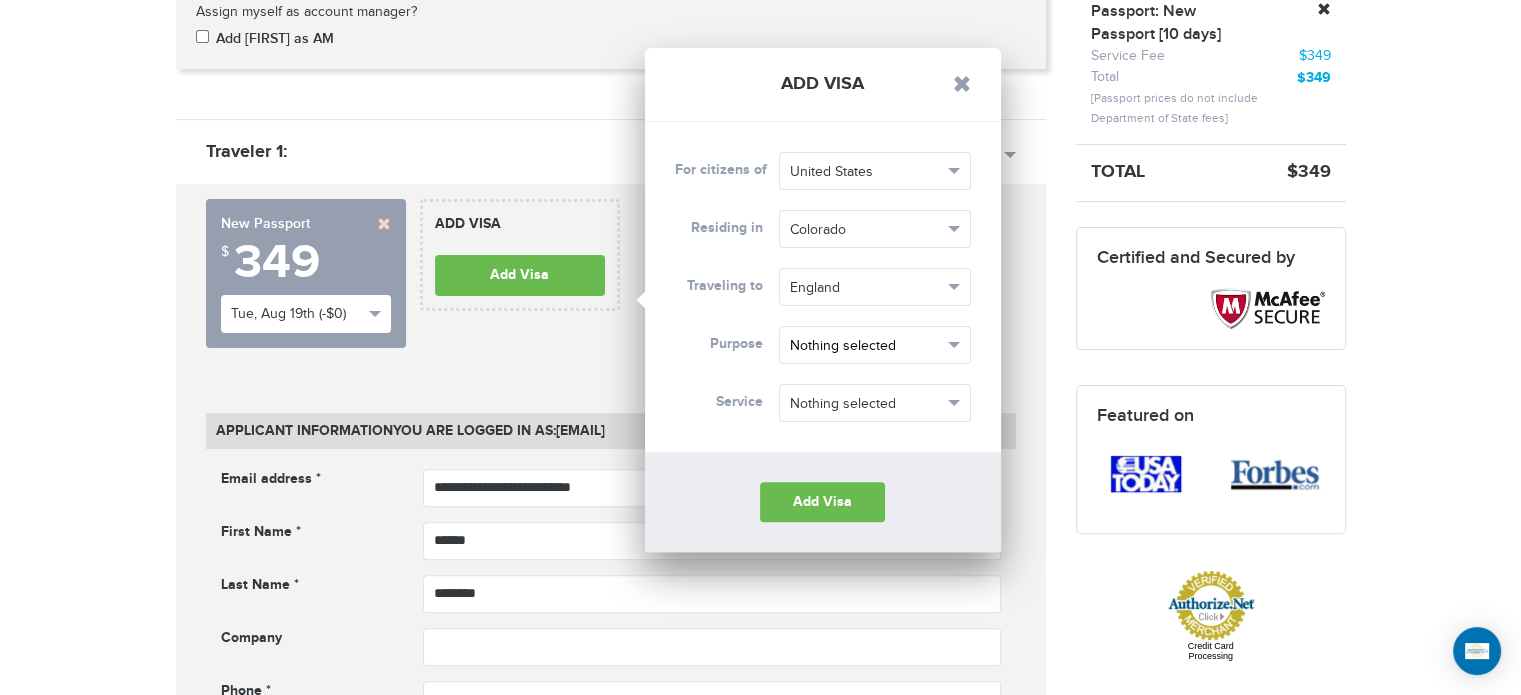 click on "Nothing selected" at bounding box center (866, 346) 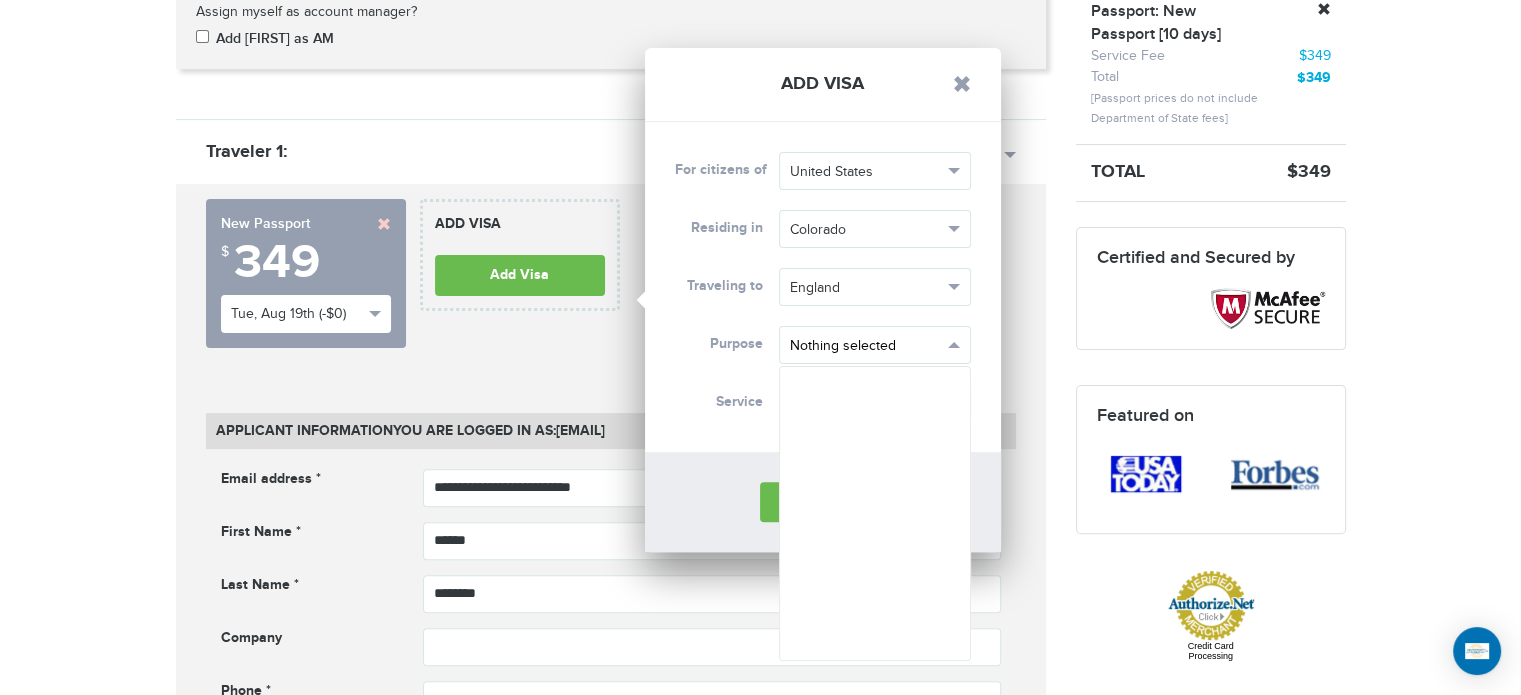 click on "Nothing selected" at bounding box center [866, 346] 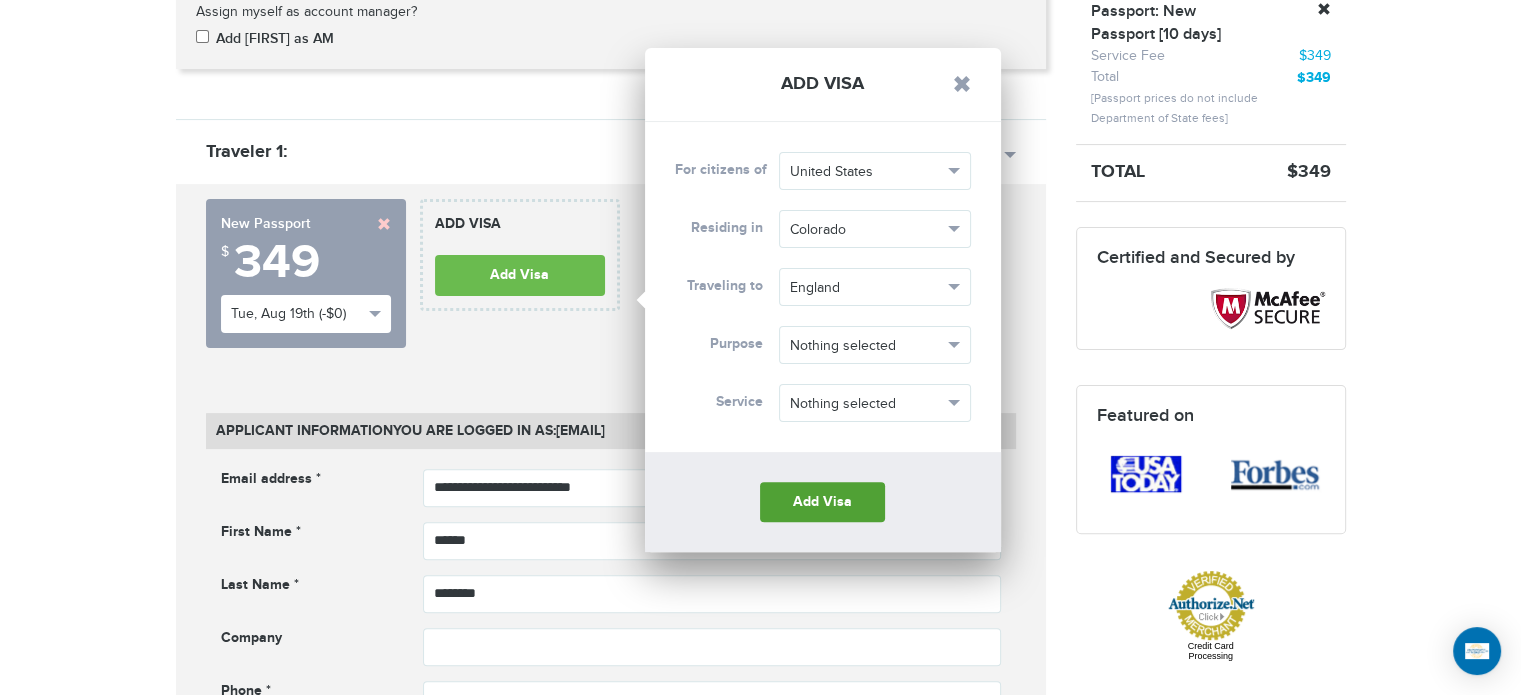 click on "Add Visa" at bounding box center (822, 502) 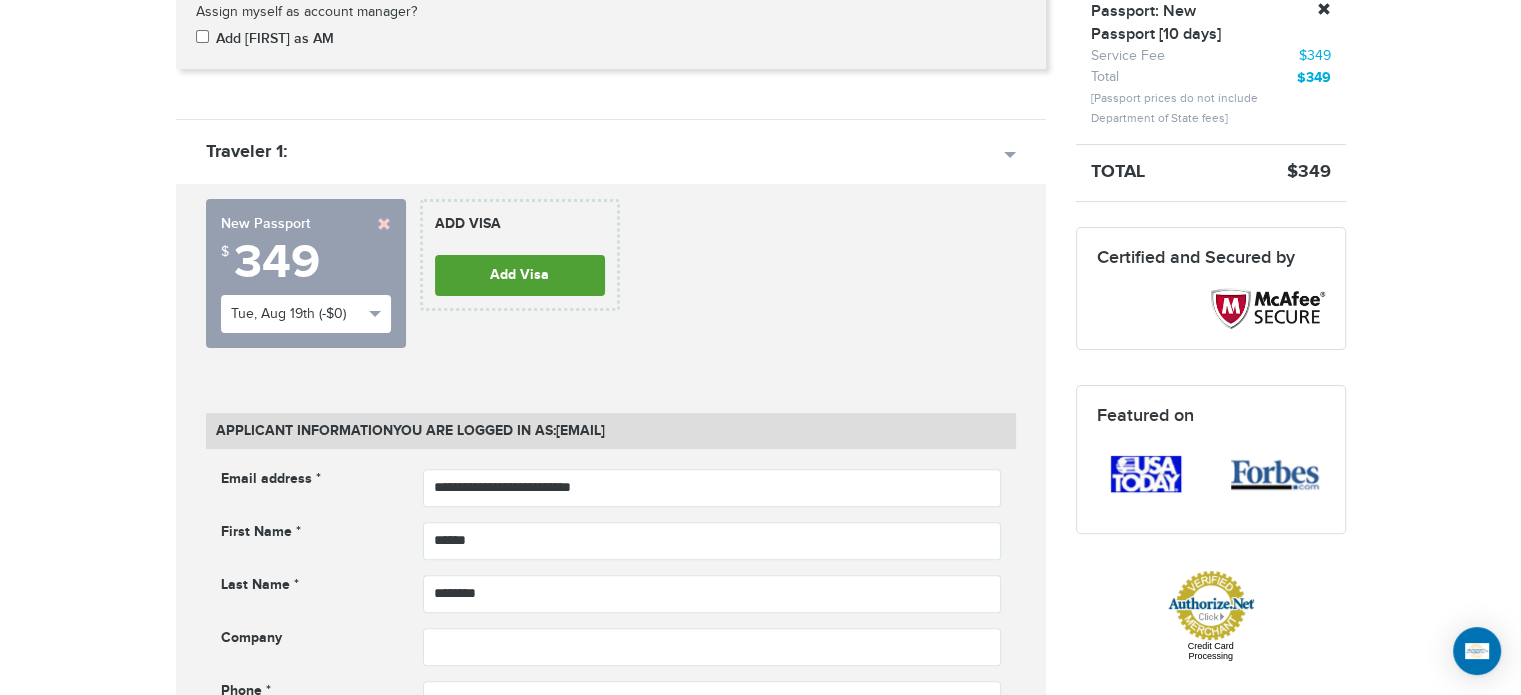 click on "Add Visa" at bounding box center [520, 275] 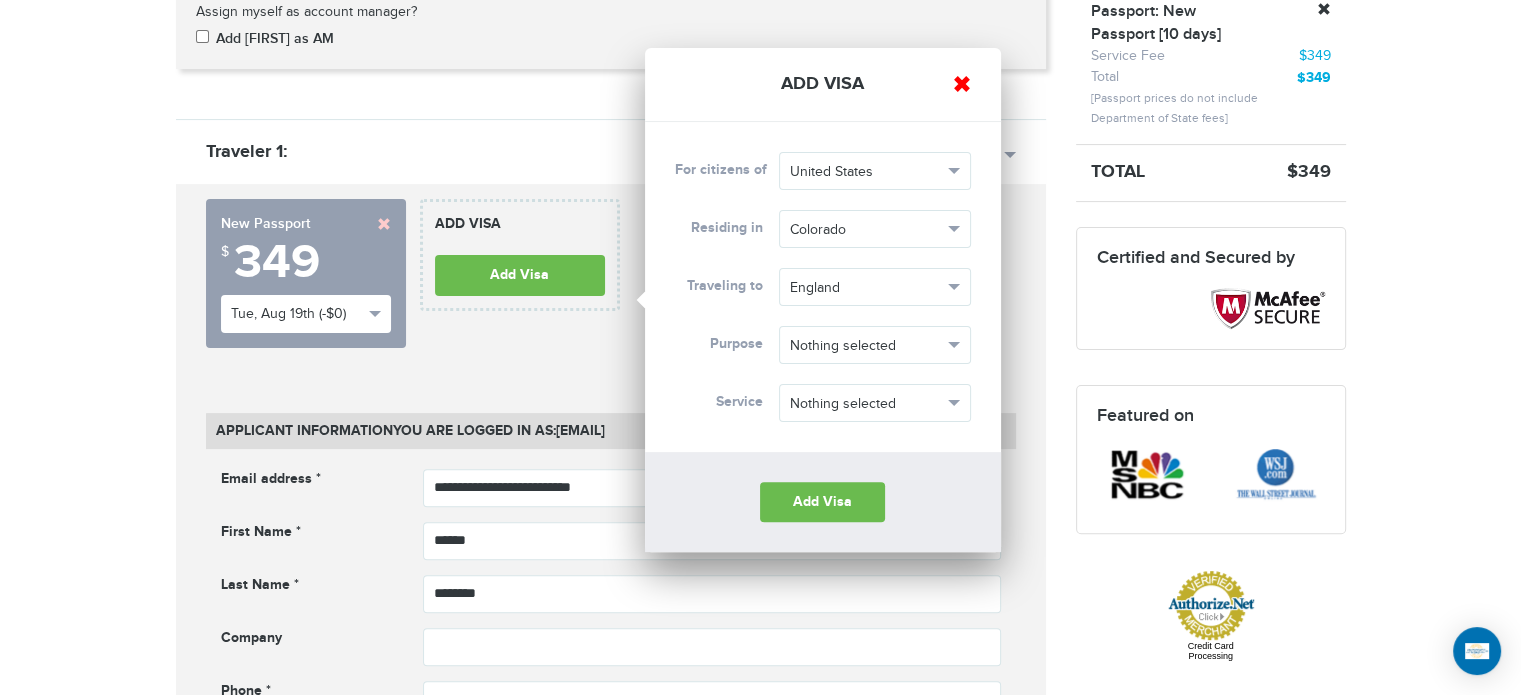 click at bounding box center [962, 84] 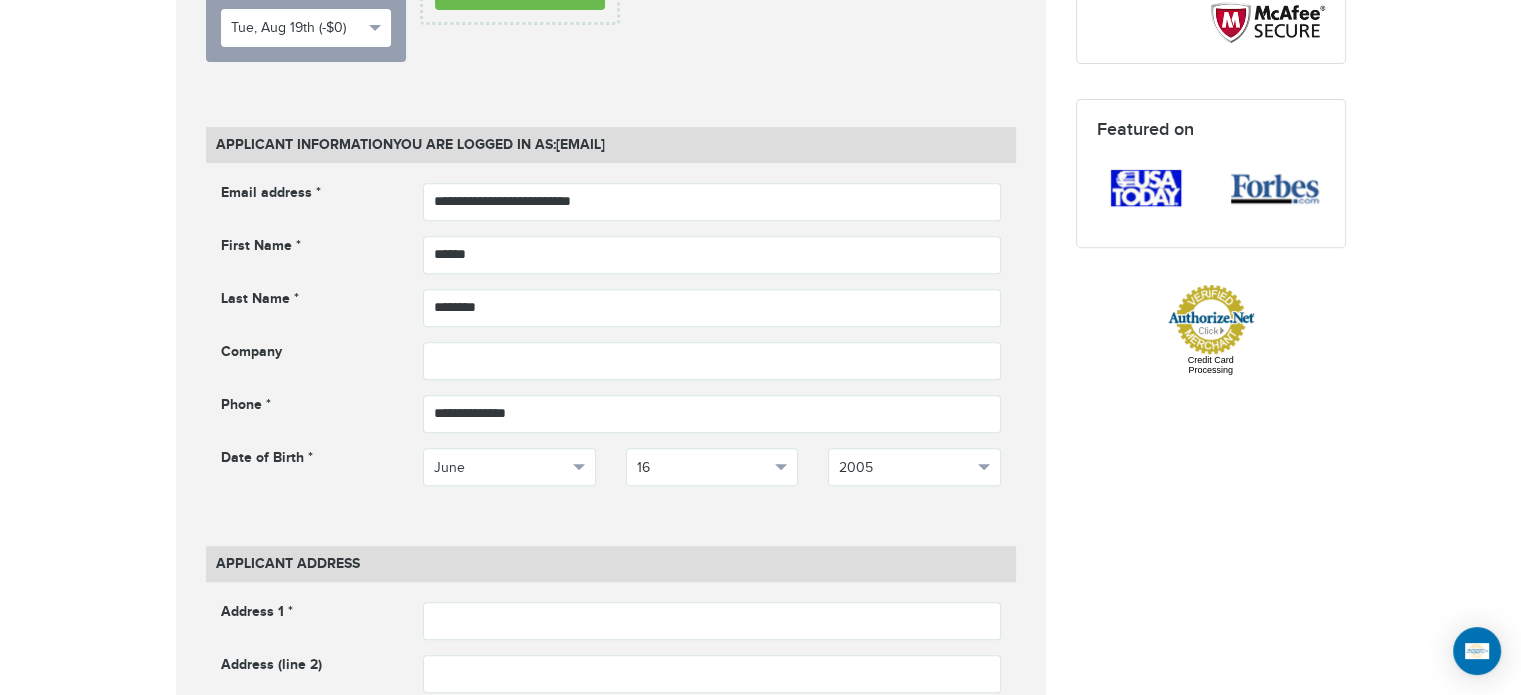 scroll, scrollTop: 800, scrollLeft: 0, axis: vertical 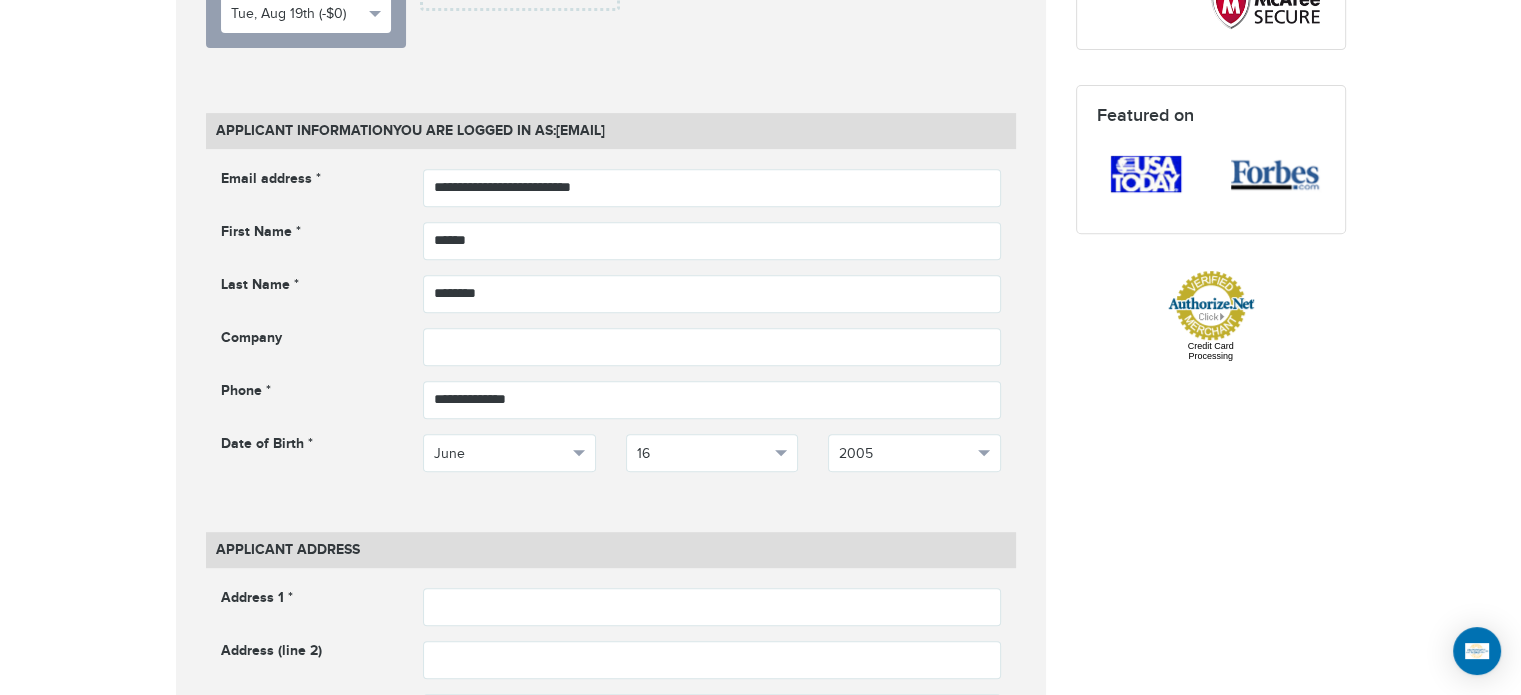 drag, startPoint x: 1045, startPoint y: 533, endPoint x: 1021, endPoint y: 552, distance: 30.610456 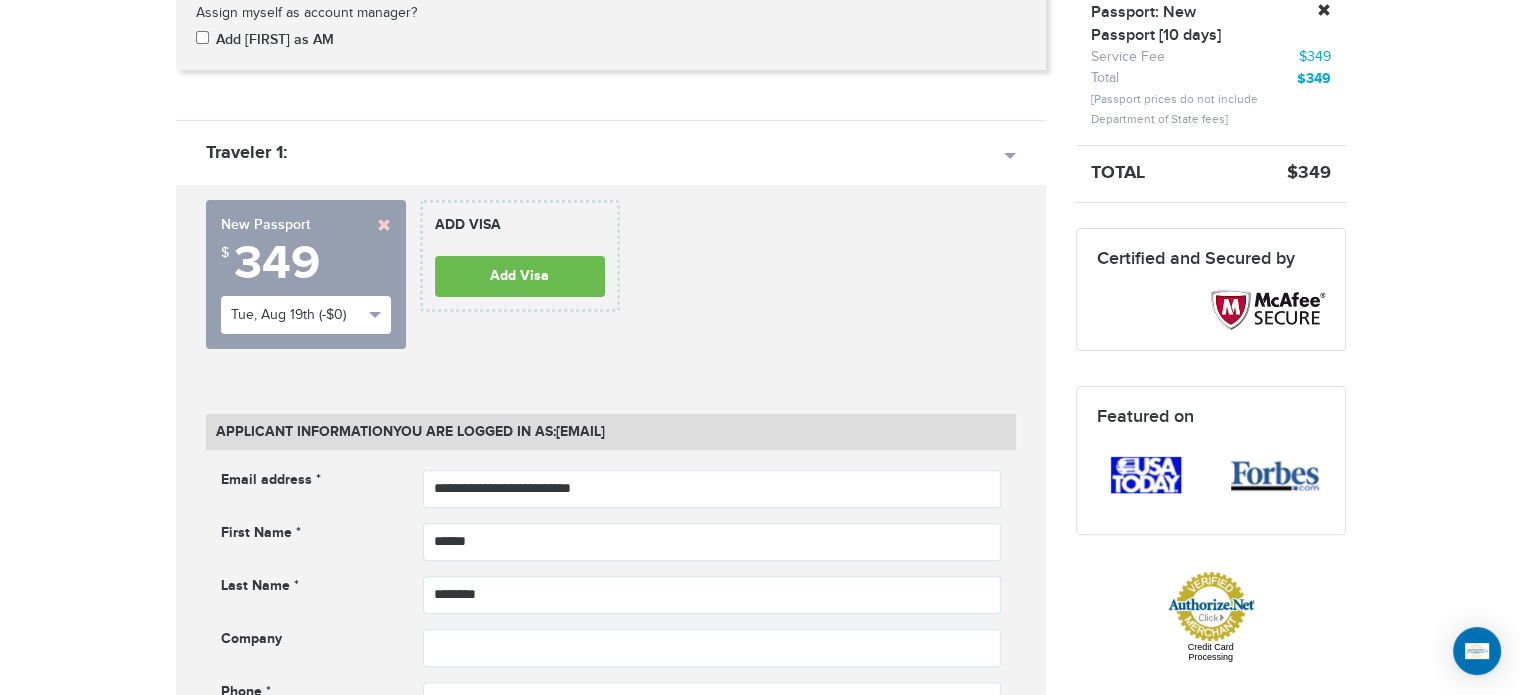 scroll, scrollTop: 500, scrollLeft: 0, axis: vertical 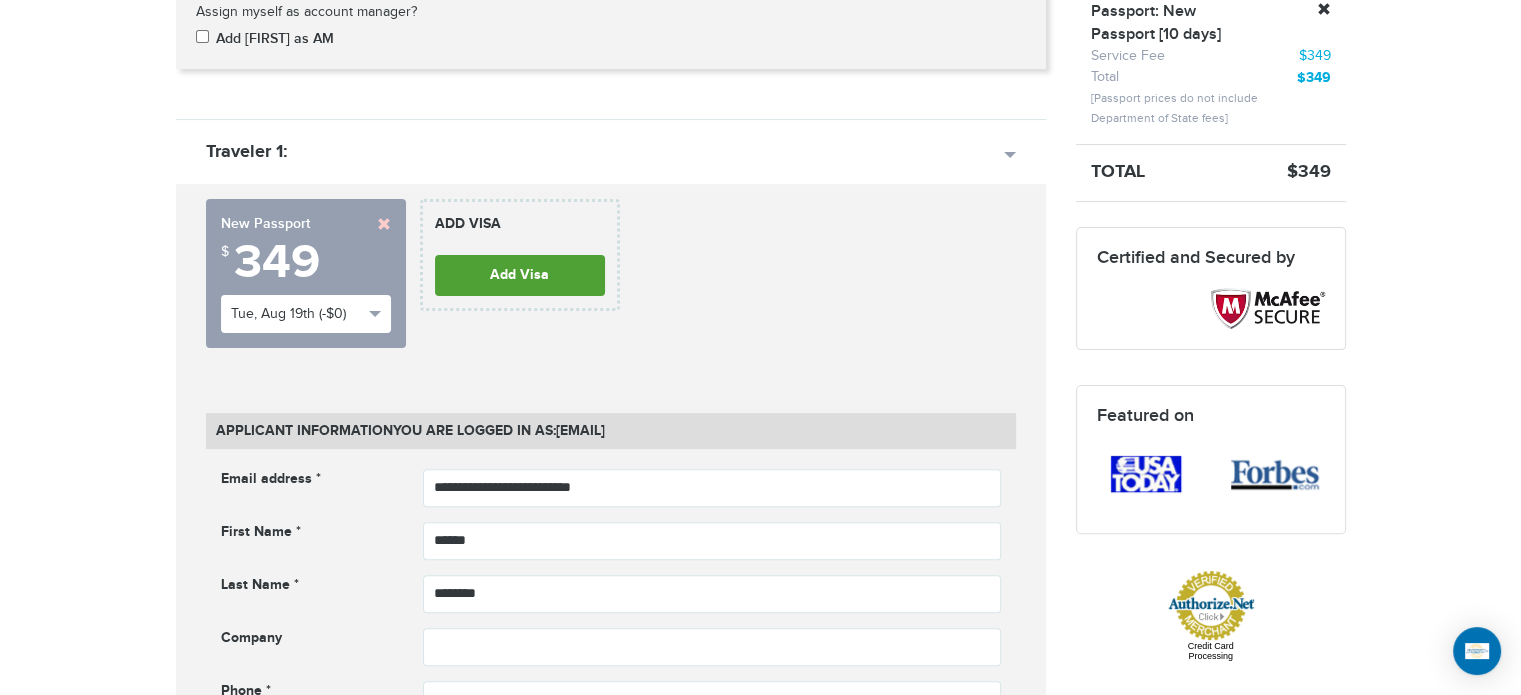 click on "**********" at bounding box center [520, 255] 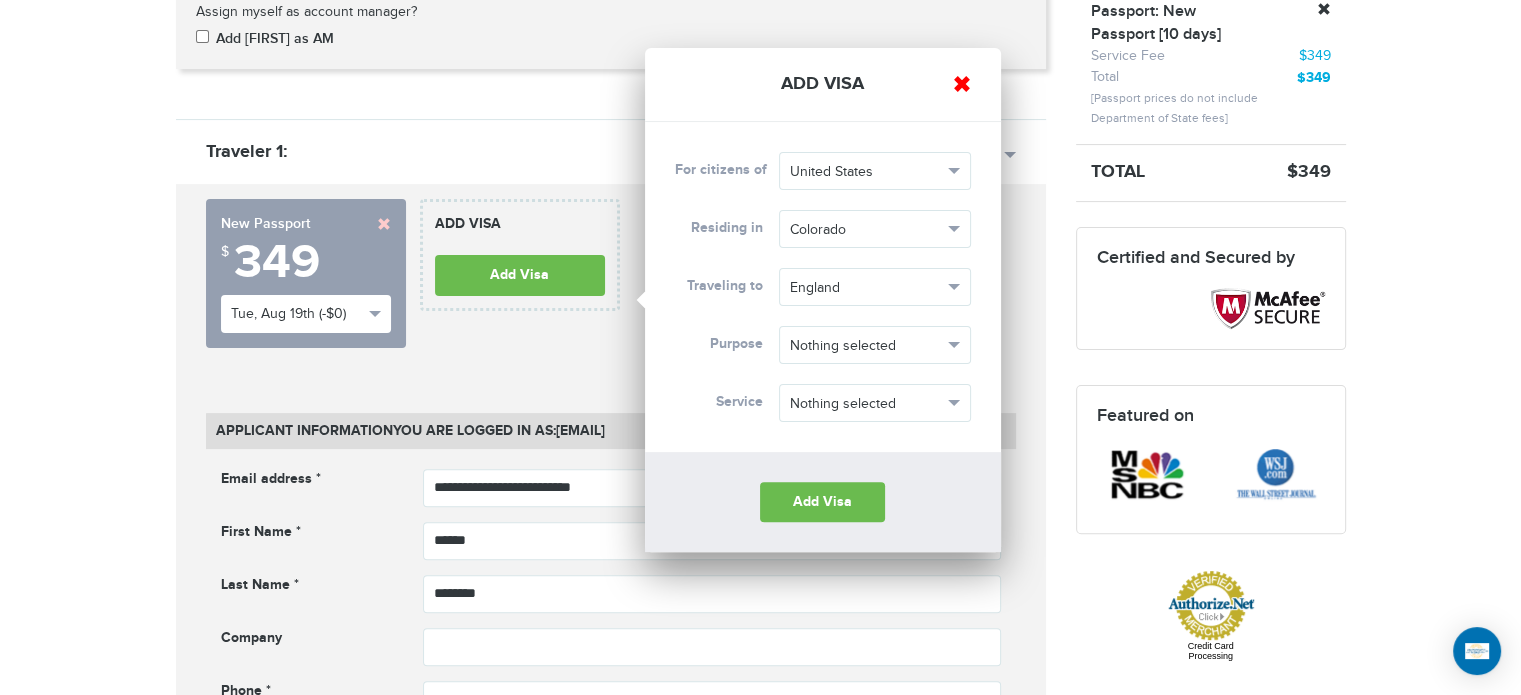 click at bounding box center (962, 84) 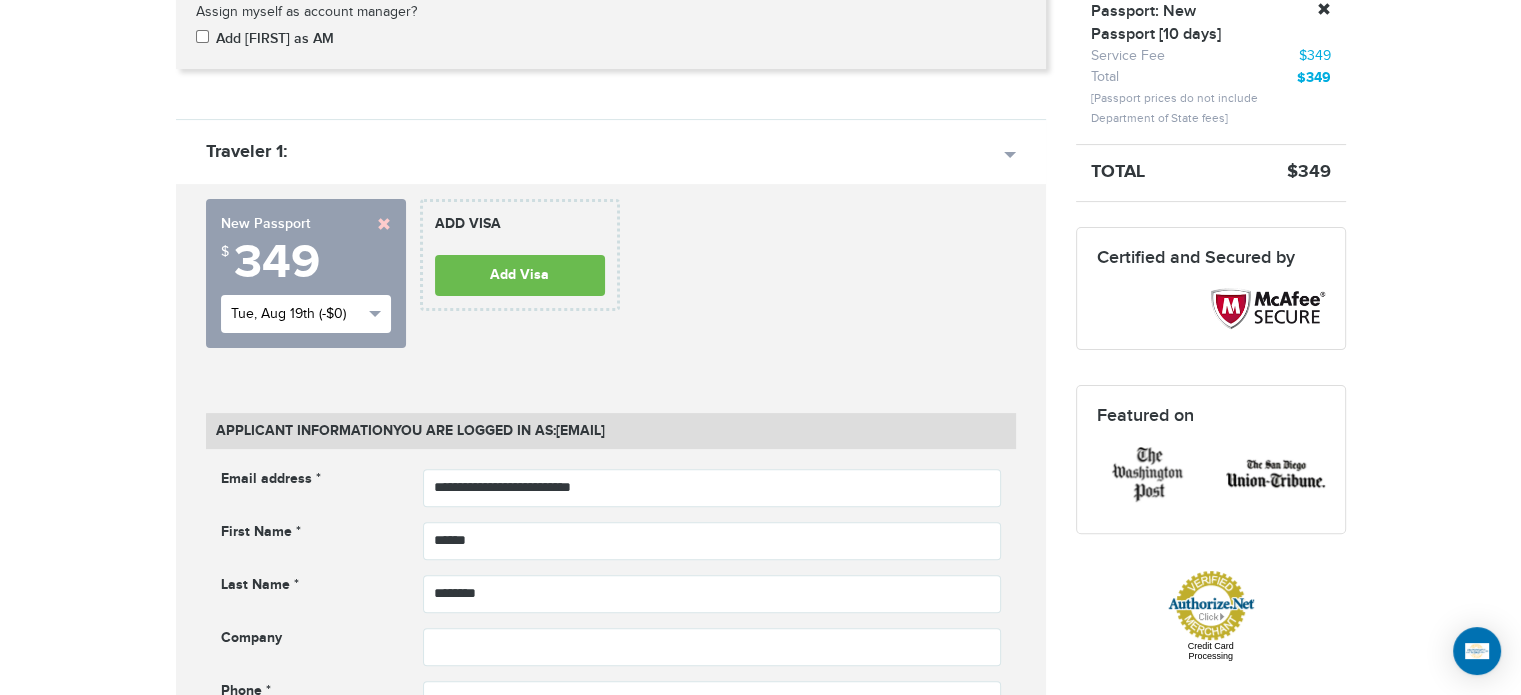 click on "Tue, Aug 19th (-$0)" at bounding box center [306, 314] 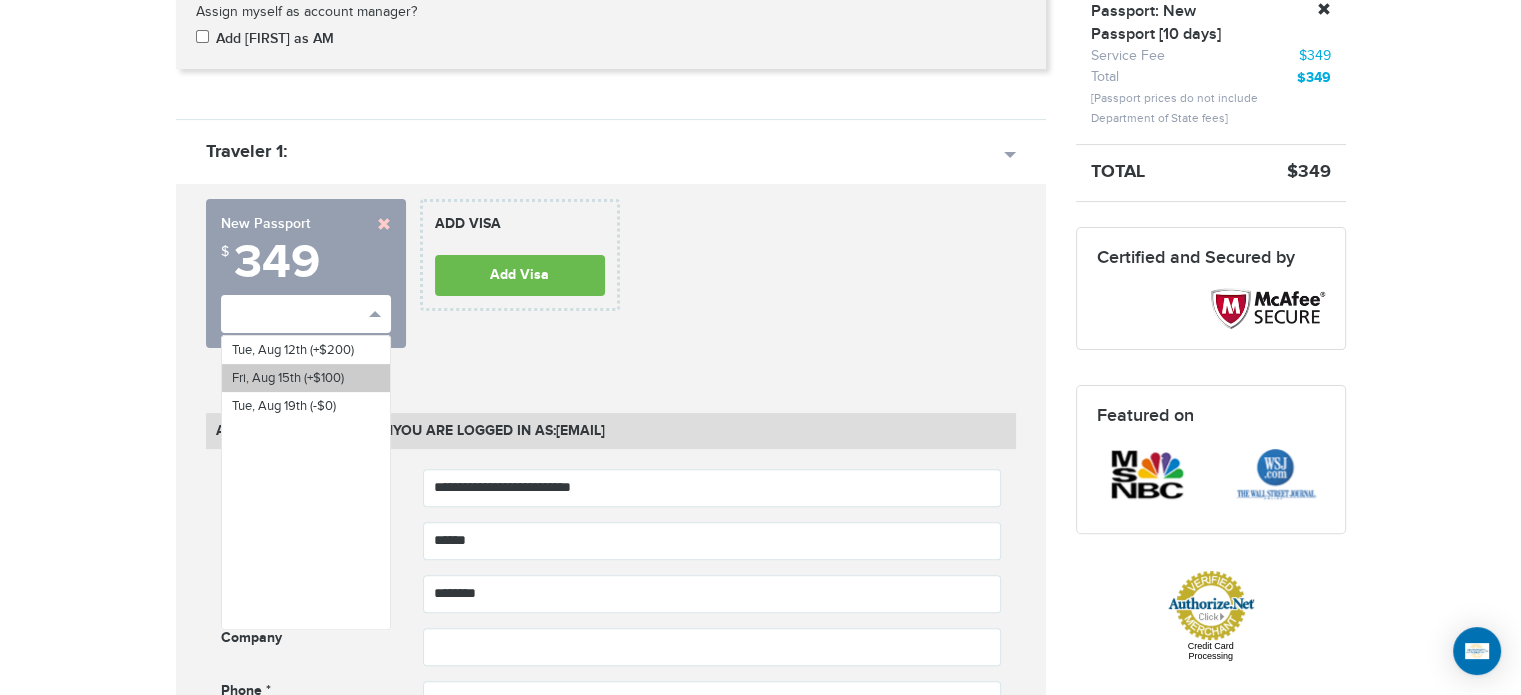 click on "Fri, Aug 15th (+$100)" at bounding box center [288, 378] 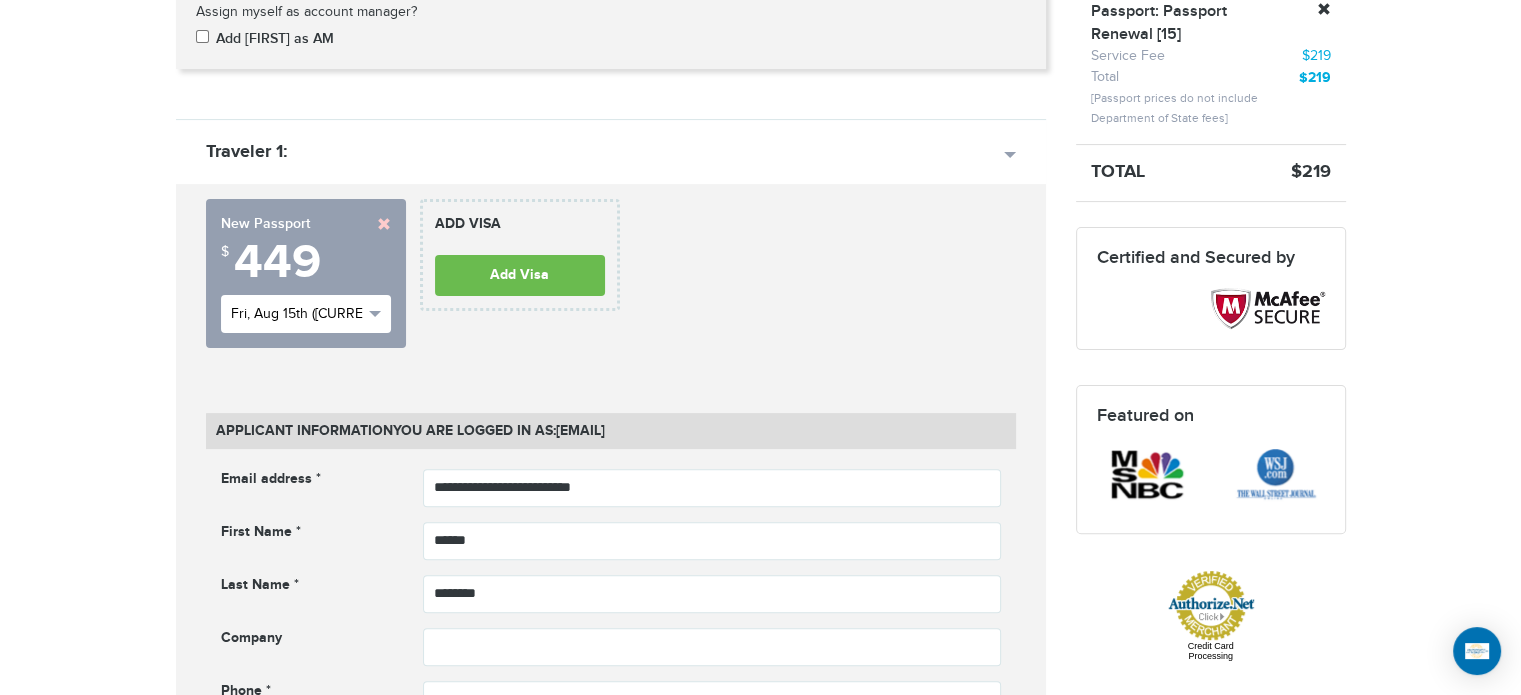 click on "Fri, Aug 15th (-$0)" at bounding box center (297, 314) 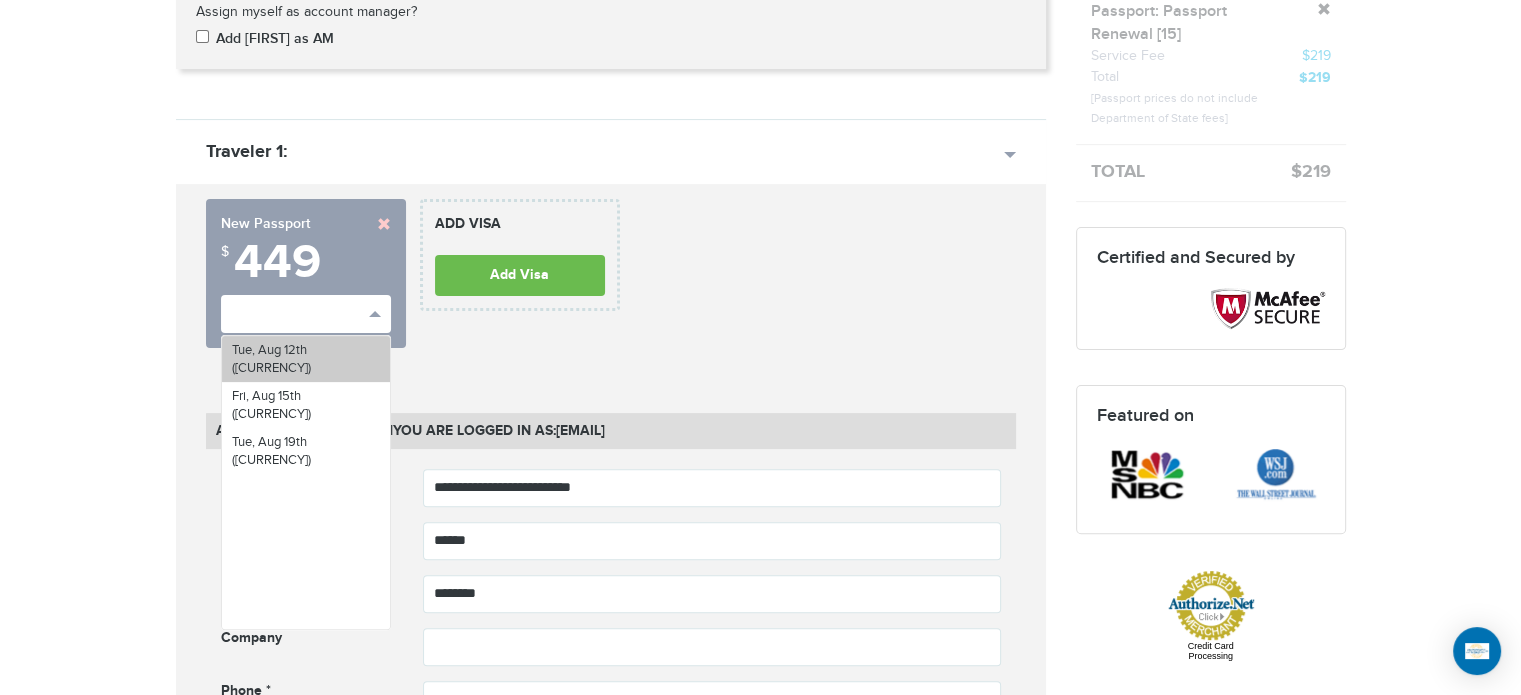 click on "Tue, Aug 12th (+$100)" at bounding box center [271, 359] 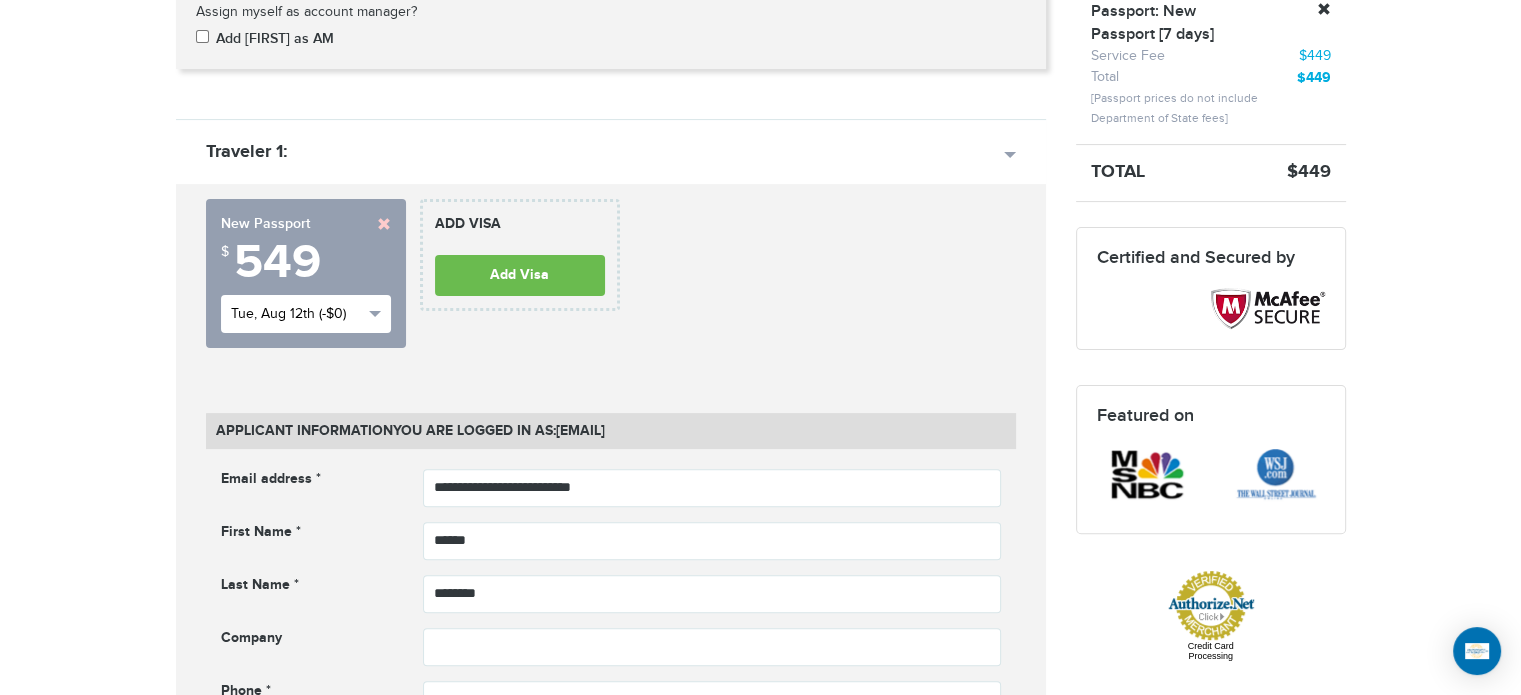click on "Tue, Aug 12th (-$0)" at bounding box center [306, 314] 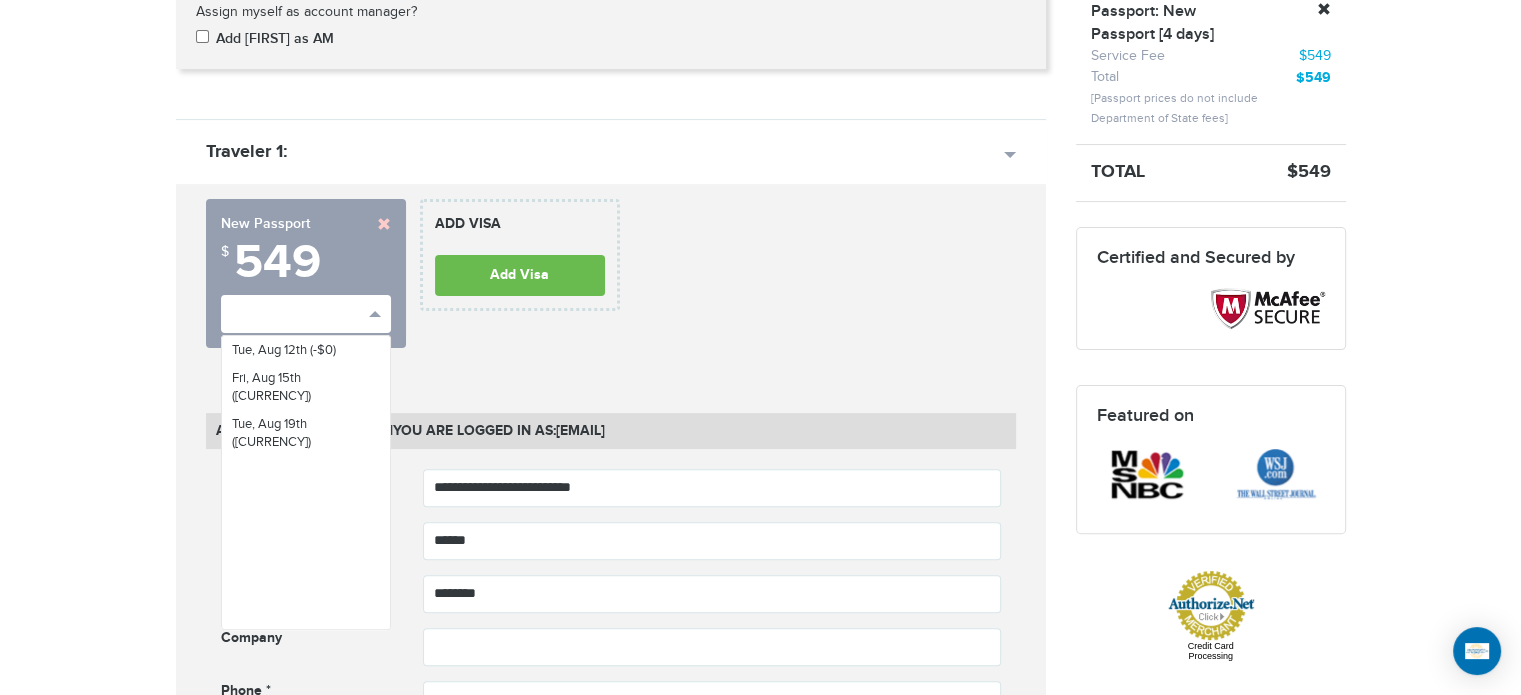 click on "Tue, Aug 12th (-$0) Fri, Aug 15th (-$100) Tue, Aug 19th (-$200)" at bounding box center [306, 482] 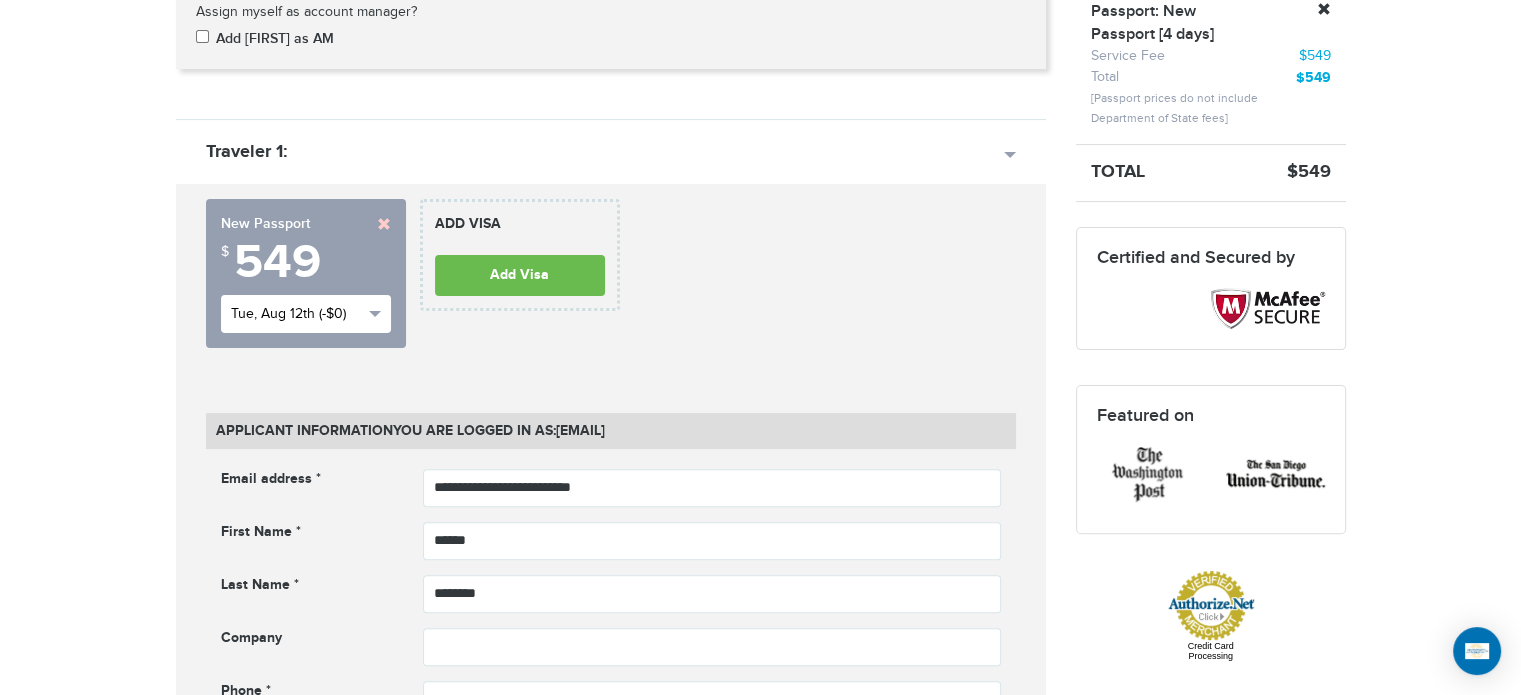 click on "Tue, Aug 12th (-$0)" at bounding box center (297, 314) 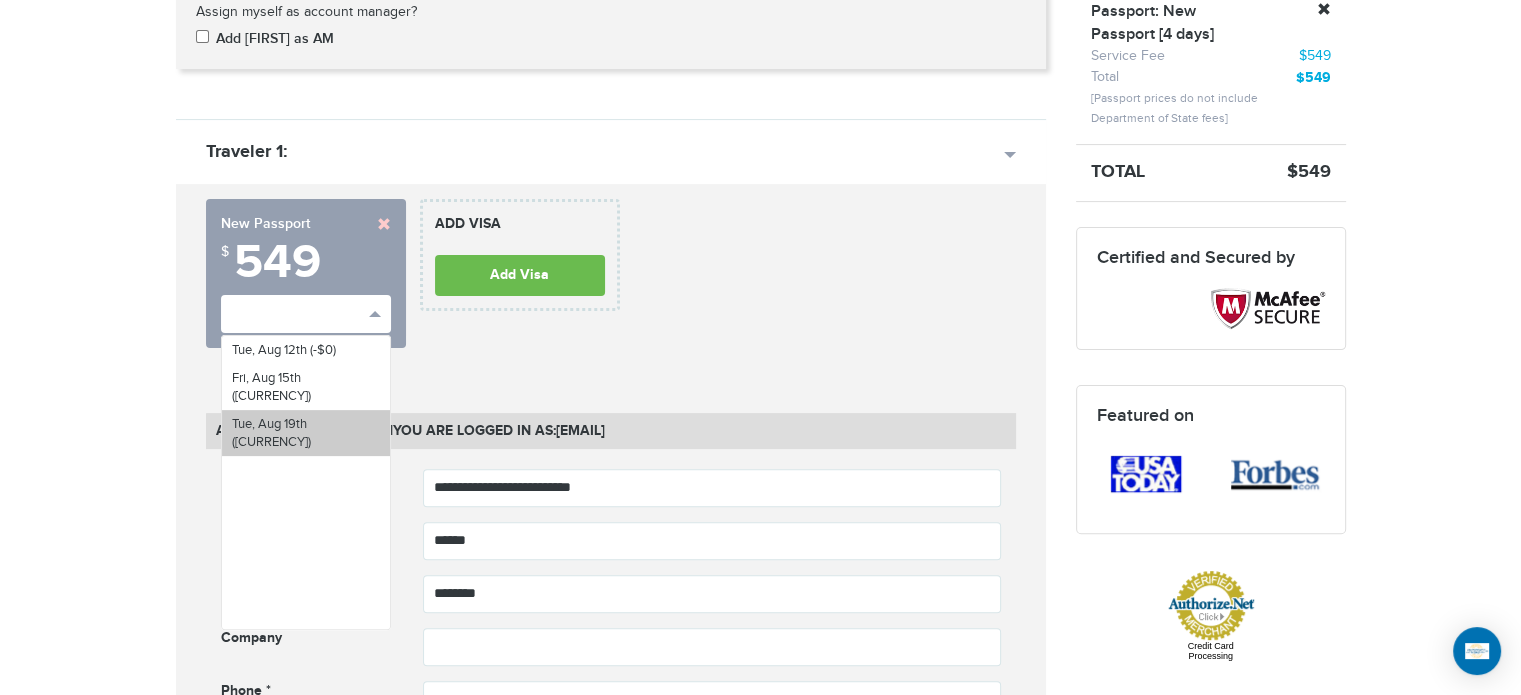 click on "Tue, Aug 19th (-$200)" at bounding box center (271, 433) 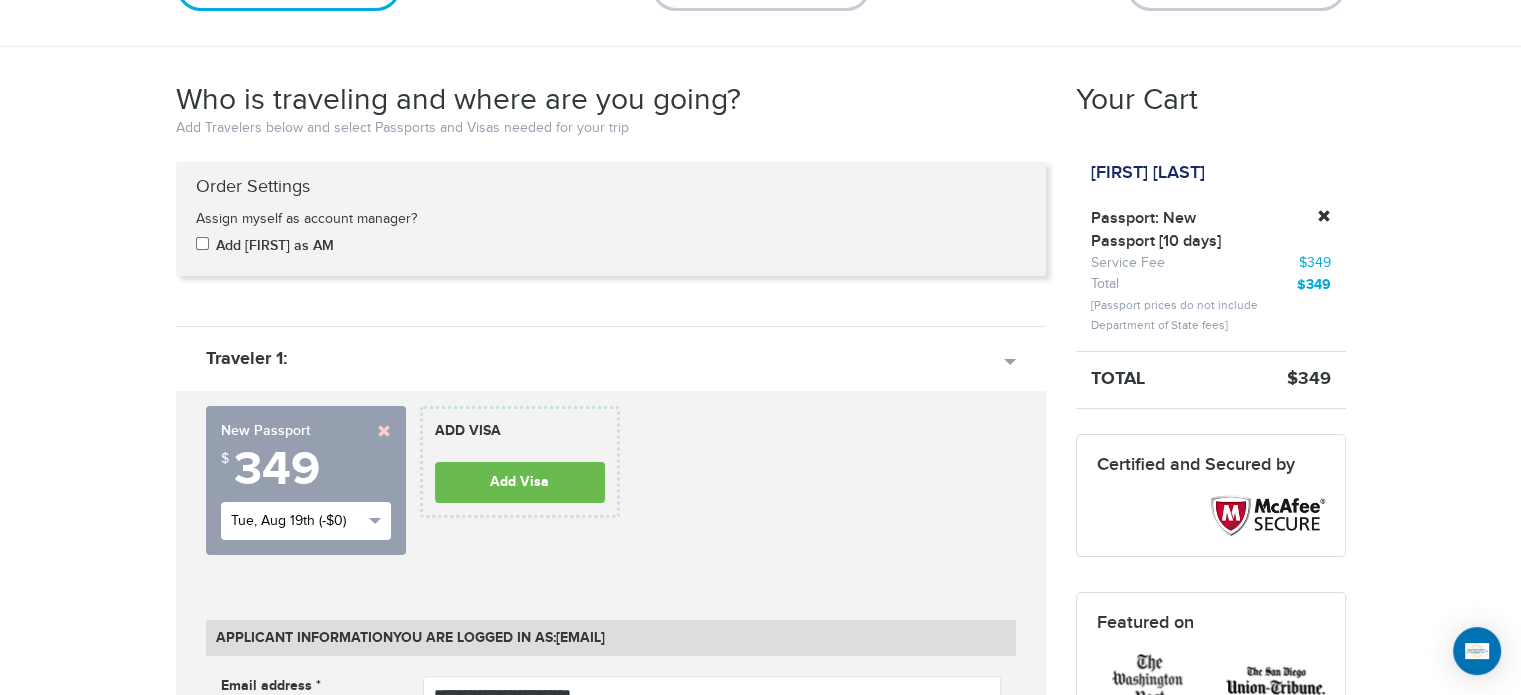 scroll, scrollTop: 100, scrollLeft: 0, axis: vertical 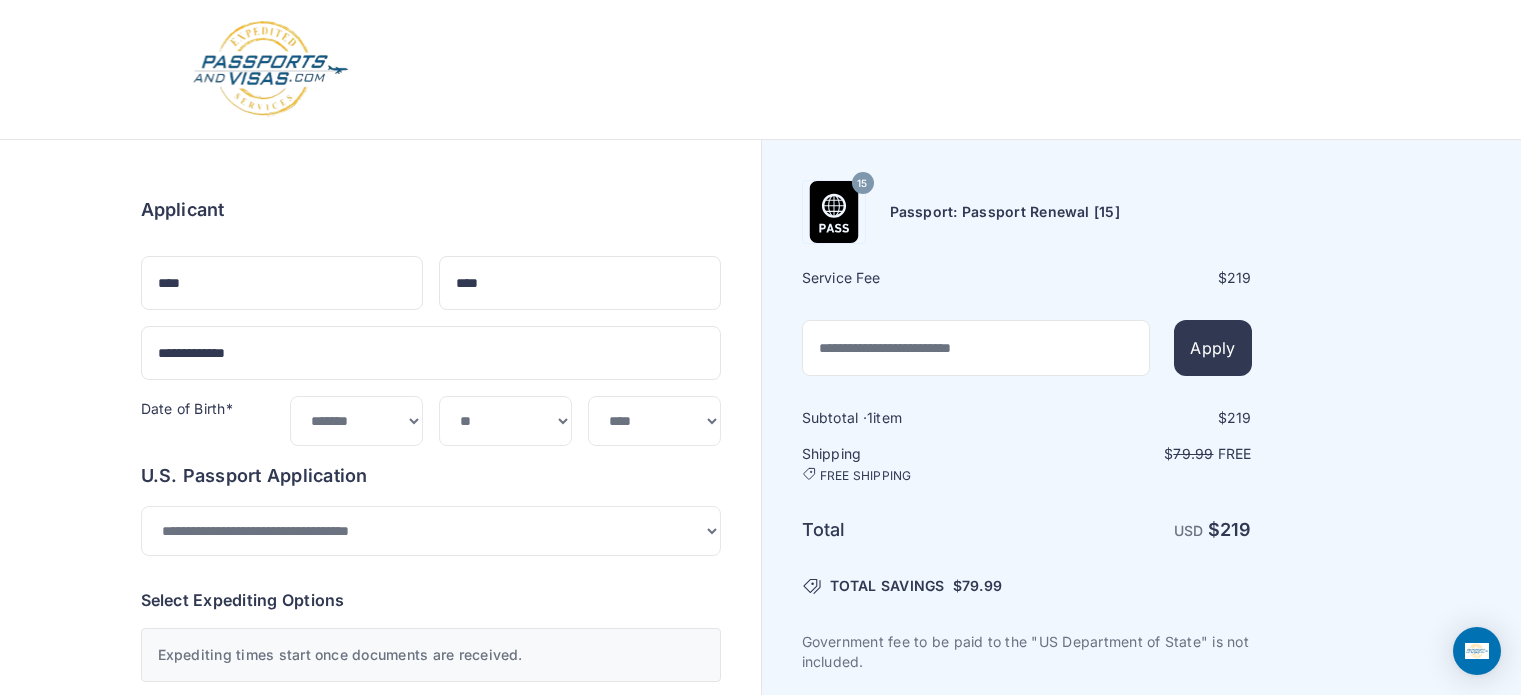 select on "*" 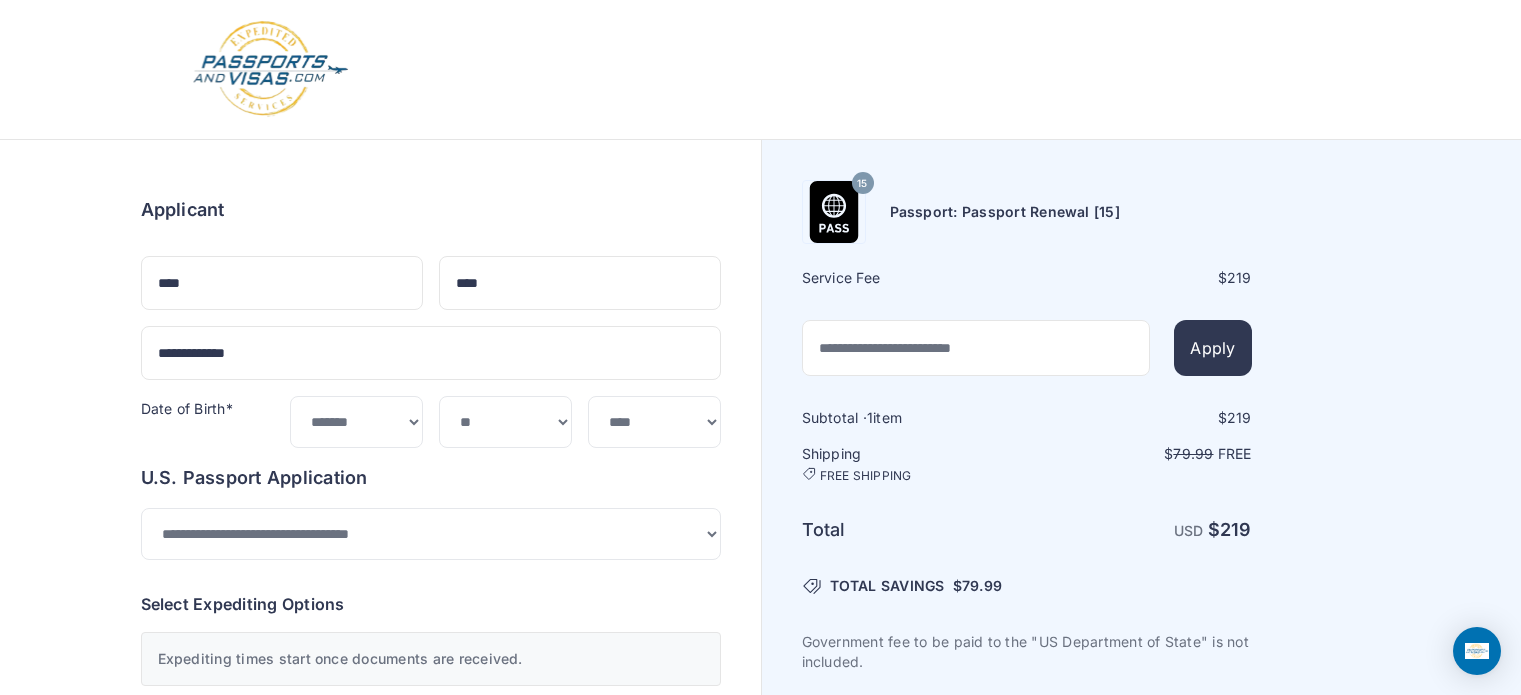 scroll, scrollTop: 0, scrollLeft: 0, axis: both 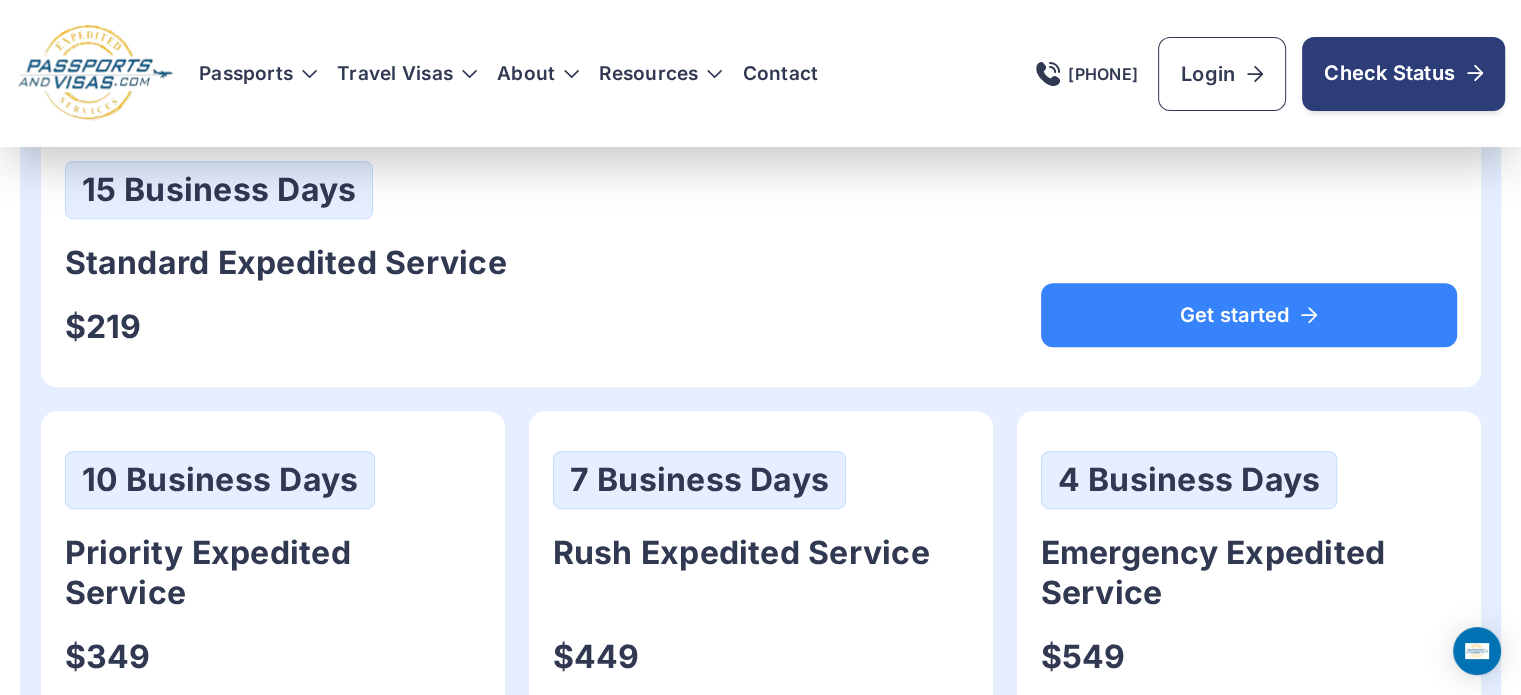 click on "Check Status" at bounding box center (1403, 73) 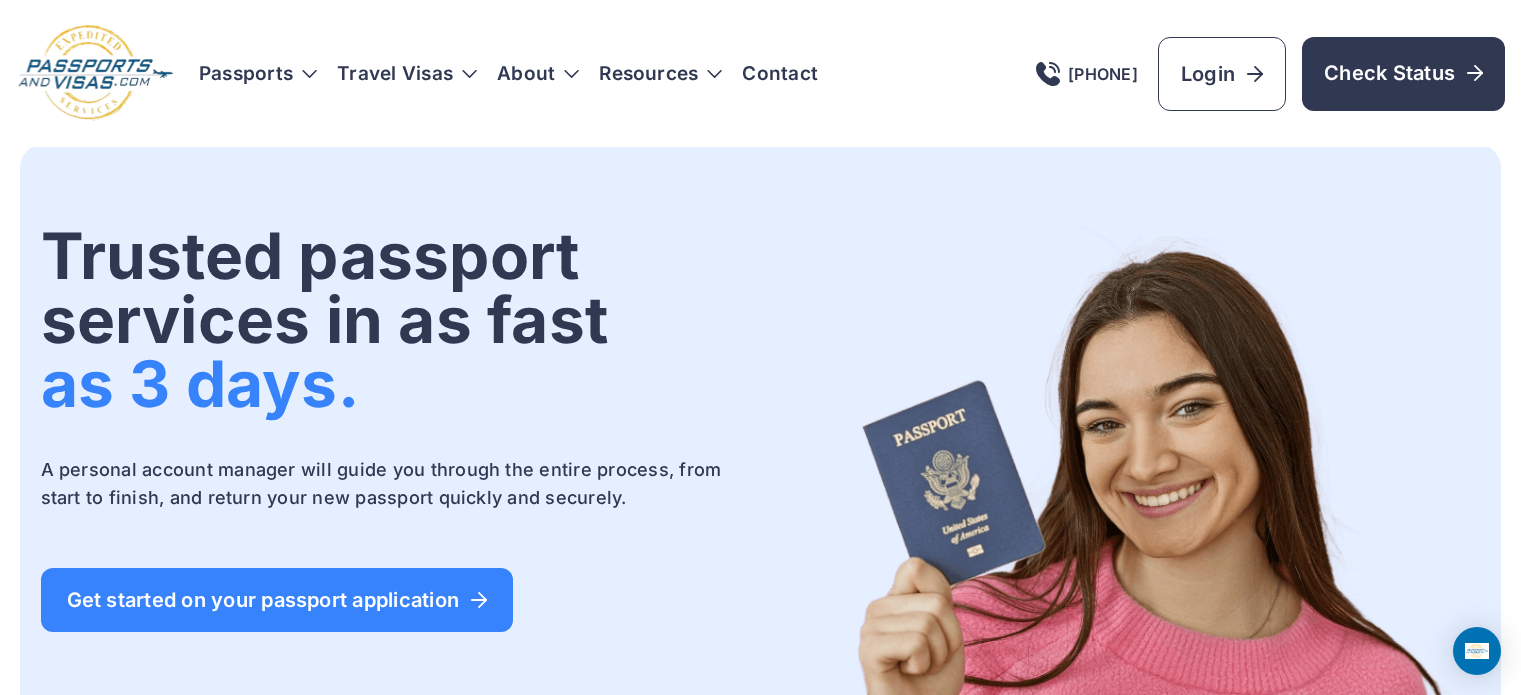 scroll, scrollTop: 0, scrollLeft: 0, axis: both 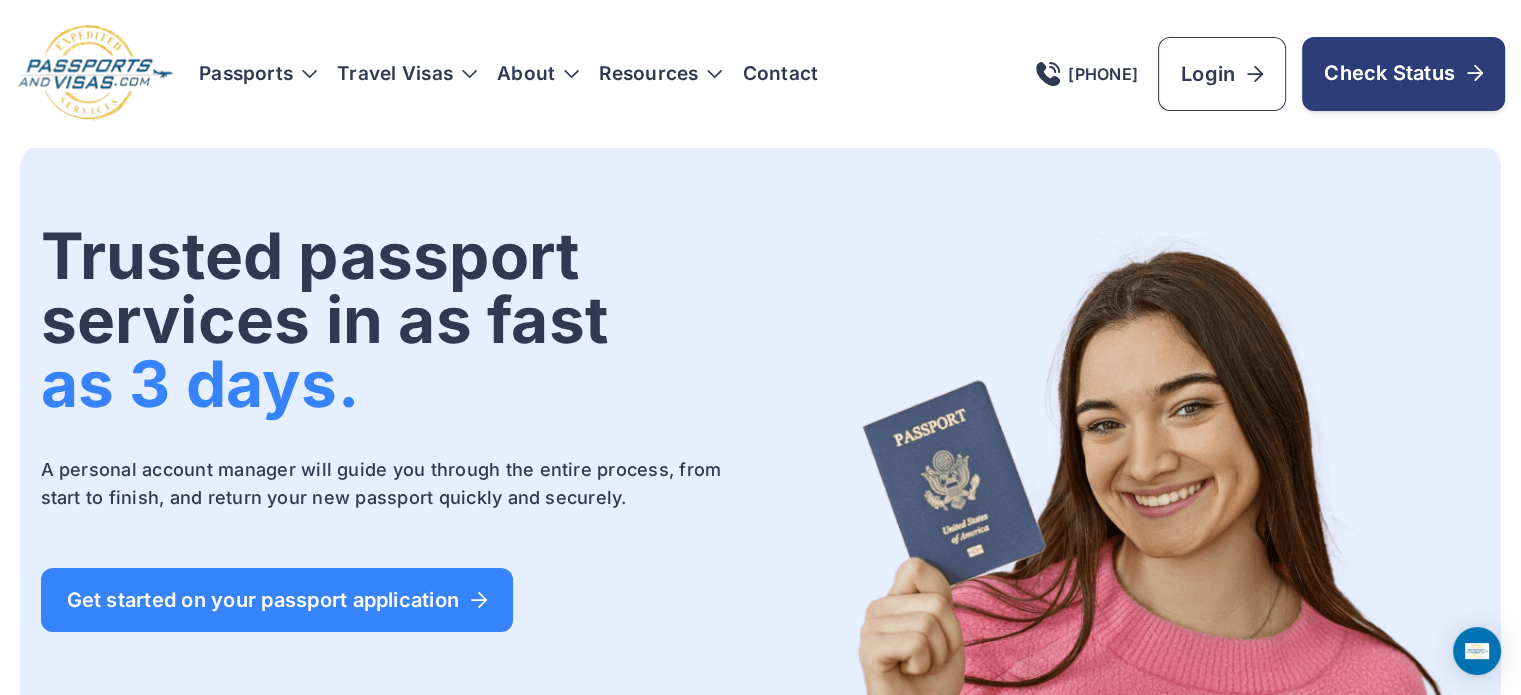 click on "Check Status" at bounding box center (1403, 74) 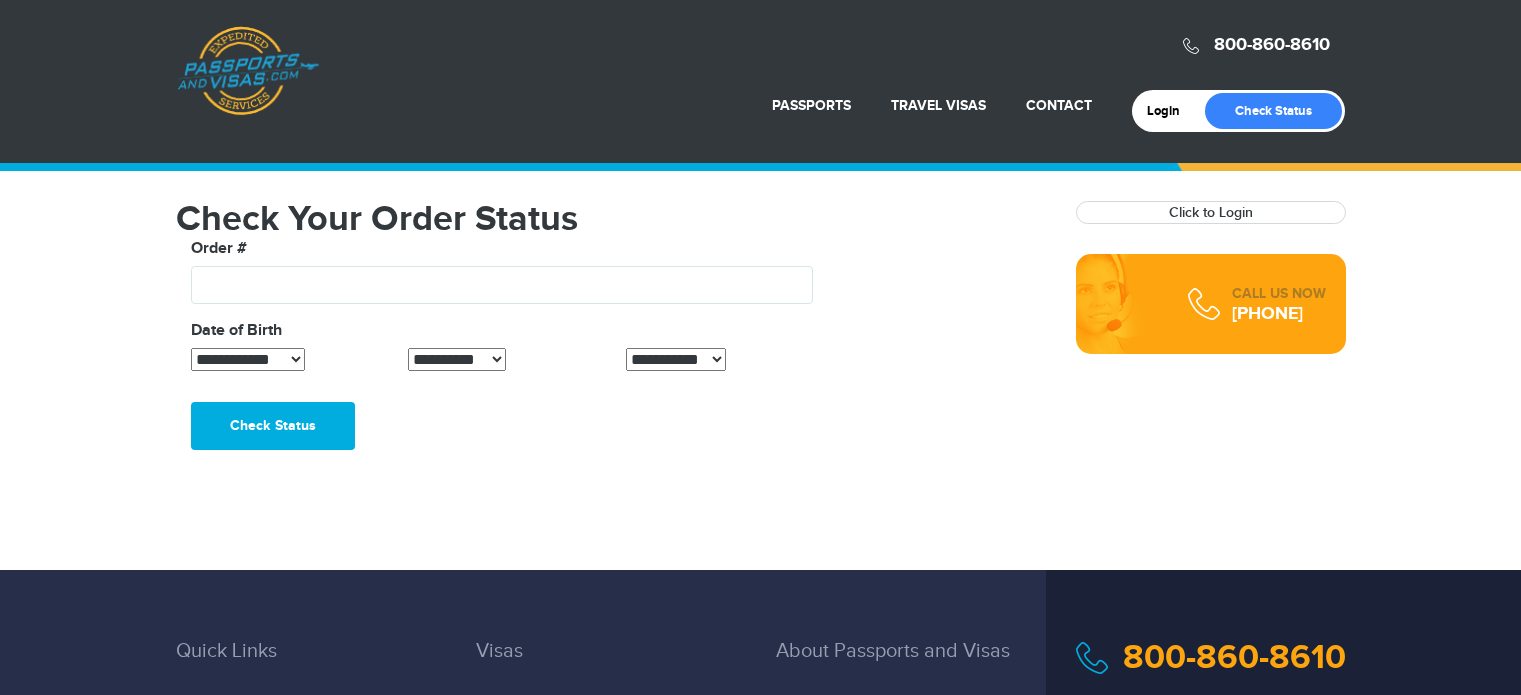 scroll, scrollTop: 0, scrollLeft: 0, axis: both 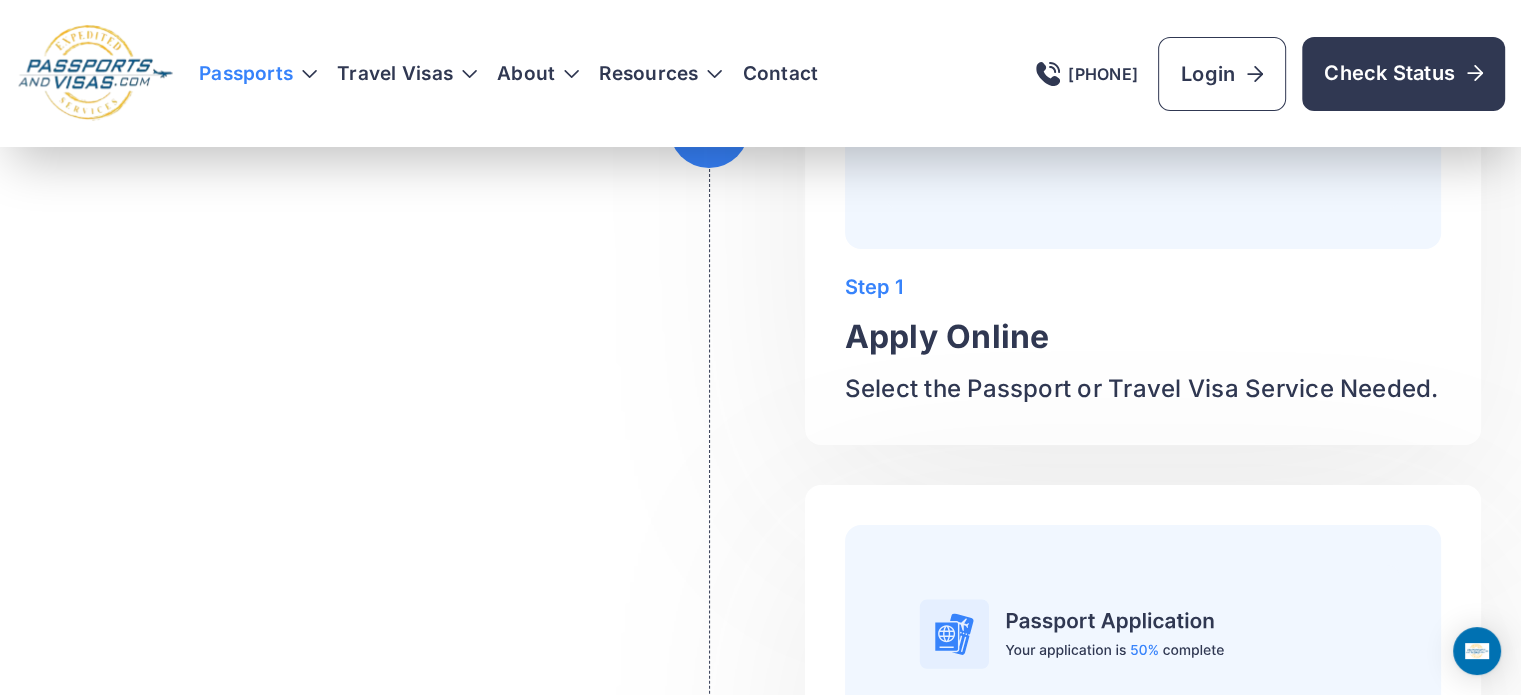 click on "Passports" at bounding box center [258, 74] 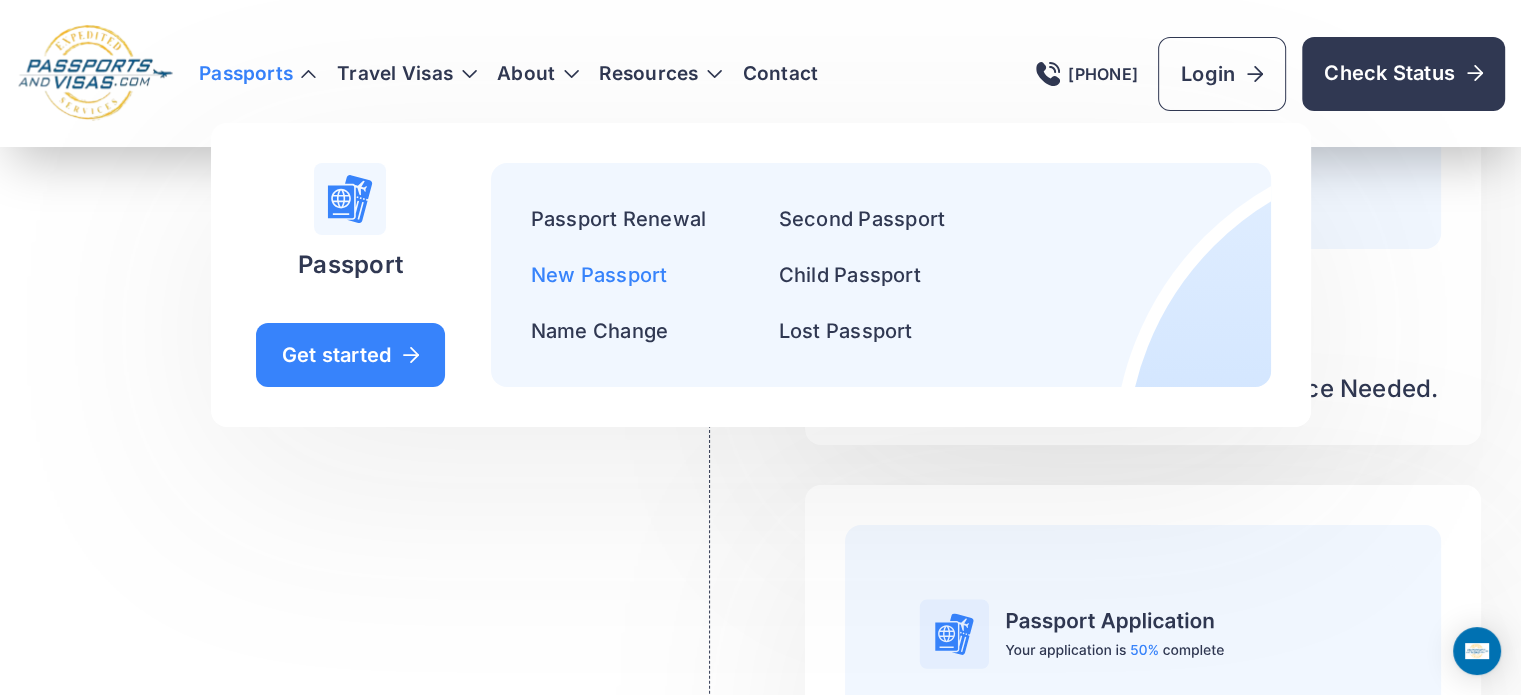 click on "New Passport" at bounding box center [599, 275] 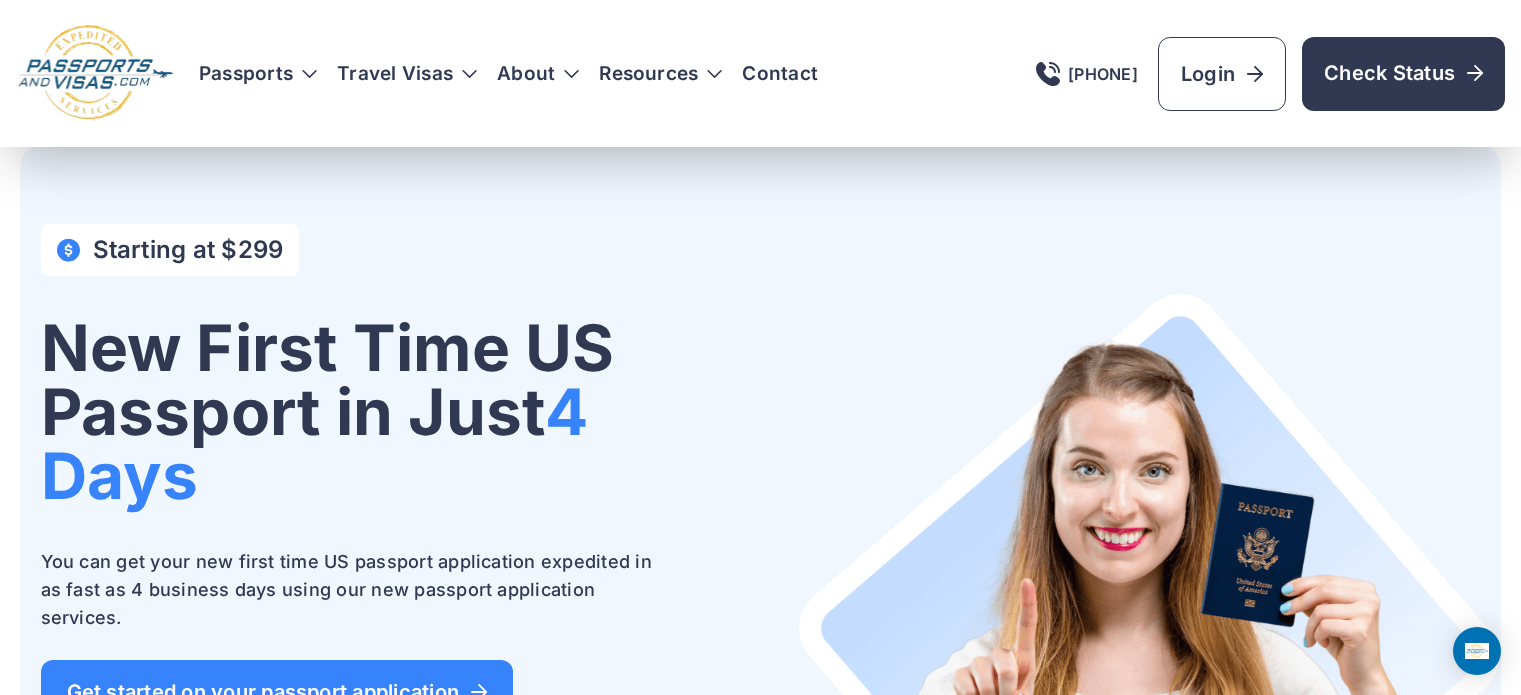 scroll, scrollTop: 801, scrollLeft: 0, axis: vertical 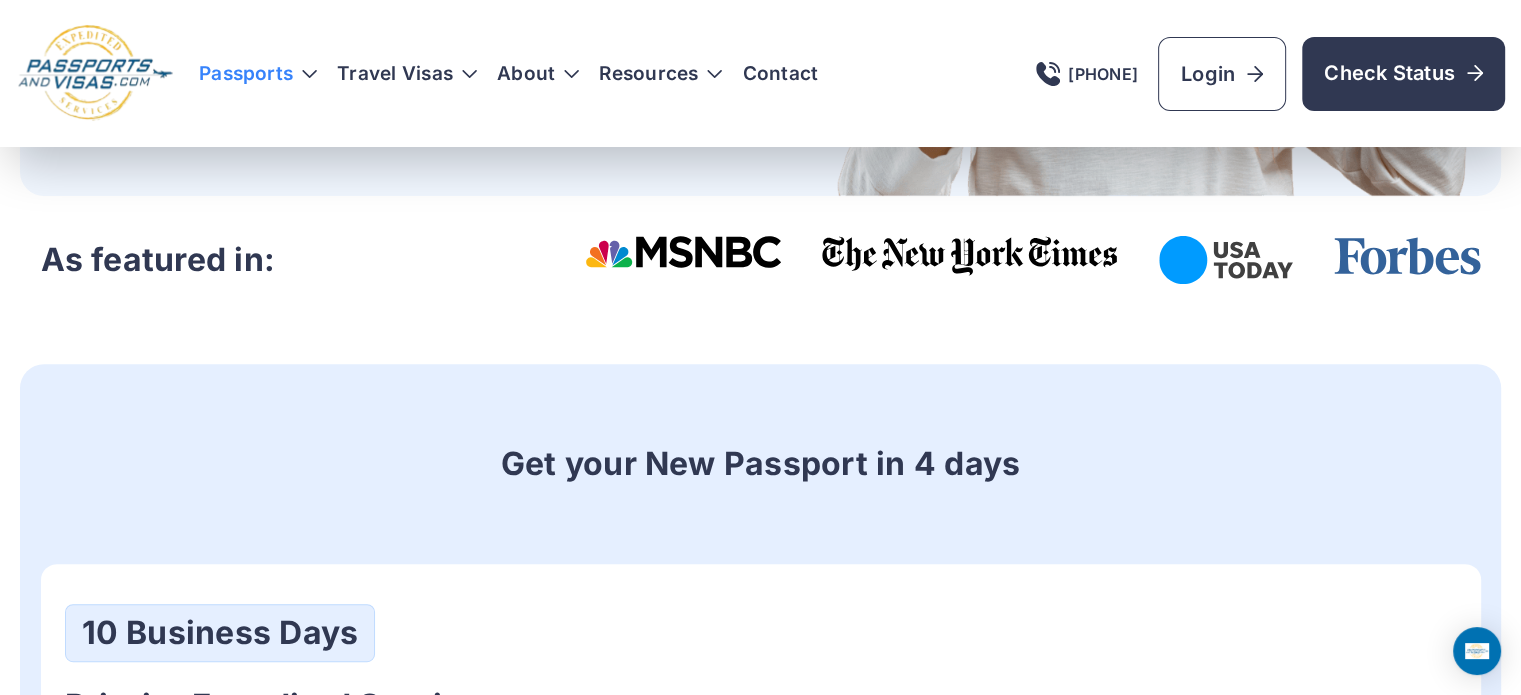 click on "Passports" at bounding box center [258, 74] 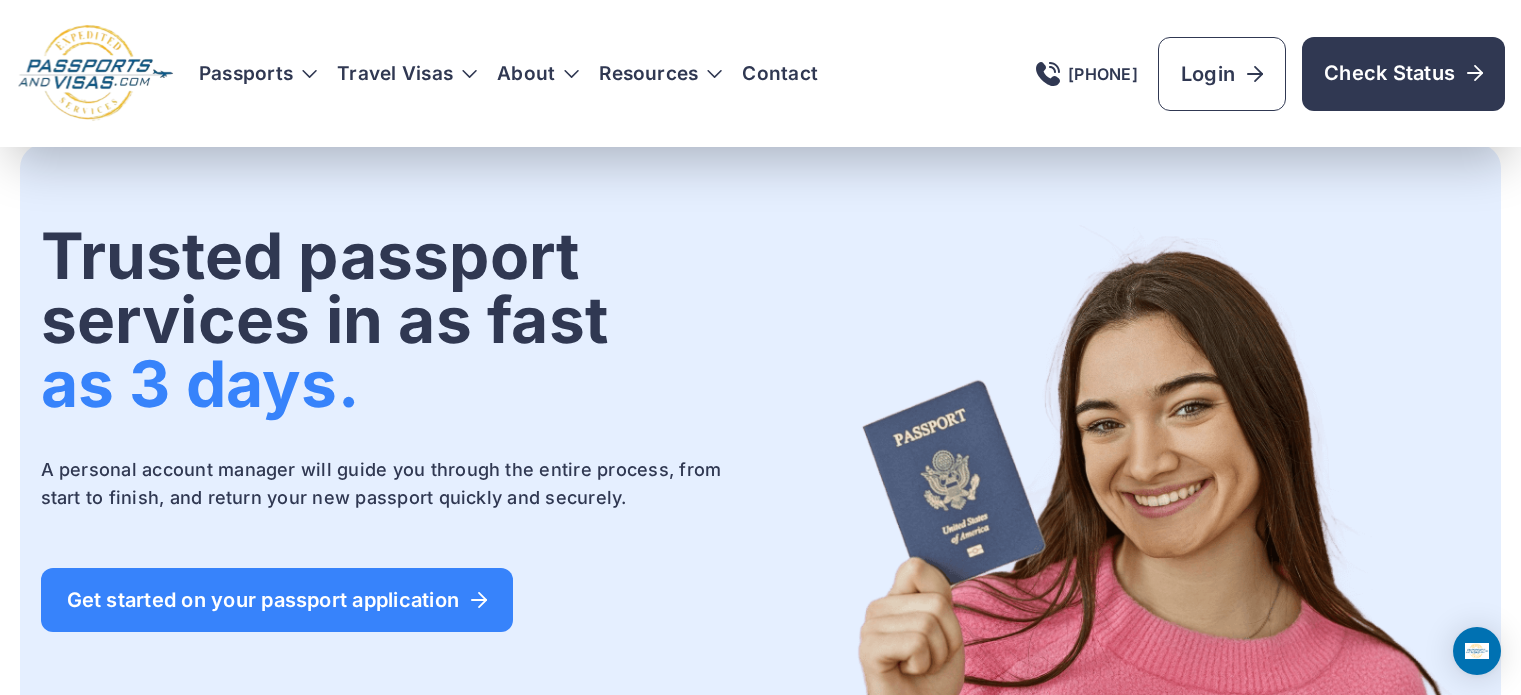 scroll, scrollTop: 5841, scrollLeft: 0, axis: vertical 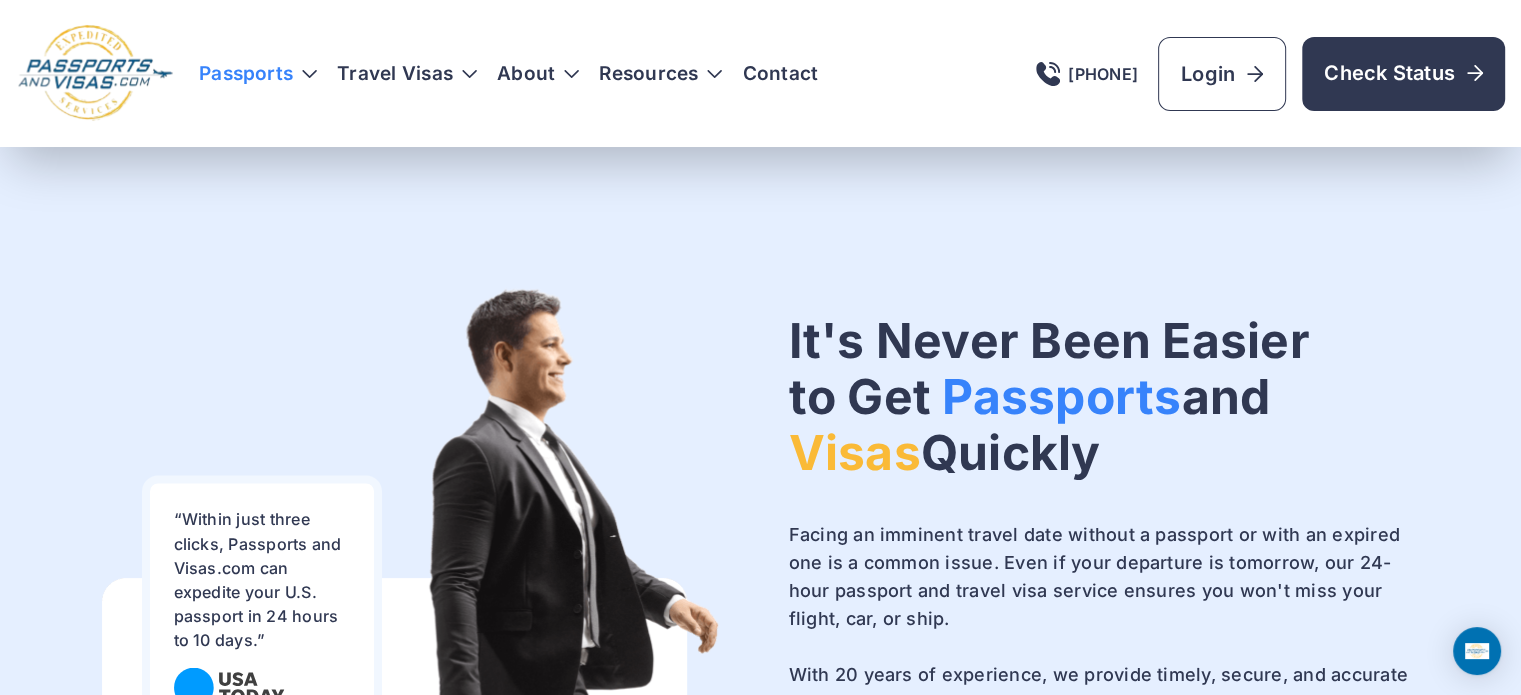 click on "Passports" at bounding box center [258, 74] 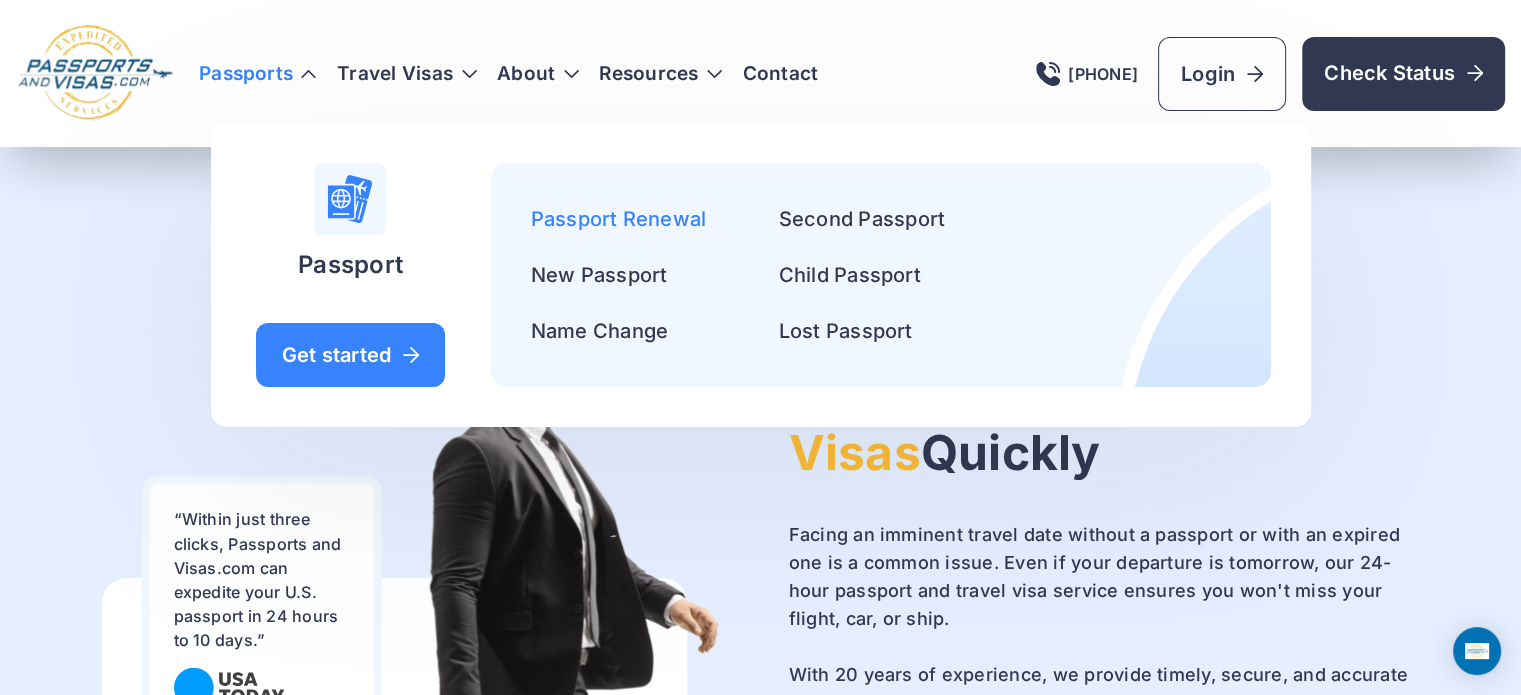 click on "Passport Renewal" at bounding box center [619, 219] 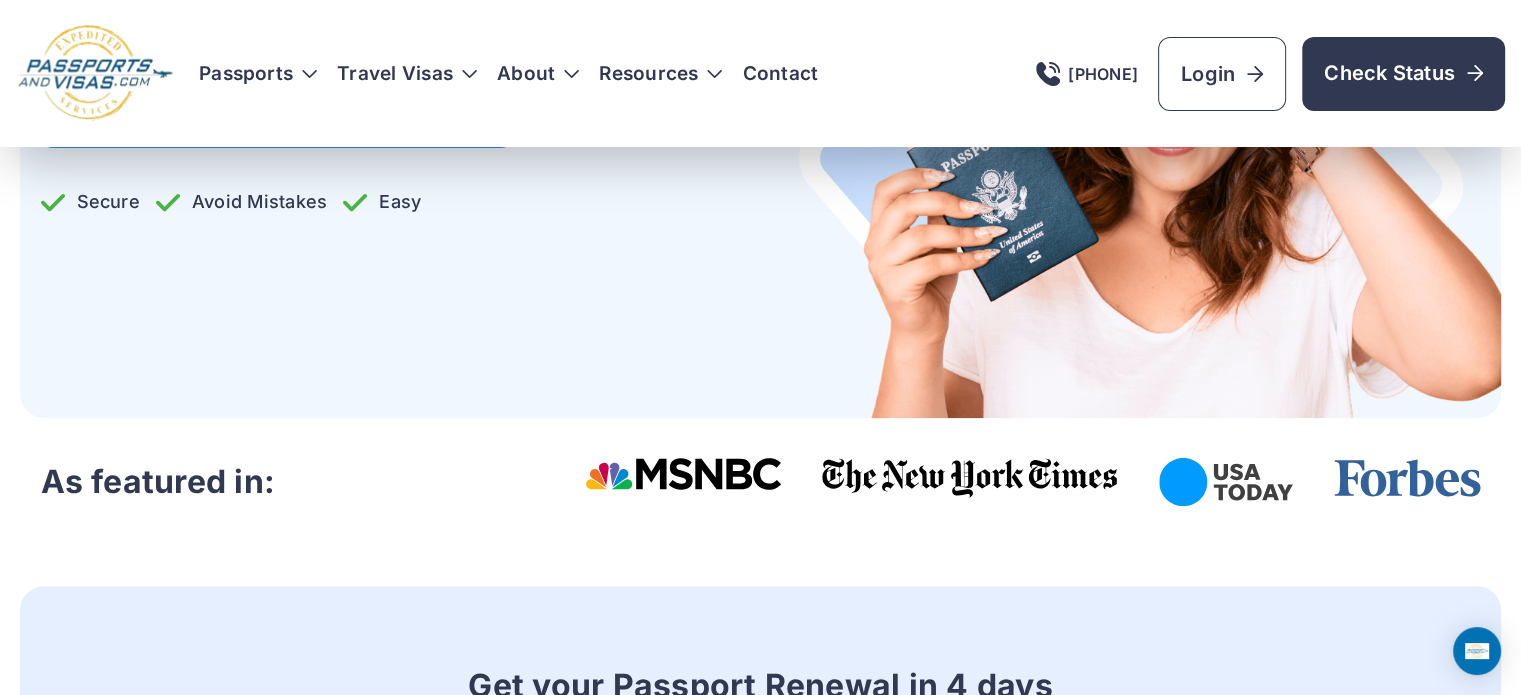 scroll, scrollTop: 0, scrollLeft: 0, axis: both 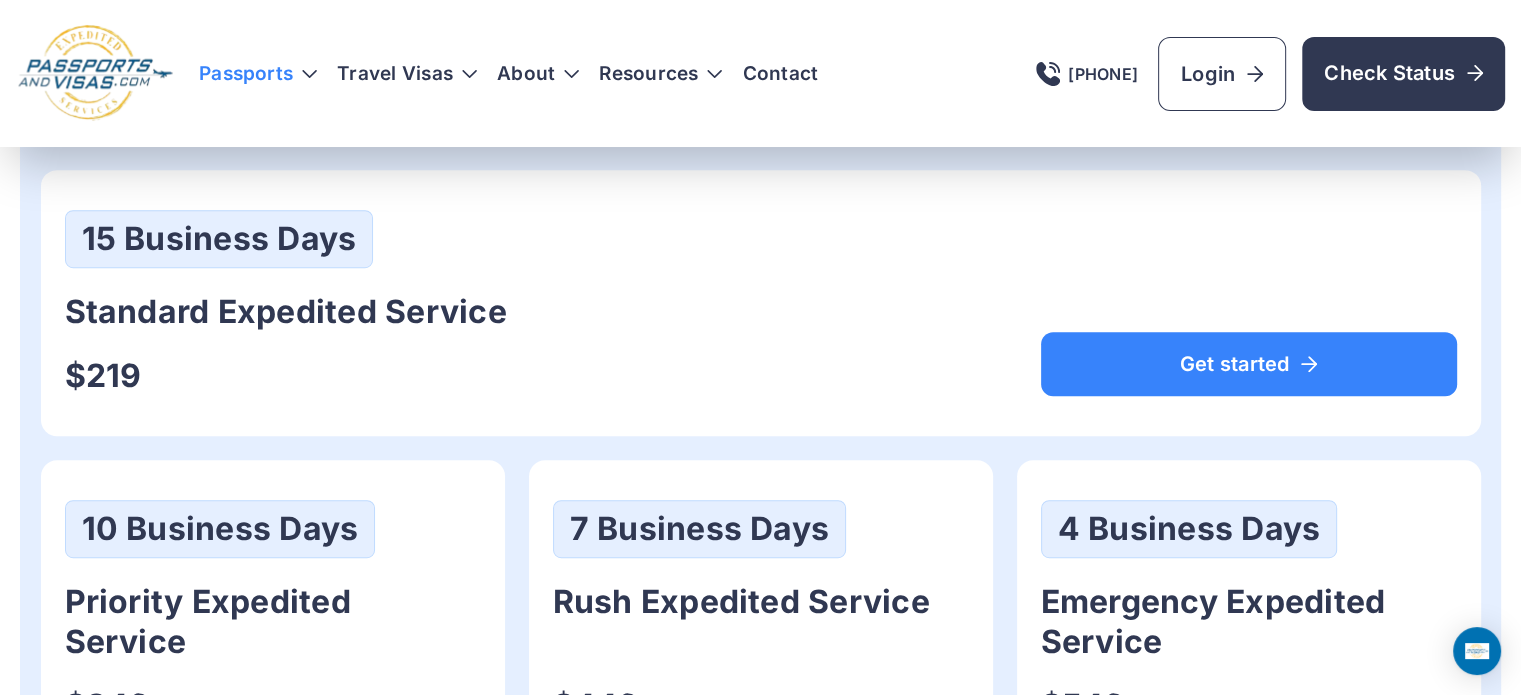 click on "Passports" at bounding box center [258, 74] 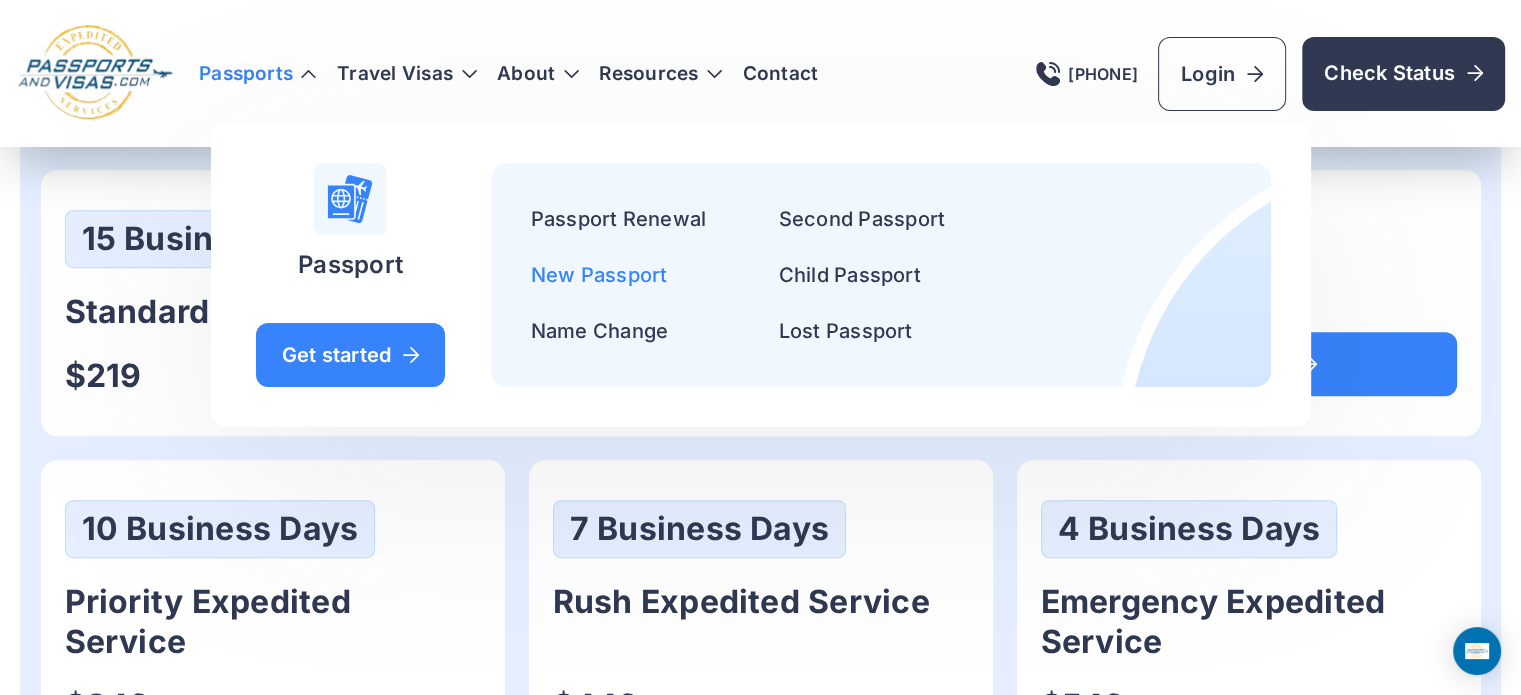 click on "New Passport" at bounding box center [599, 275] 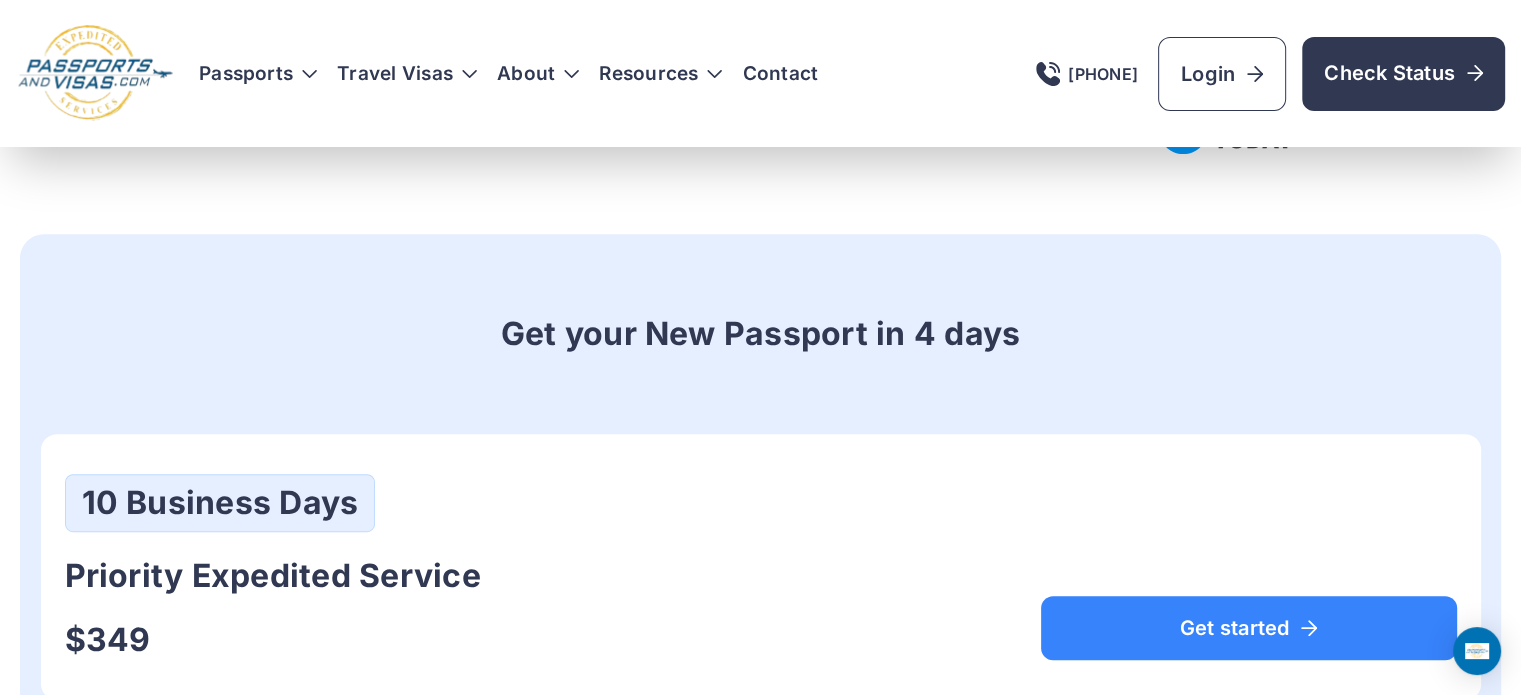 scroll, scrollTop: 0, scrollLeft: 0, axis: both 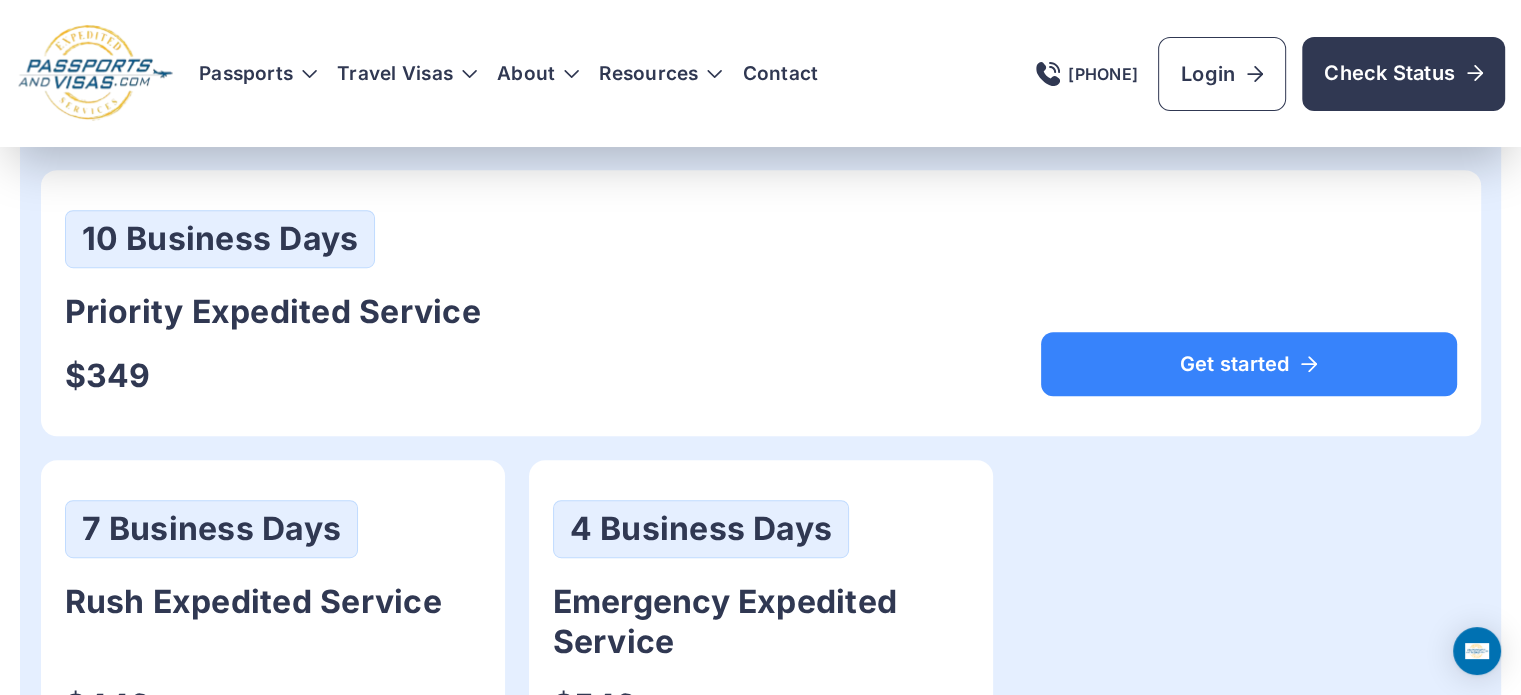 click on "[NUMBER] Business Days
Priority Expedited Service
$349
Get started" at bounding box center [761, 303] 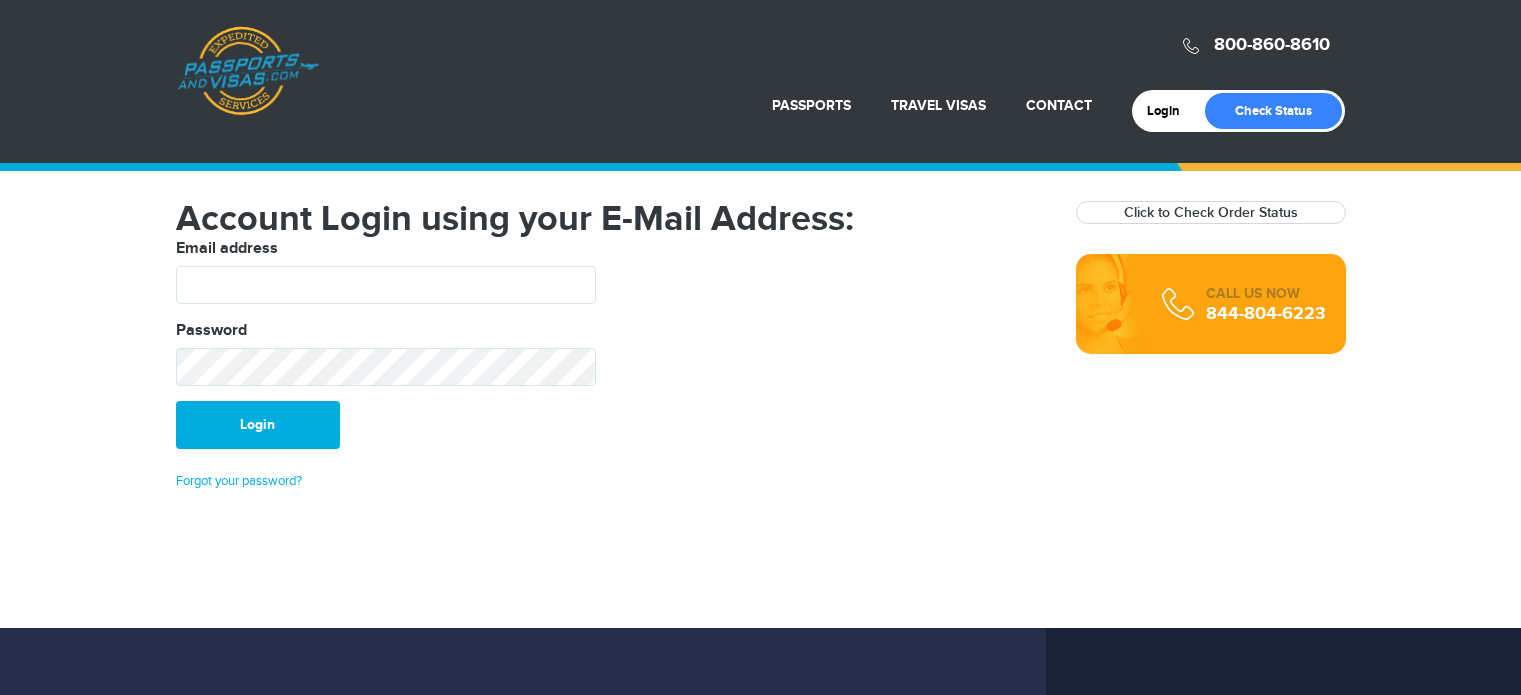 scroll, scrollTop: 0, scrollLeft: 0, axis: both 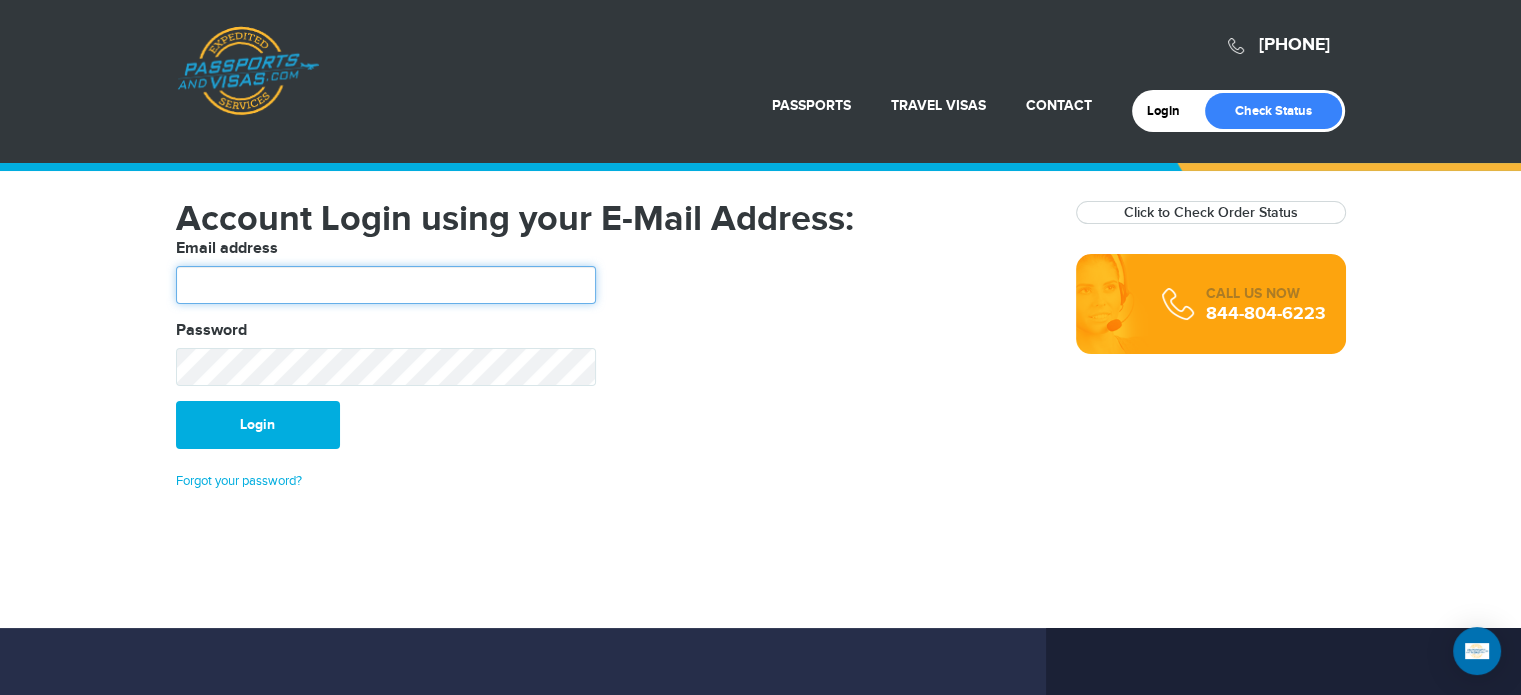 type on "**********" 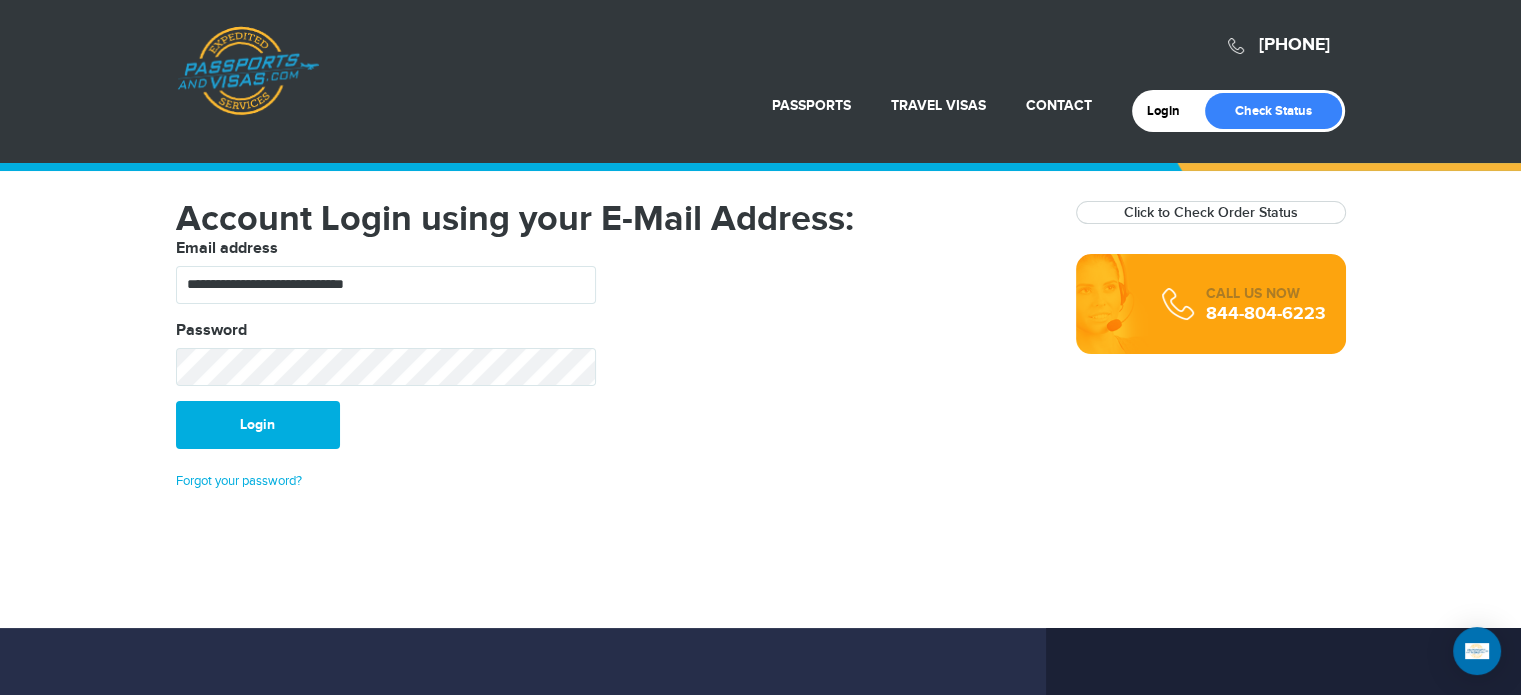click on "[PHONE]
Passports & Visas.com" at bounding box center [761, 50] 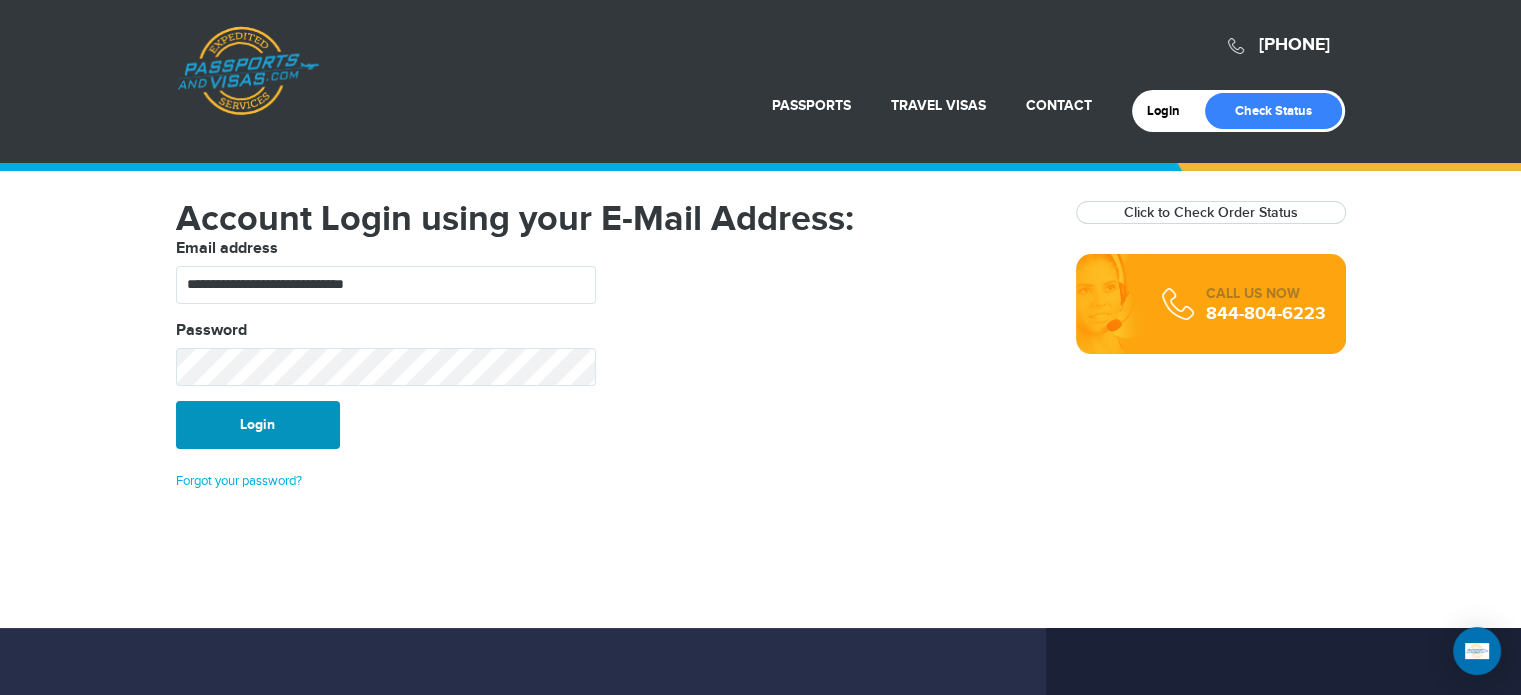 click on "Login" at bounding box center [258, 425] 